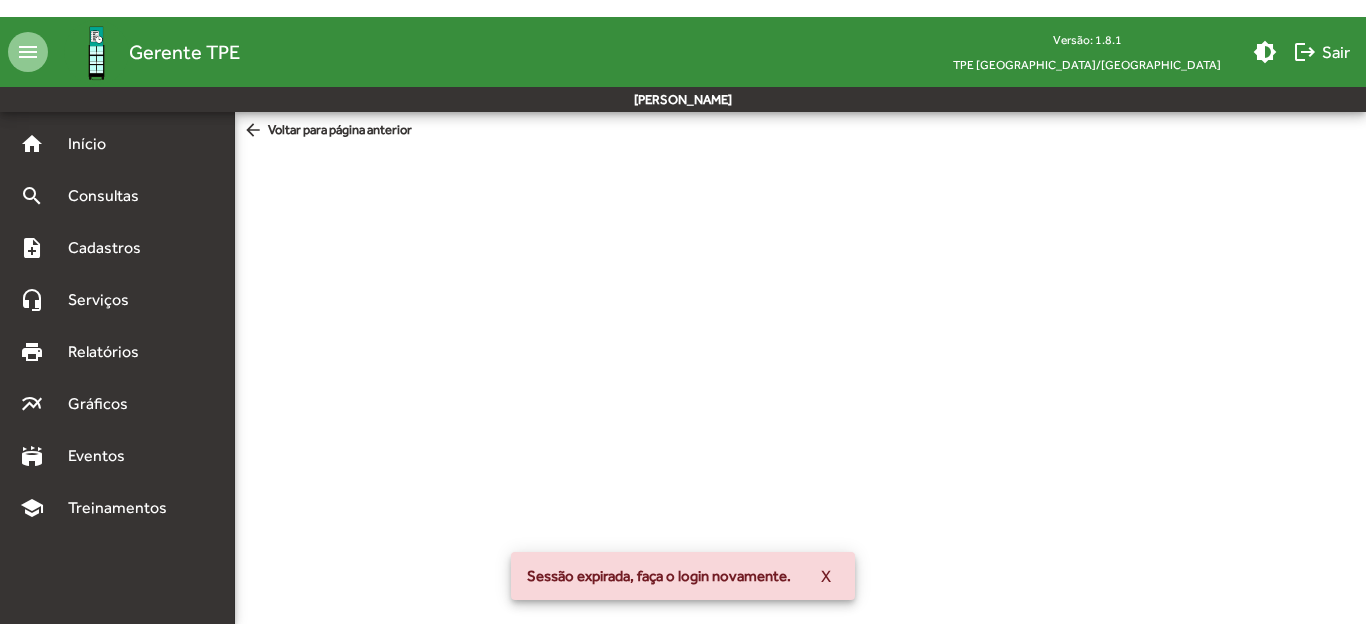 scroll, scrollTop: 0, scrollLeft: 0, axis: both 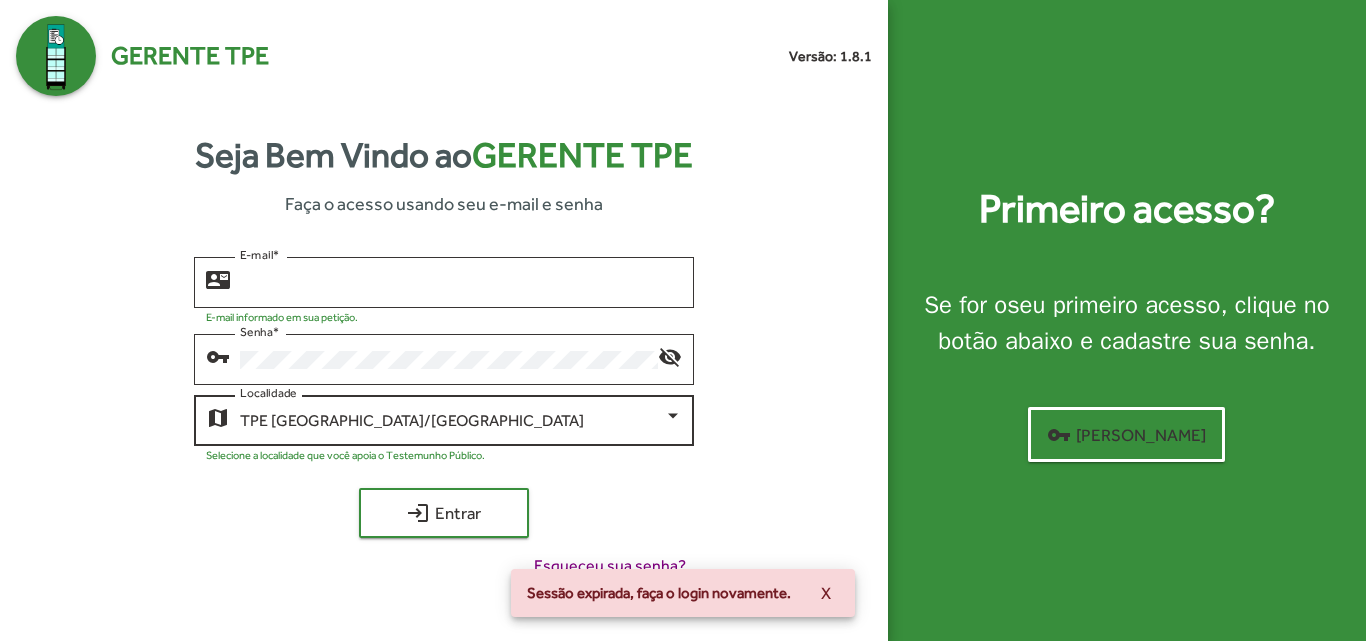type on "**********" 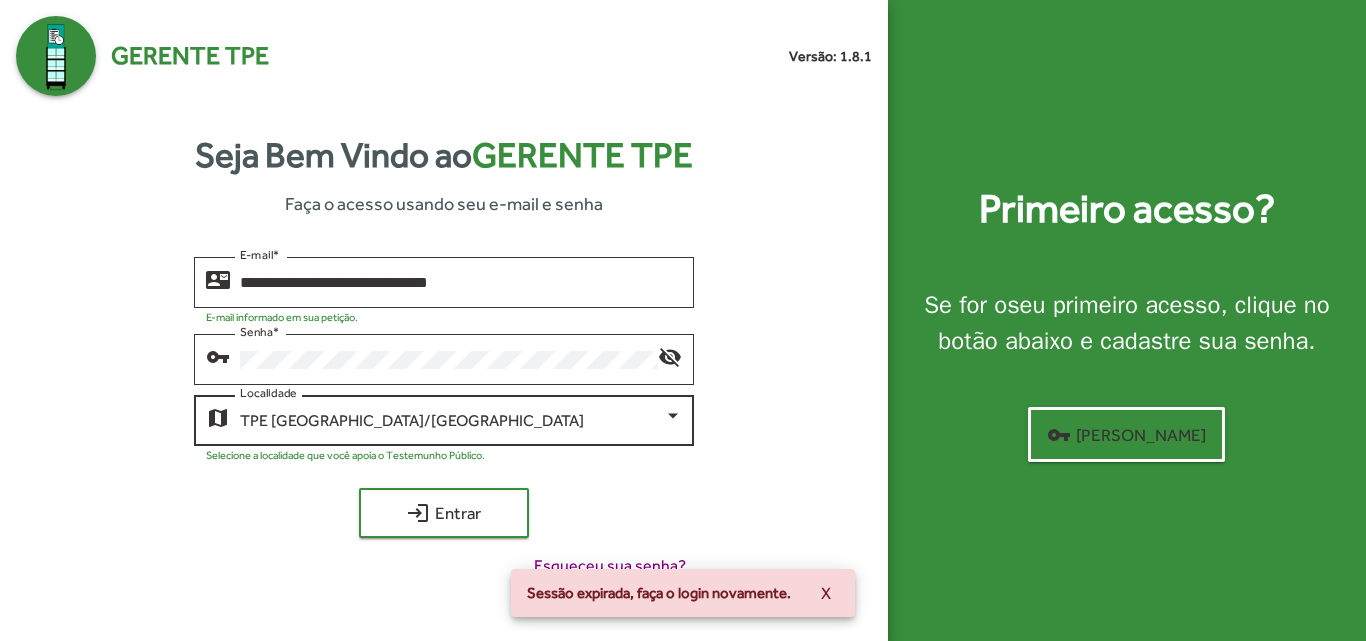 click on "TPE [GEOGRAPHIC_DATA]/[GEOGRAPHIC_DATA]" at bounding box center (451, 421) 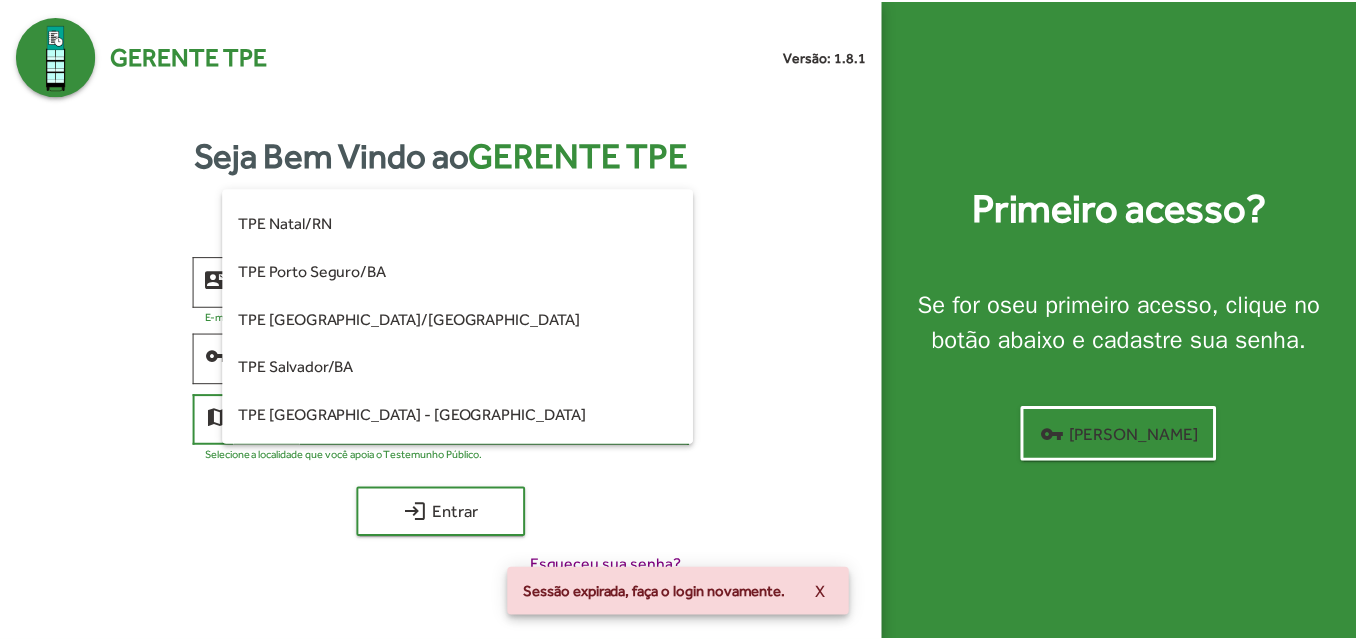 scroll, scrollTop: 360, scrollLeft: 0, axis: vertical 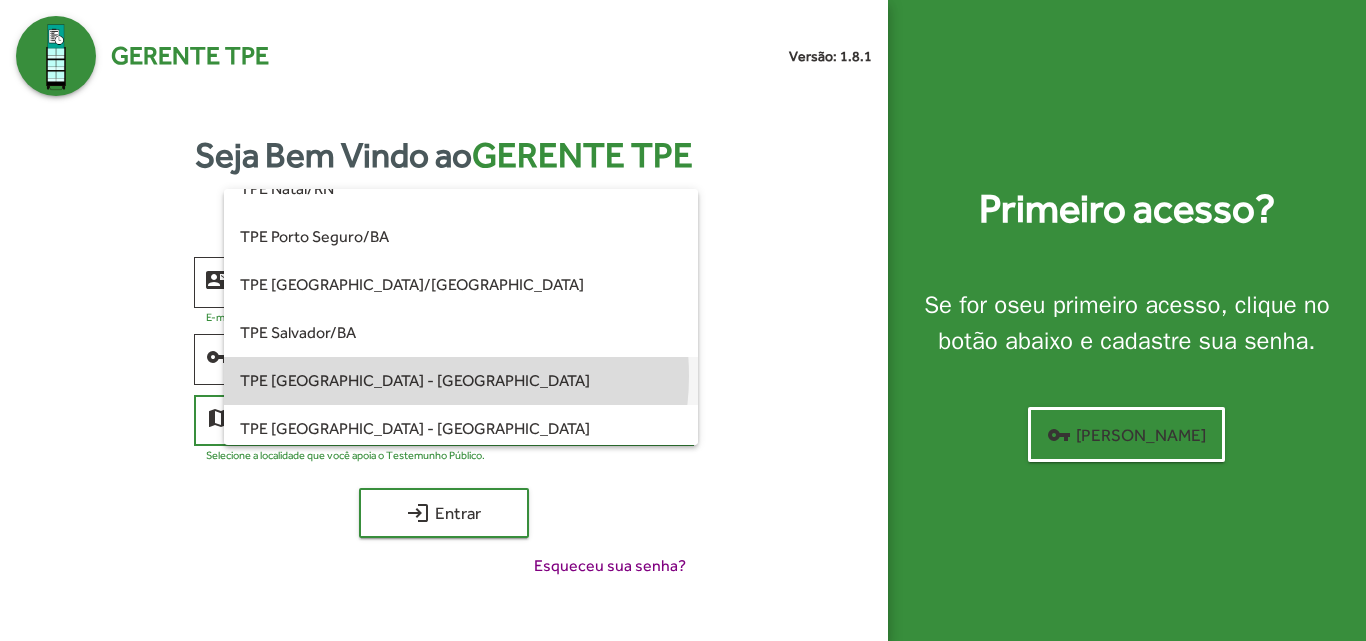 click on "TPE [GEOGRAPHIC_DATA] - [GEOGRAPHIC_DATA]" at bounding box center [460, 381] 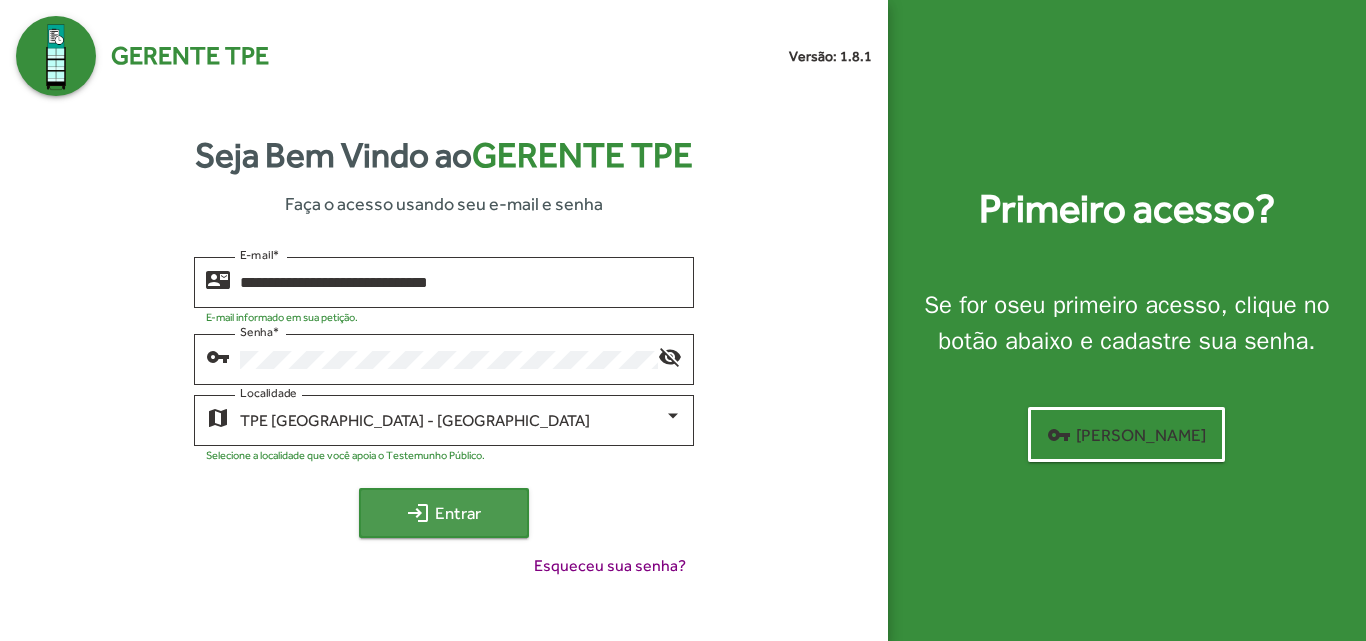 click on "login  Entrar" 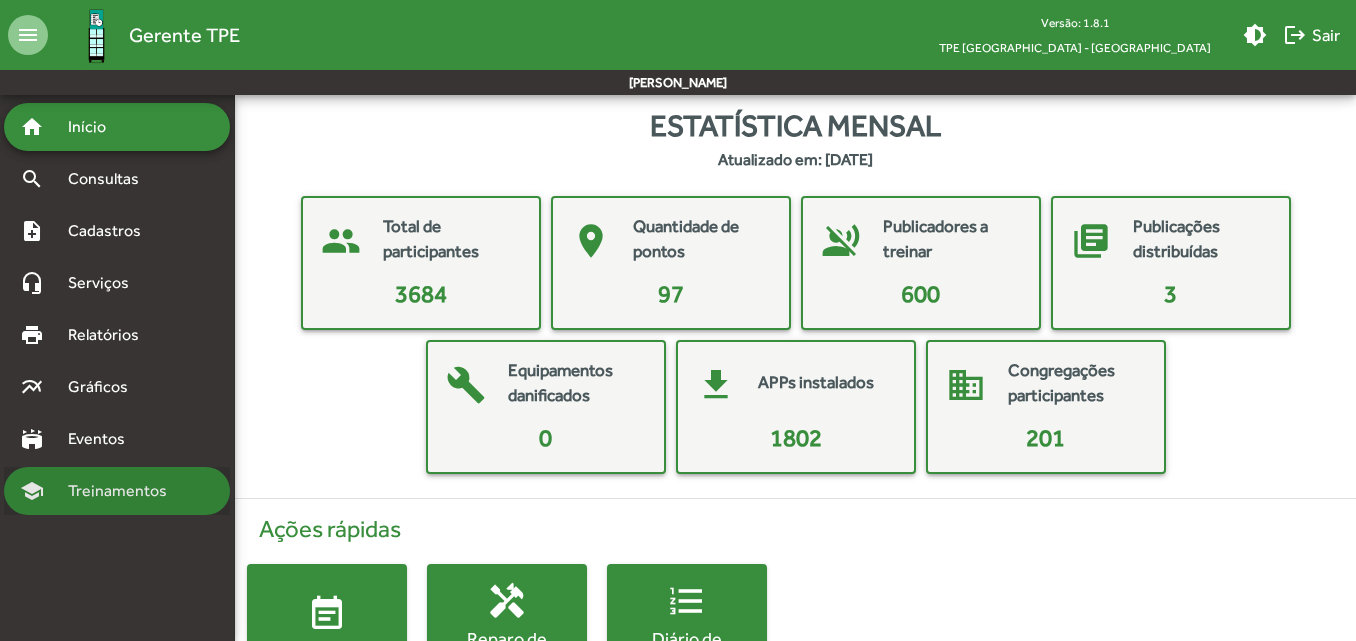 click on "Treinamentos" at bounding box center [123, 491] 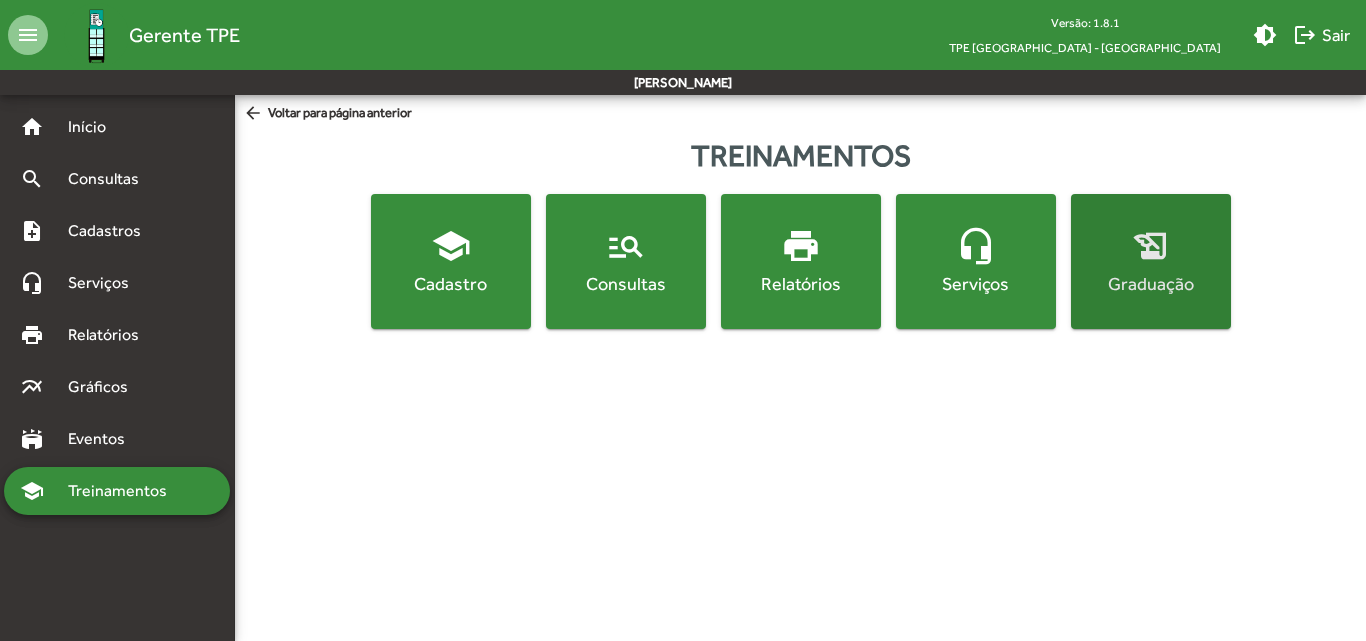 click on "history_edu  Graduação" 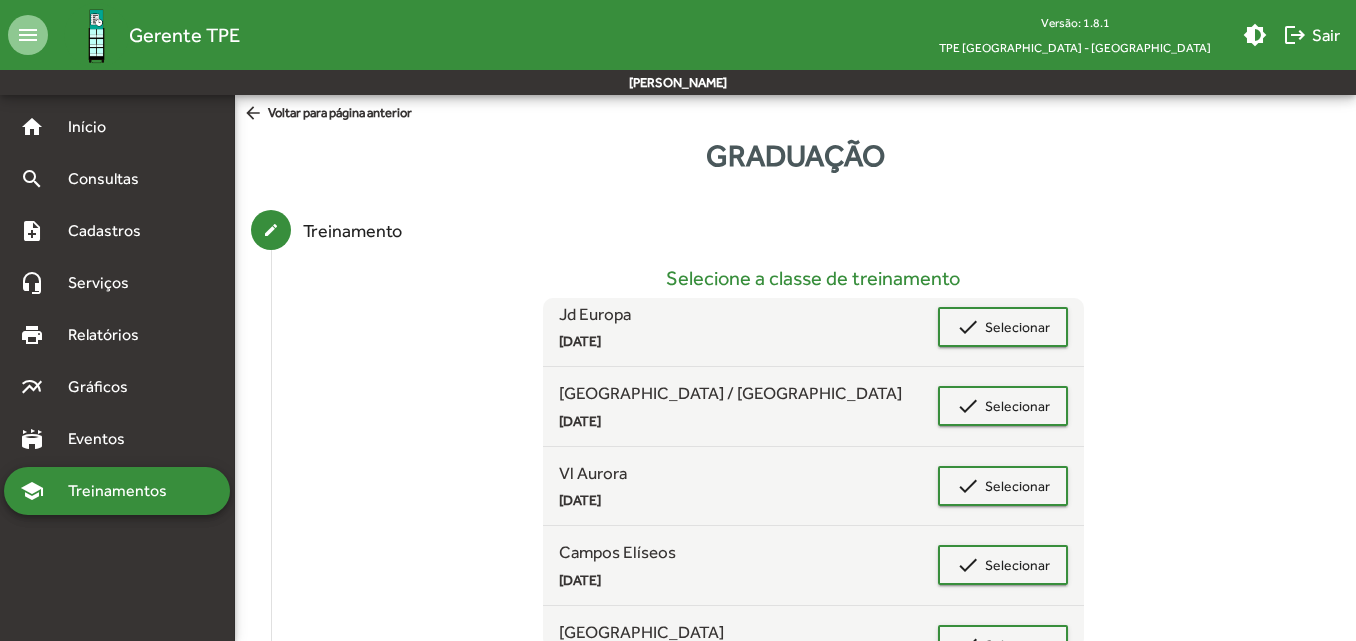 scroll, scrollTop: 1239, scrollLeft: 0, axis: vertical 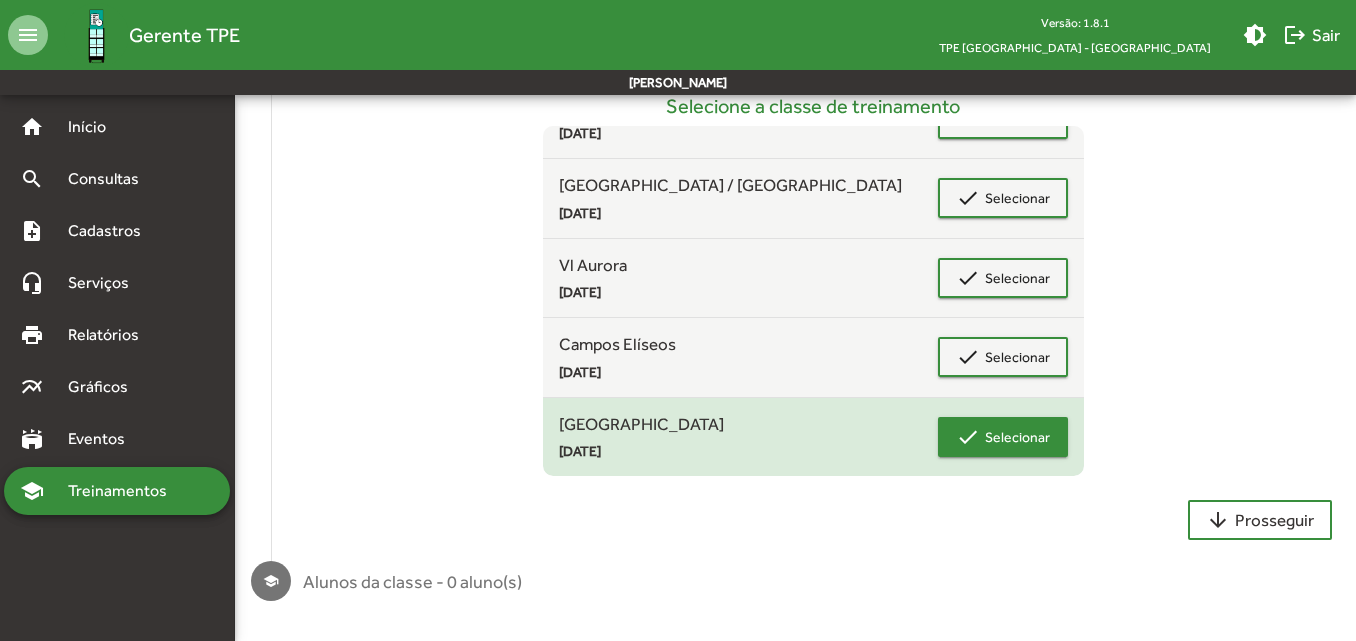 click on "Selecionar" at bounding box center (1017, 437) 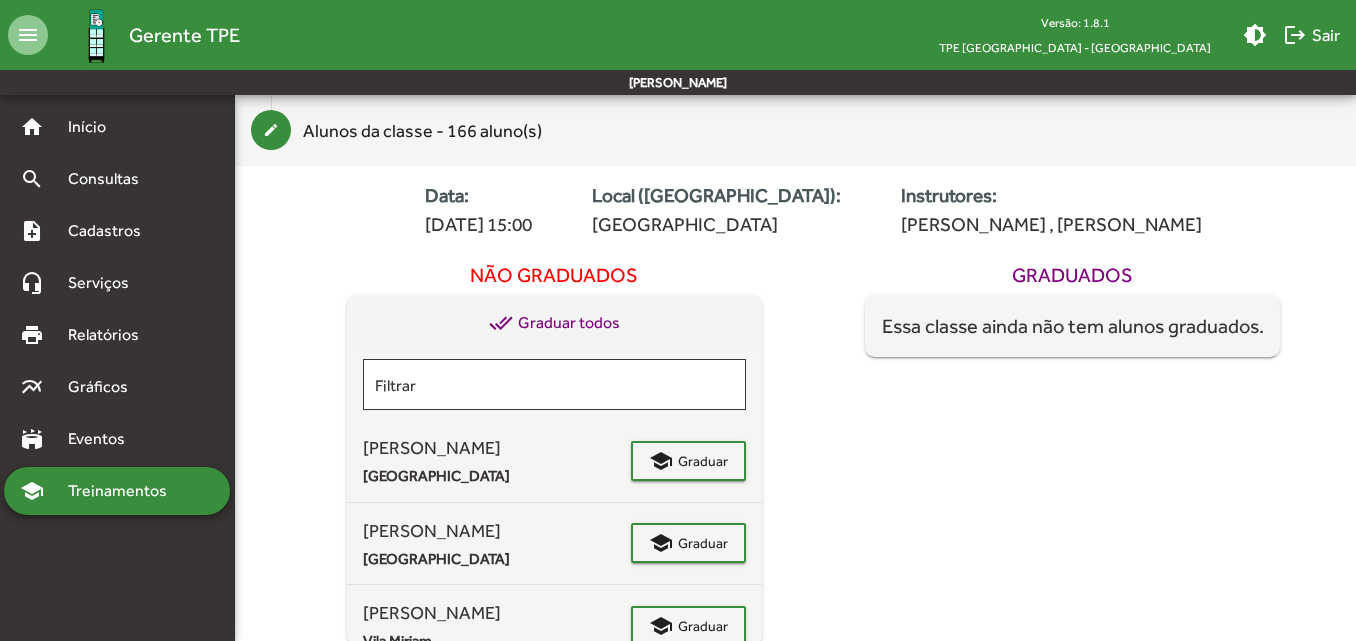 scroll, scrollTop: 269, scrollLeft: 0, axis: vertical 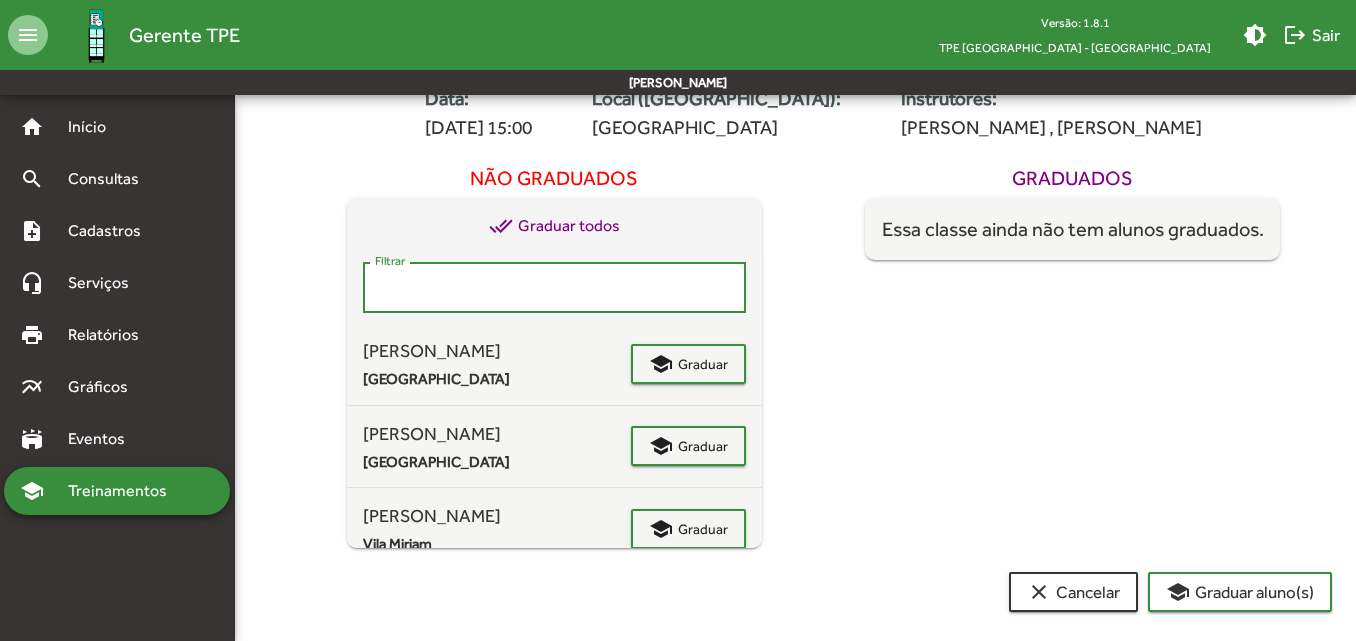 click on "Filtrar" at bounding box center [554, 288] 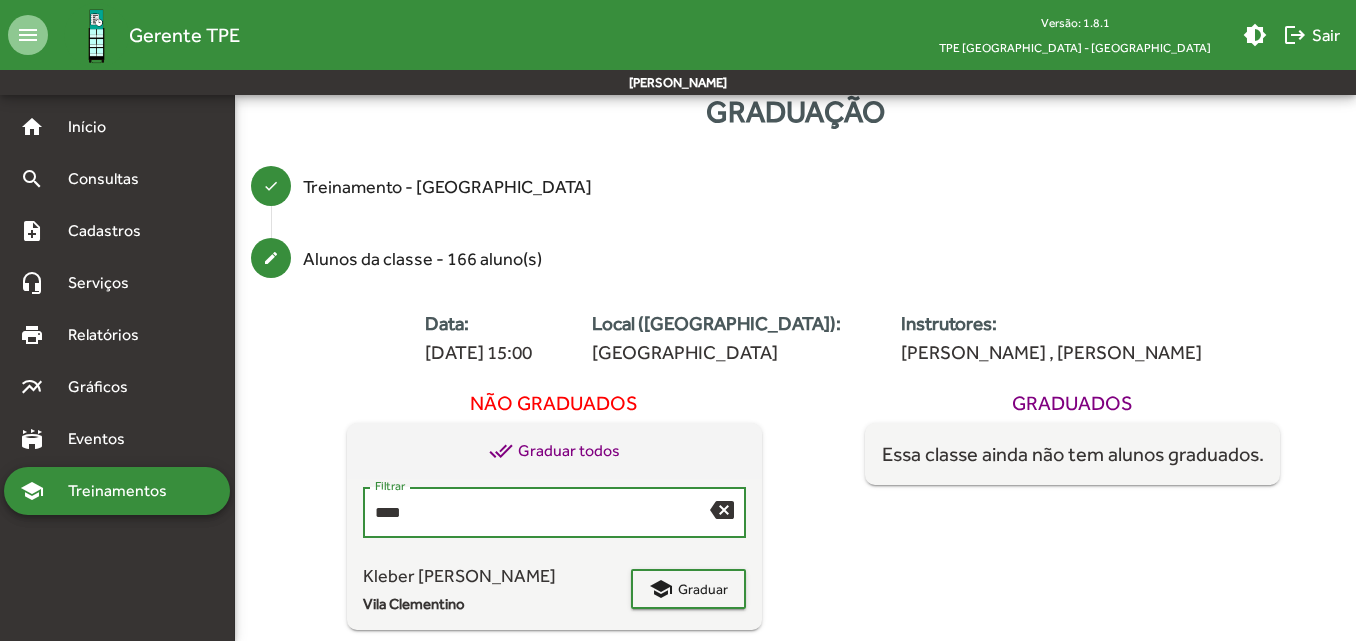 scroll, scrollTop: 126, scrollLeft: 0, axis: vertical 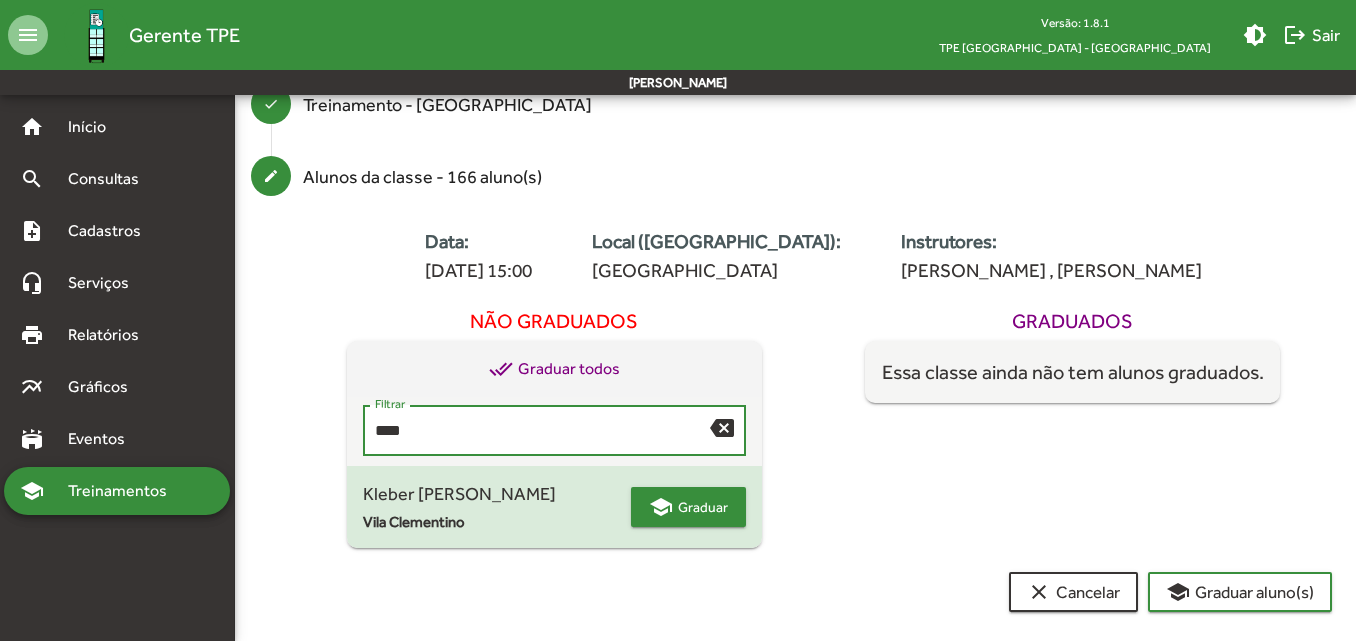 type on "****" 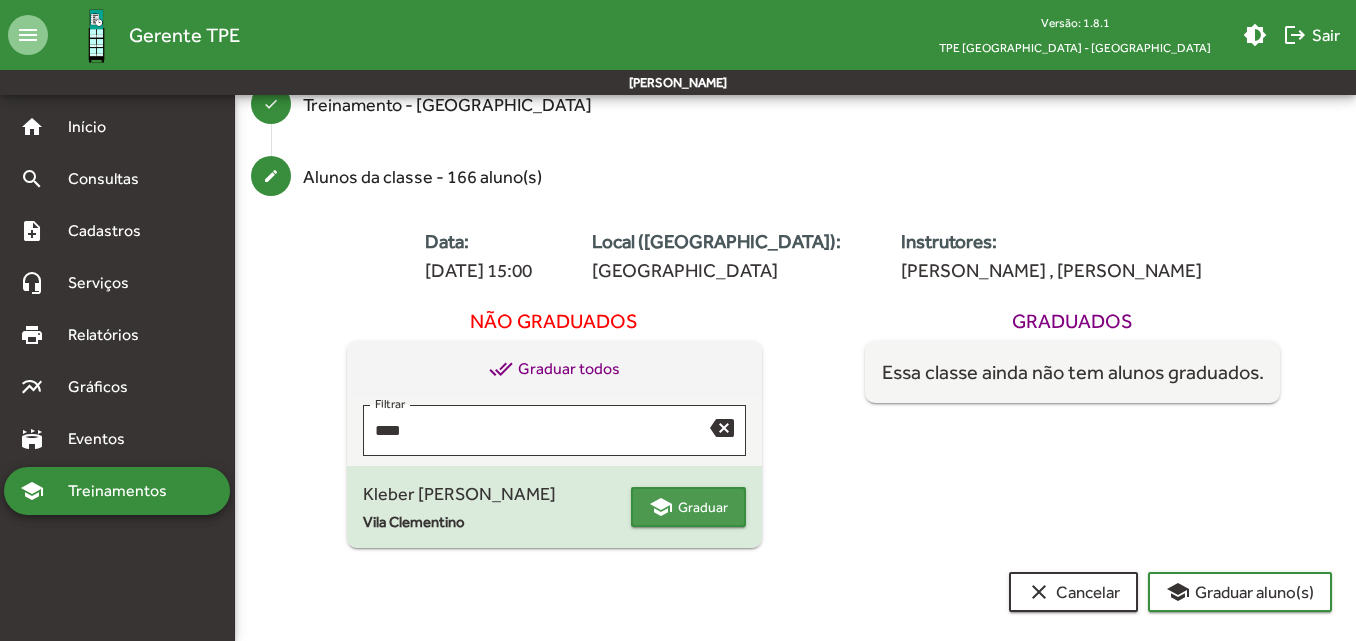 click on "Graduar" at bounding box center (703, 507) 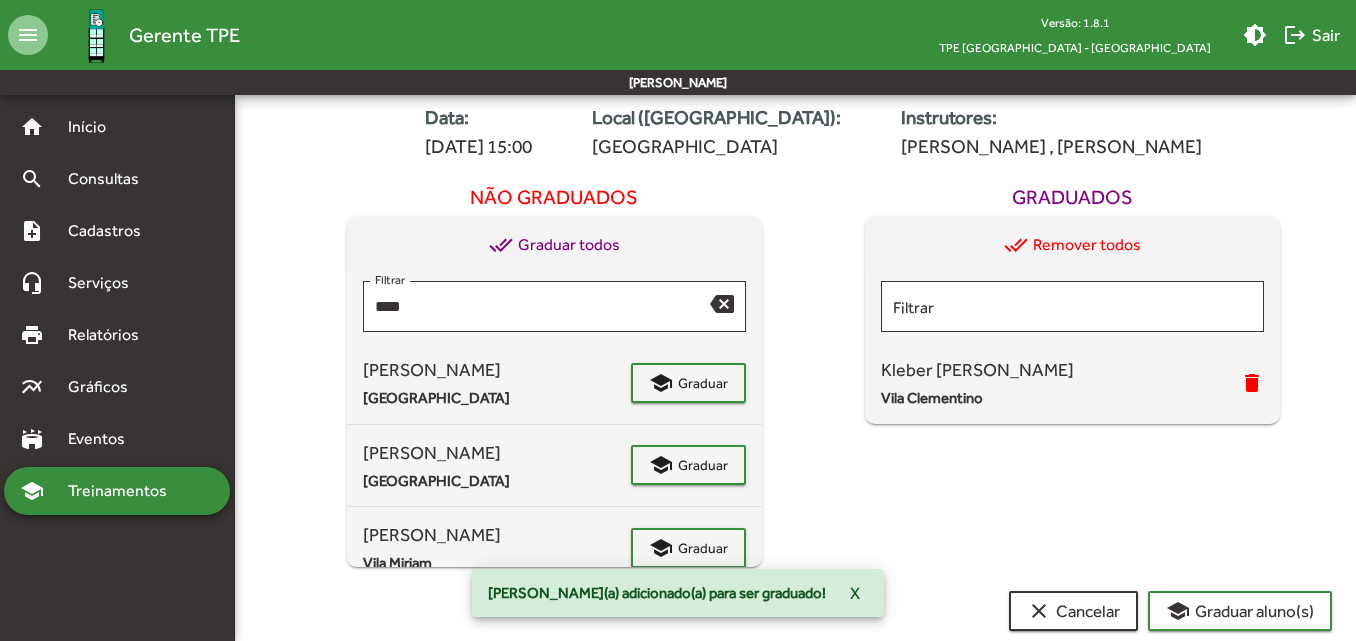 scroll, scrollTop: 269, scrollLeft: 0, axis: vertical 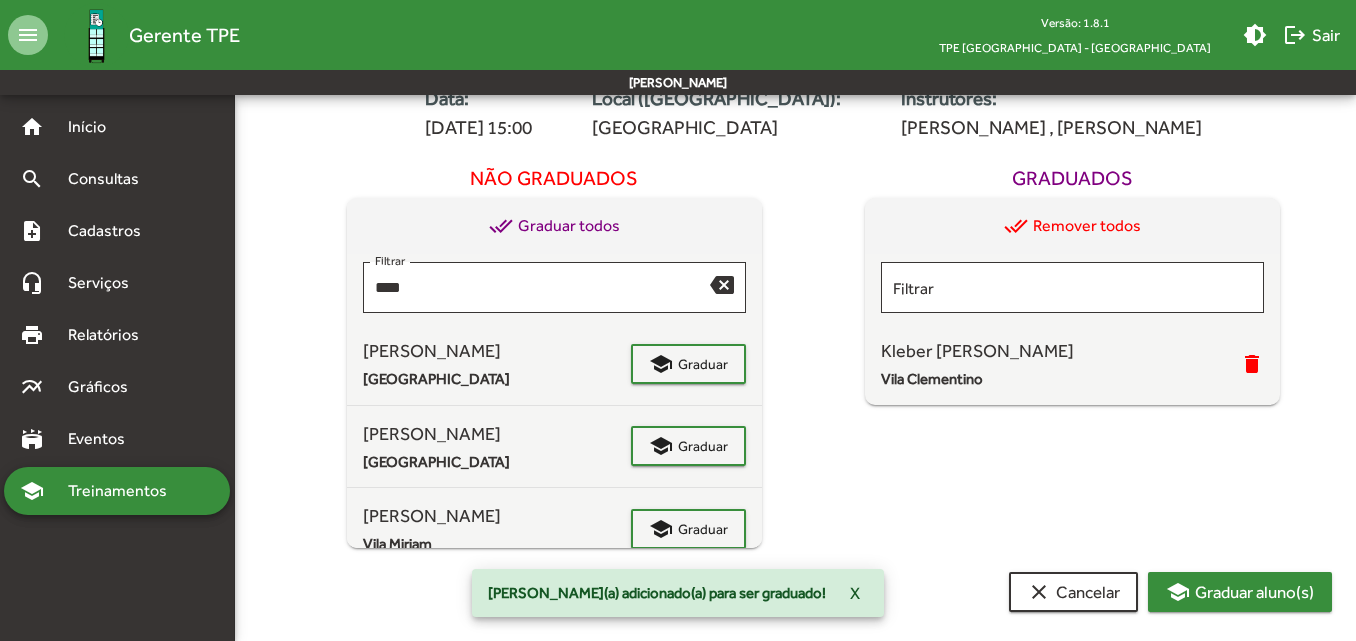 click on "school  Graduar aluno(s)" at bounding box center [1240, 592] 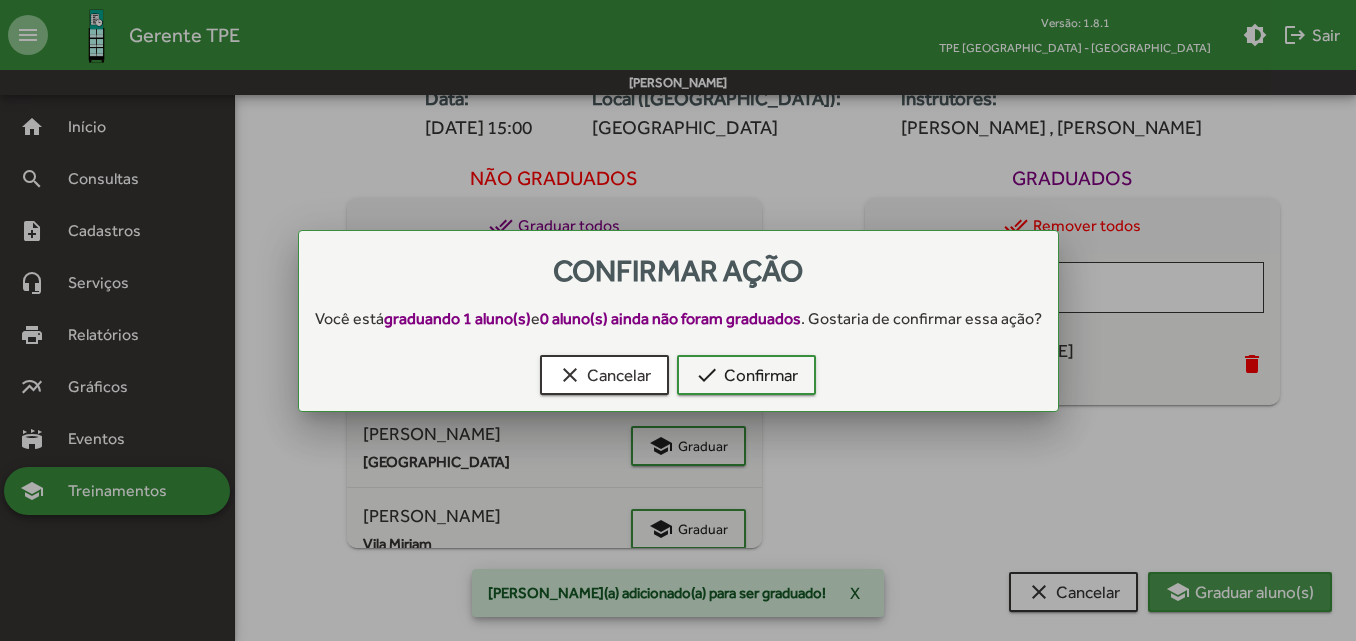 scroll, scrollTop: 0, scrollLeft: 0, axis: both 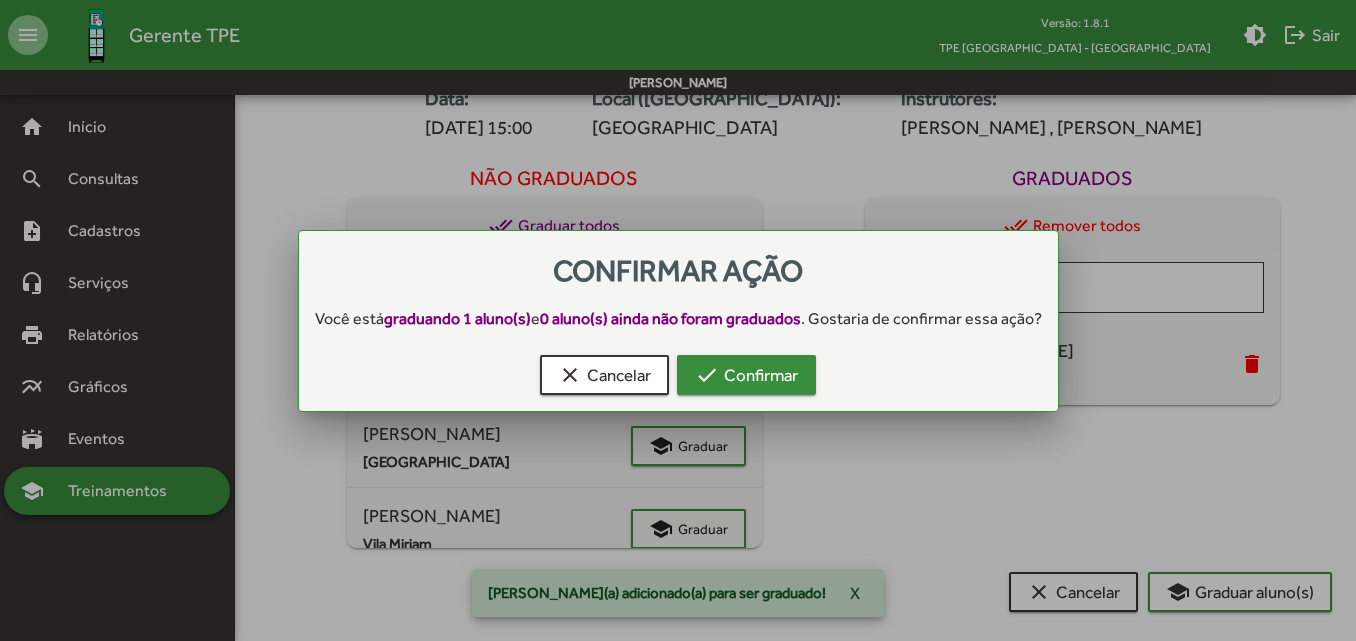 click on "check  Confirmar" at bounding box center (746, 375) 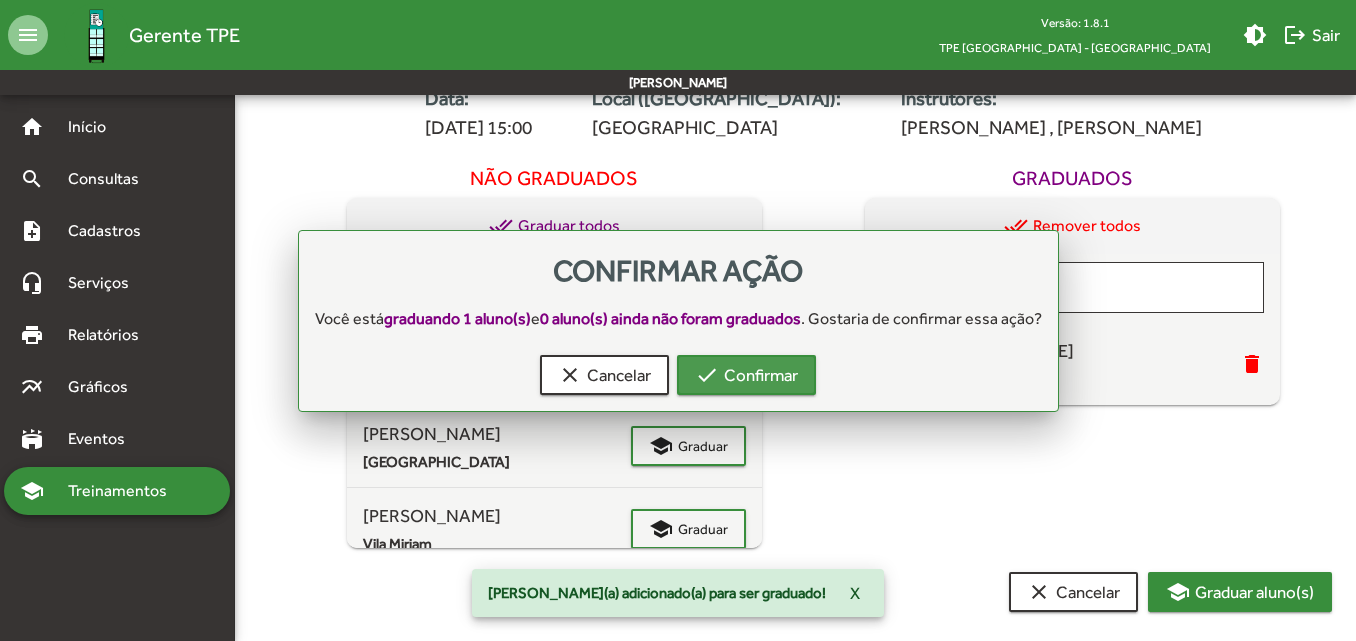scroll, scrollTop: 269, scrollLeft: 0, axis: vertical 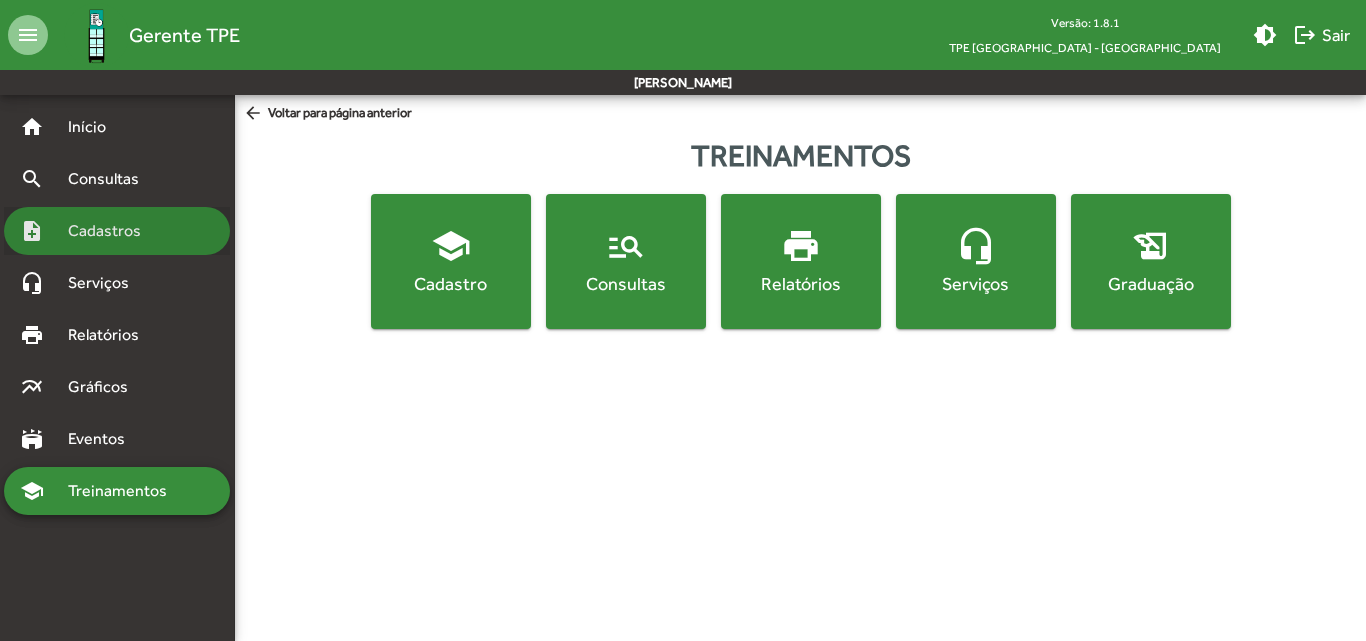 click on "Cadastros" at bounding box center [111, 231] 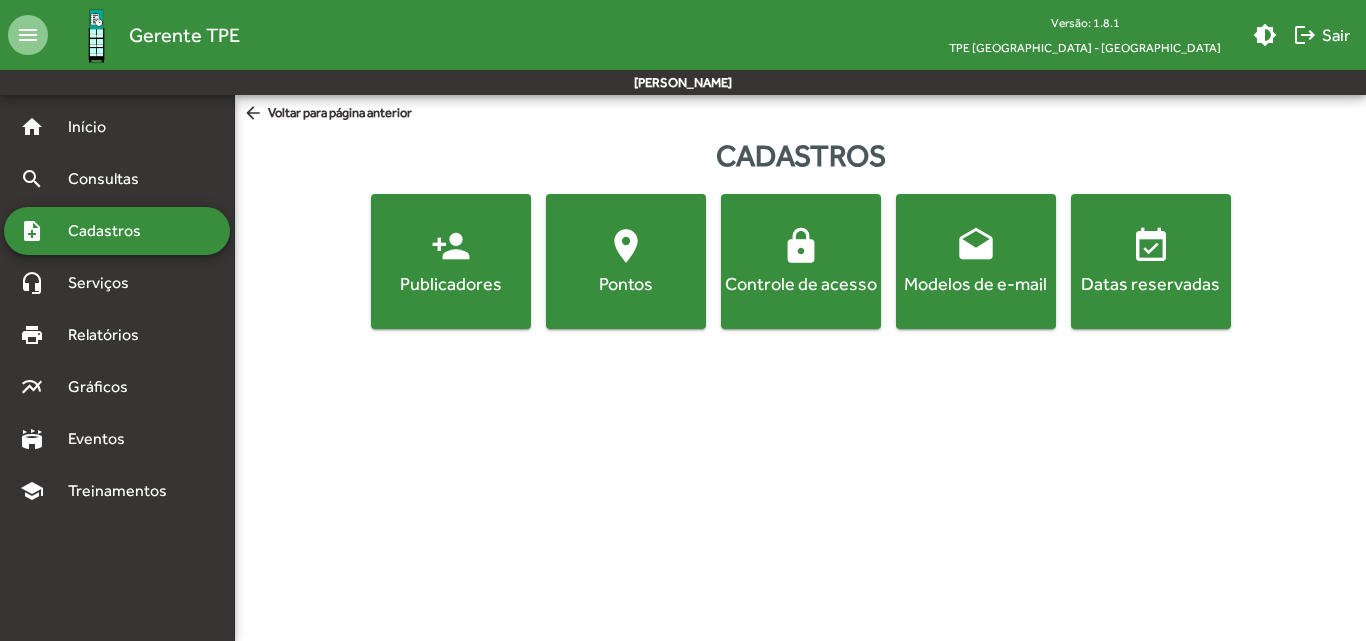click on "Modelos de e-mail" 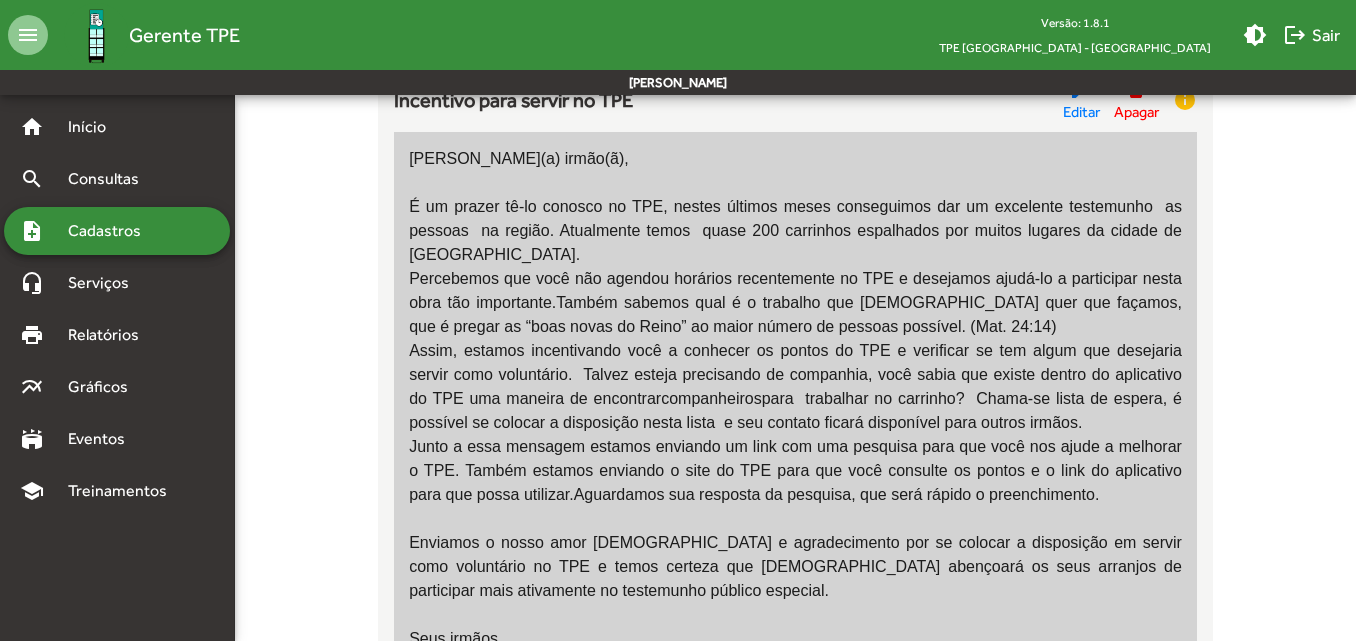 scroll, scrollTop: 1400, scrollLeft: 0, axis: vertical 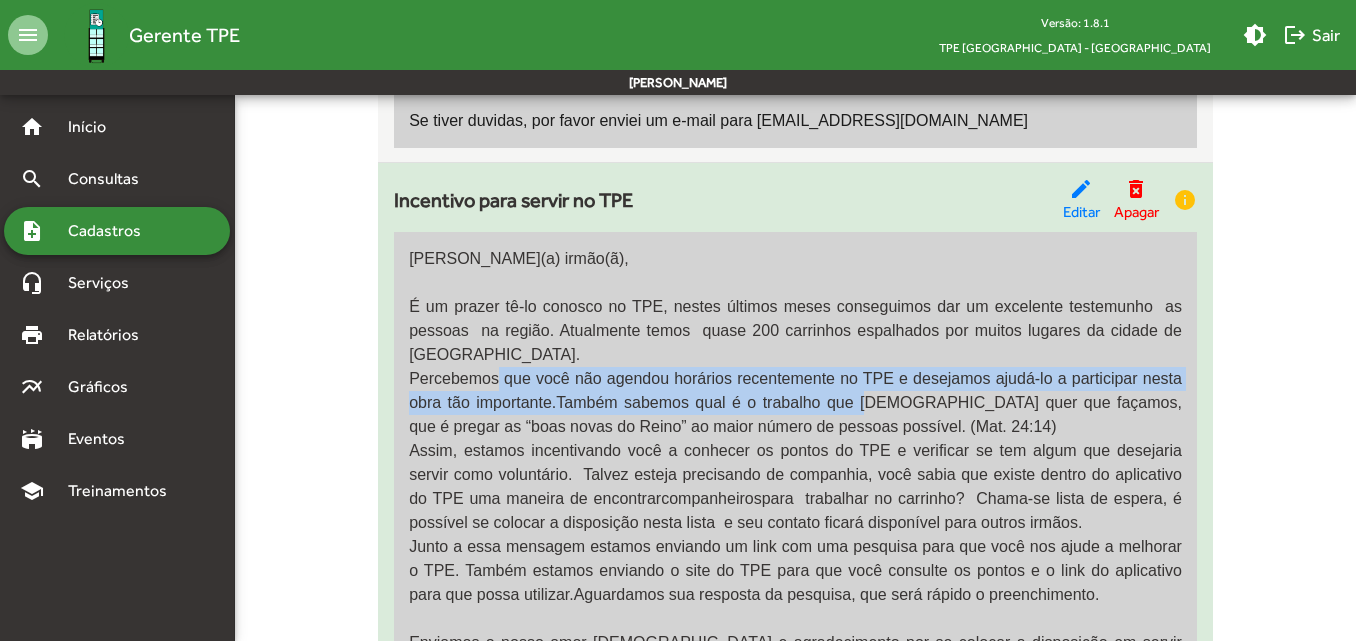 drag, startPoint x: 507, startPoint y: 376, endPoint x: 876, endPoint y: 403, distance: 369.98648 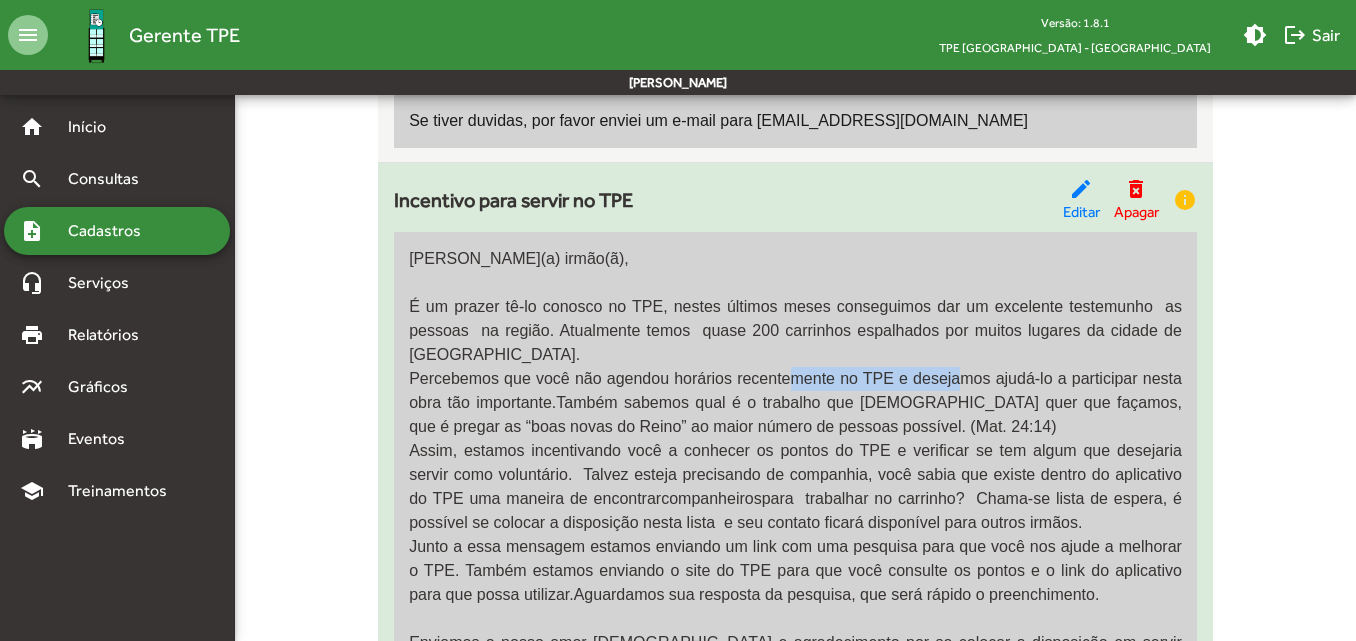 drag, startPoint x: 795, startPoint y: 377, endPoint x: 958, endPoint y: 381, distance: 163.04907 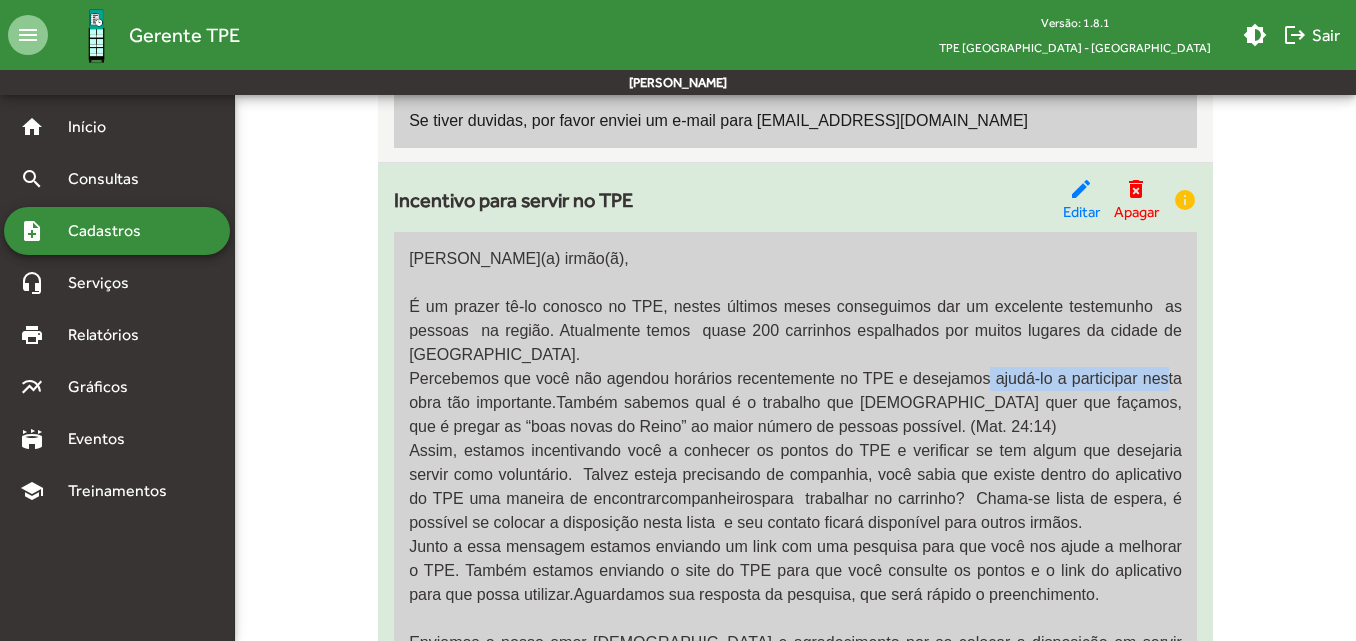 drag, startPoint x: 1040, startPoint y: 387, endPoint x: 1170, endPoint y: 389, distance: 130.01538 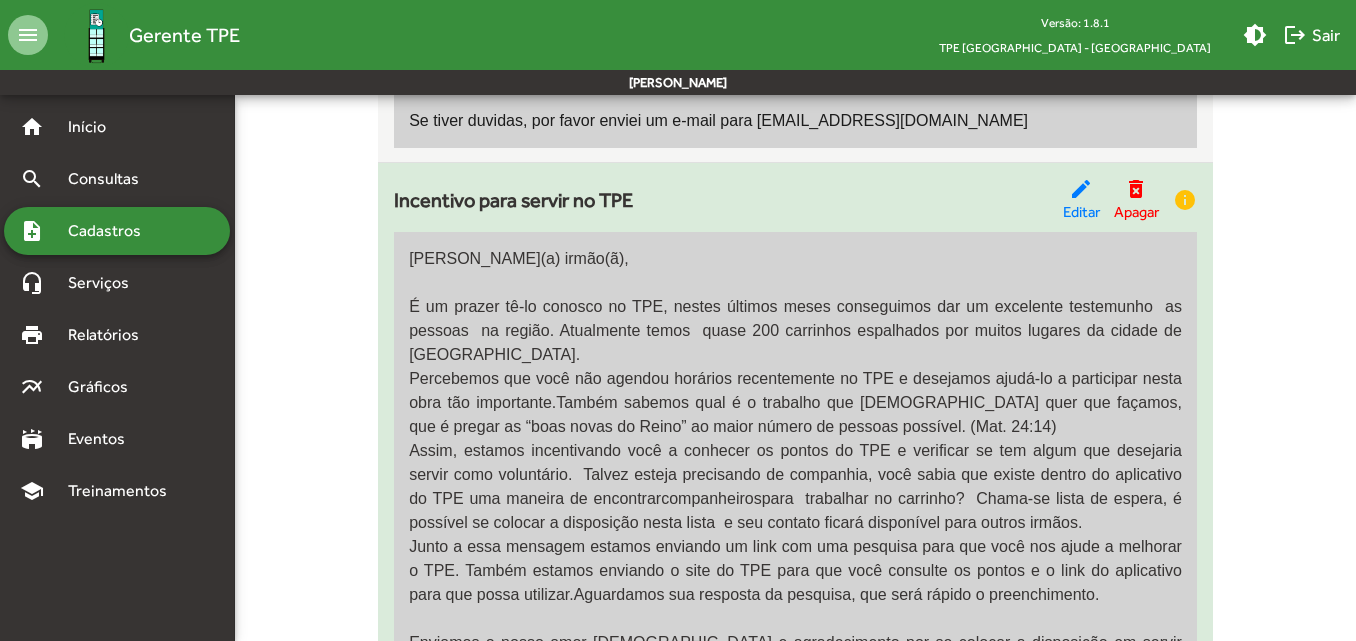 click on "Percebemos que você não agendou horários recentemente no TPE e desejamos ajudá-lo a participar nesta obra tão importante.  Também sabemos qual é o trabalho que [DEMOGRAPHIC_DATA] quer que façamos, que é pregar as “boas novas do Reino” ao maior número de pessoas possível. (Mat. 24:14)" 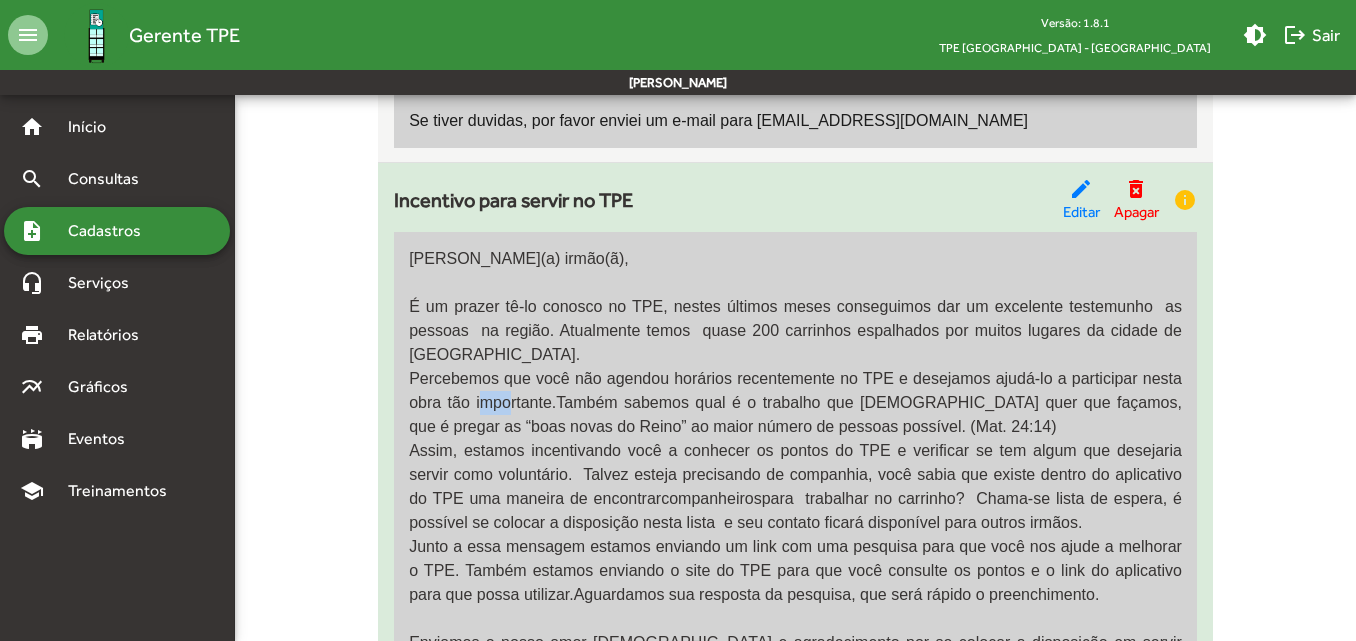 drag, startPoint x: 494, startPoint y: 408, endPoint x: 518, endPoint y: 407, distance: 24.020824 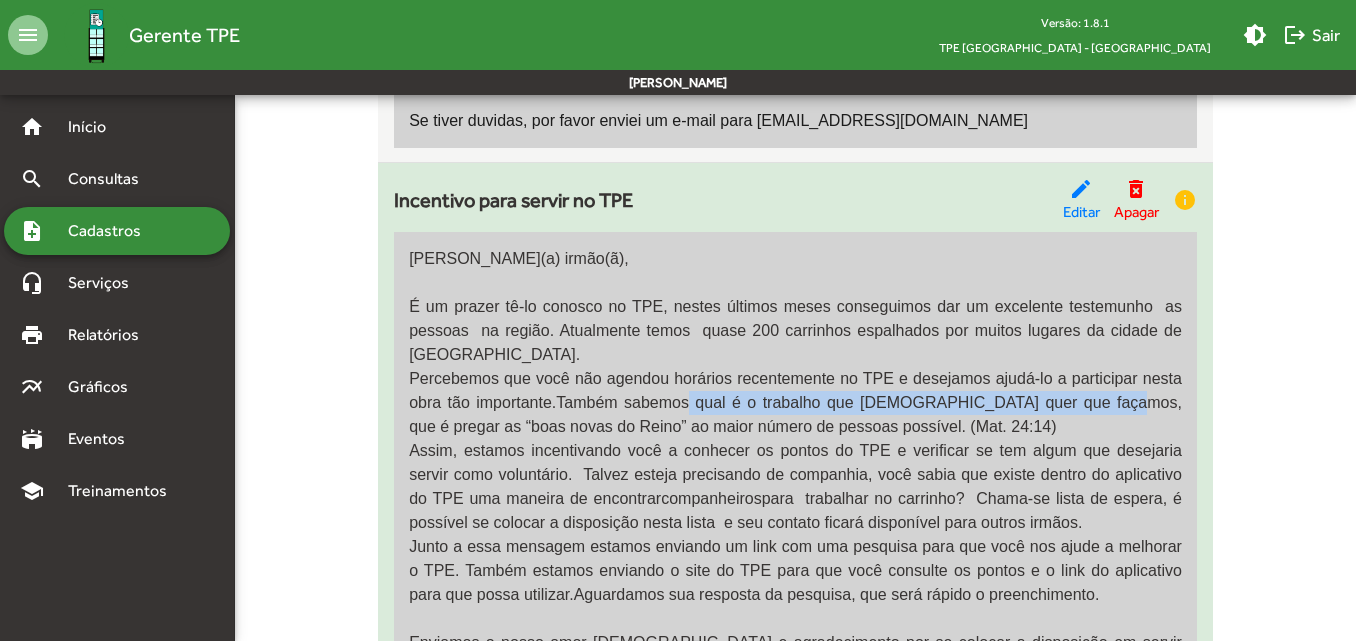 drag, startPoint x: 698, startPoint y: 403, endPoint x: 1124, endPoint y: 403, distance: 426 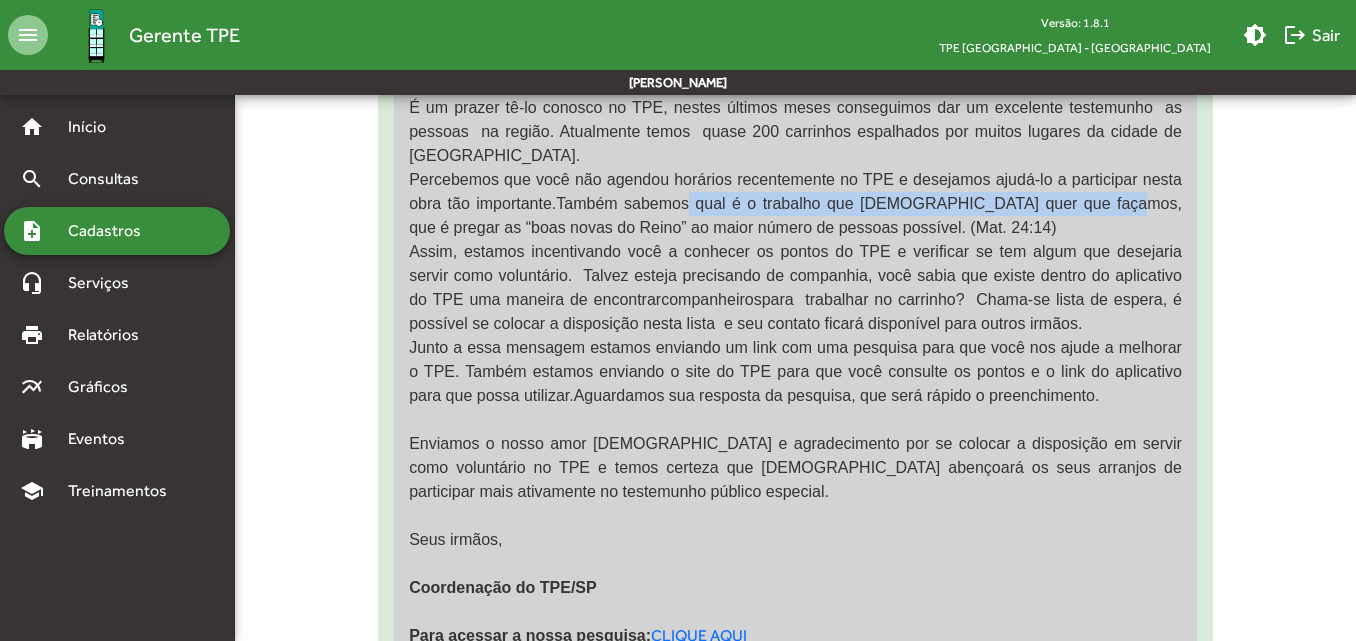 scroll, scrollTop: 1600, scrollLeft: 0, axis: vertical 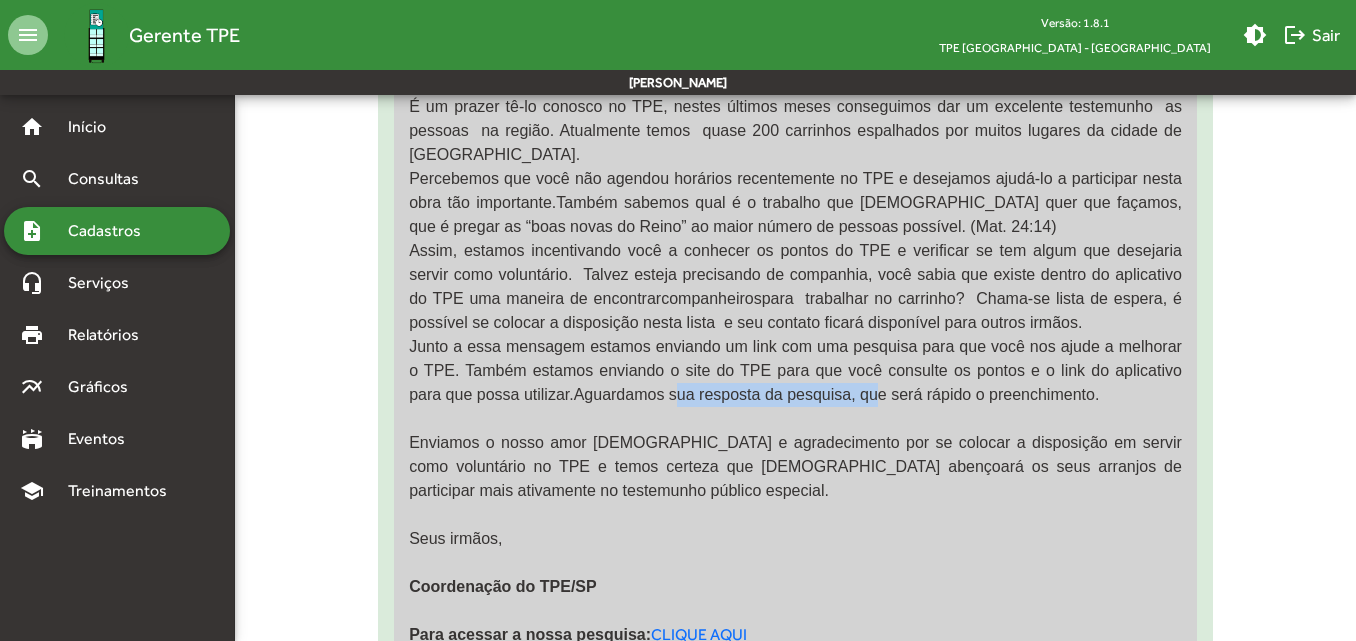 drag, startPoint x: 682, startPoint y: 405, endPoint x: 878, endPoint y: 402, distance: 196.02296 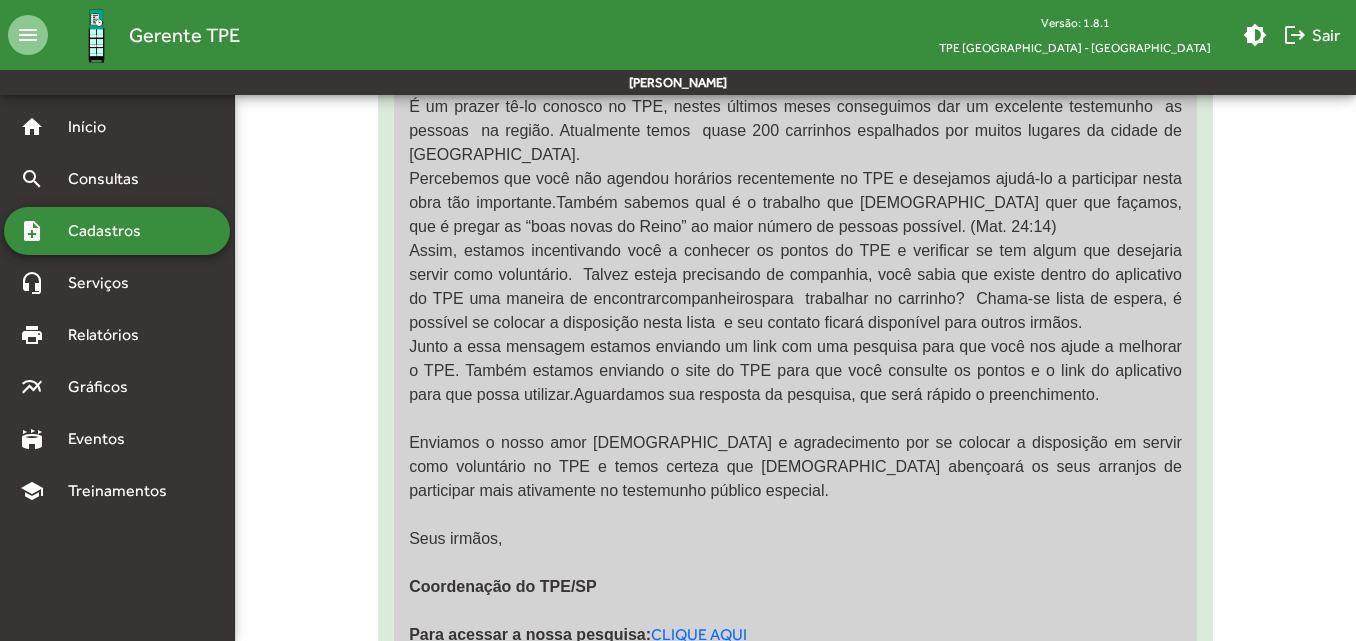 drag, startPoint x: 887, startPoint y: 402, endPoint x: 951, endPoint y: 398, distance: 64.12488 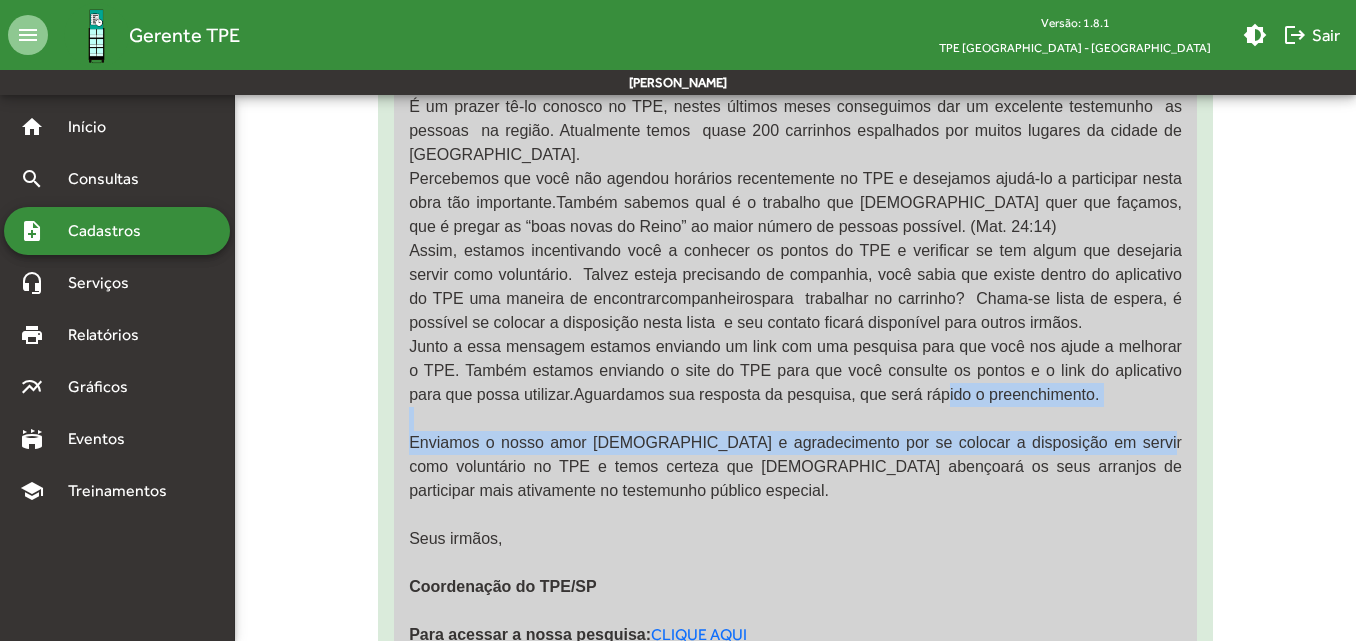 drag, startPoint x: 951, startPoint y: 398, endPoint x: 1116, endPoint y: 443, distance: 171.0263 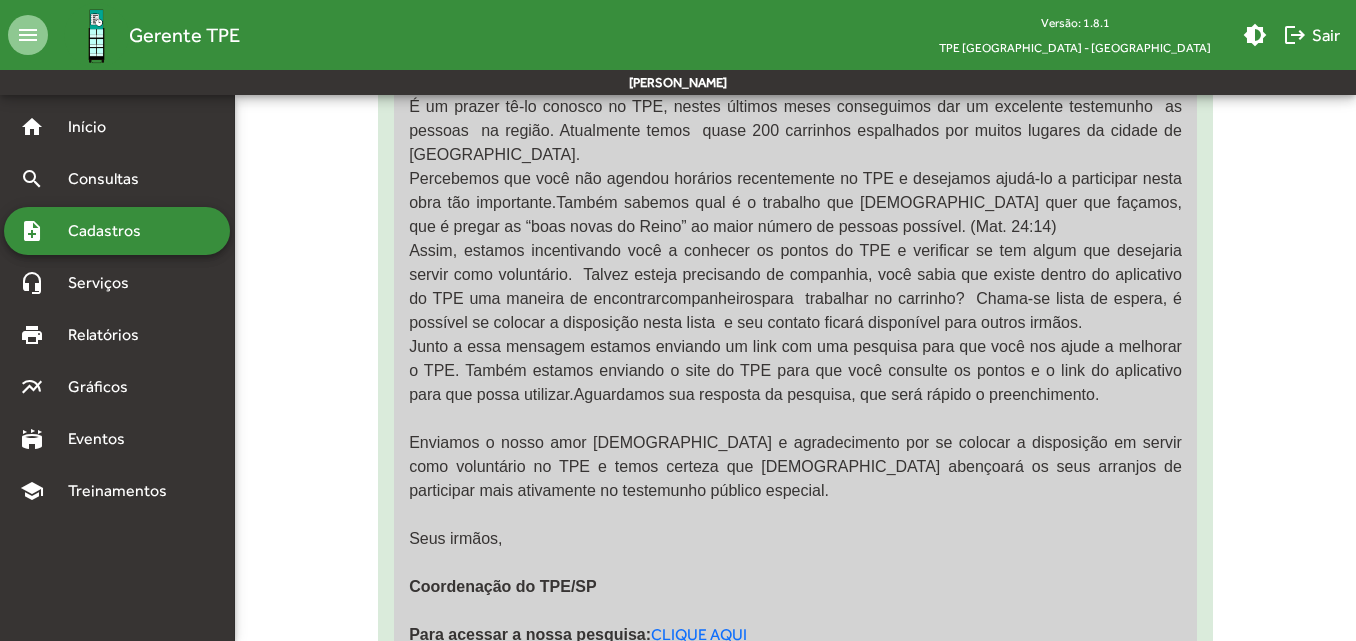 click on "Enviamos o nosso amor [DEMOGRAPHIC_DATA] e agradecimento por se colocar a disposição em servir como voluntário no TPE e temos certeza que [DEMOGRAPHIC_DATA] abençoará os seus arranjos de participar mais ativamente no testemunho público especial." 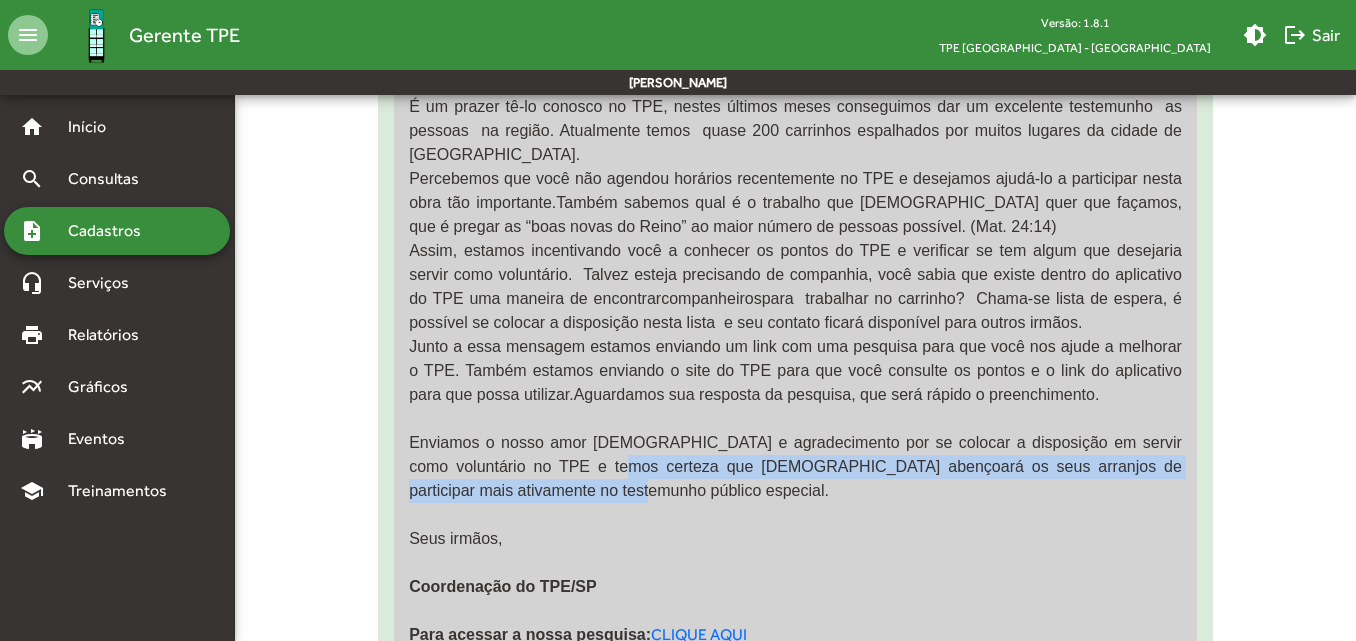 drag, startPoint x: 560, startPoint y: 455, endPoint x: 896, endPoint y: 483, distance: 337.16464 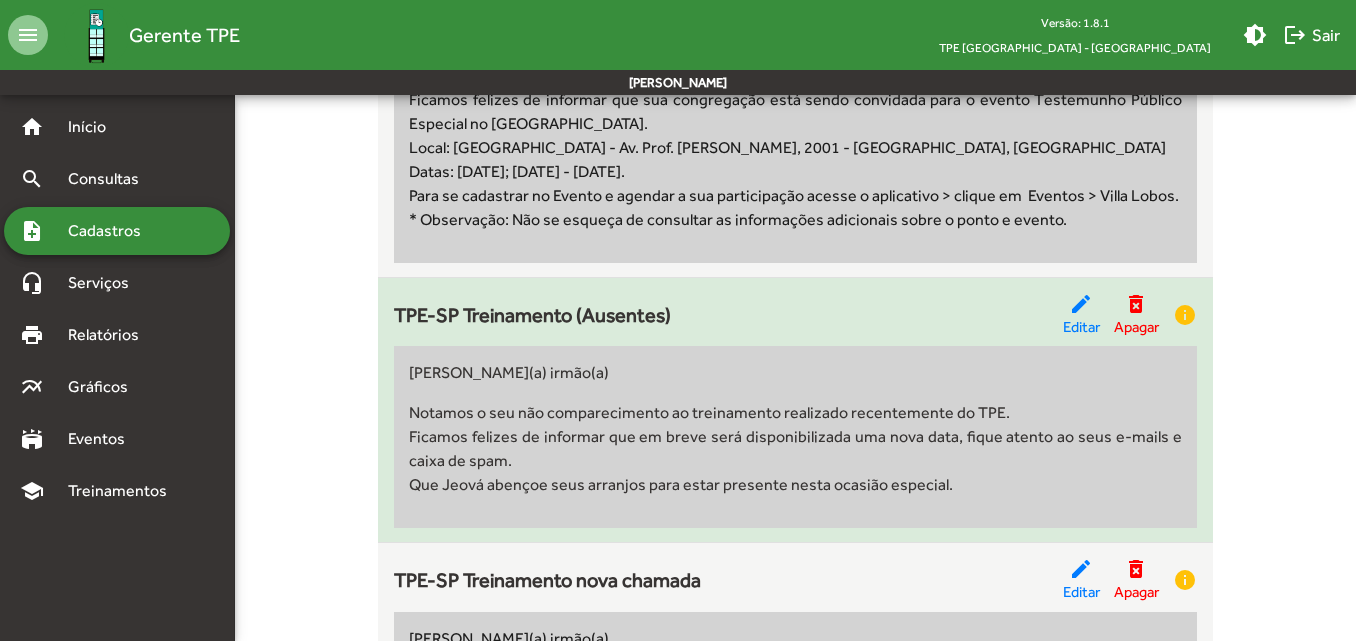 scroll, scrollTop: 8719, scrollLeft: 0, axis: vertical 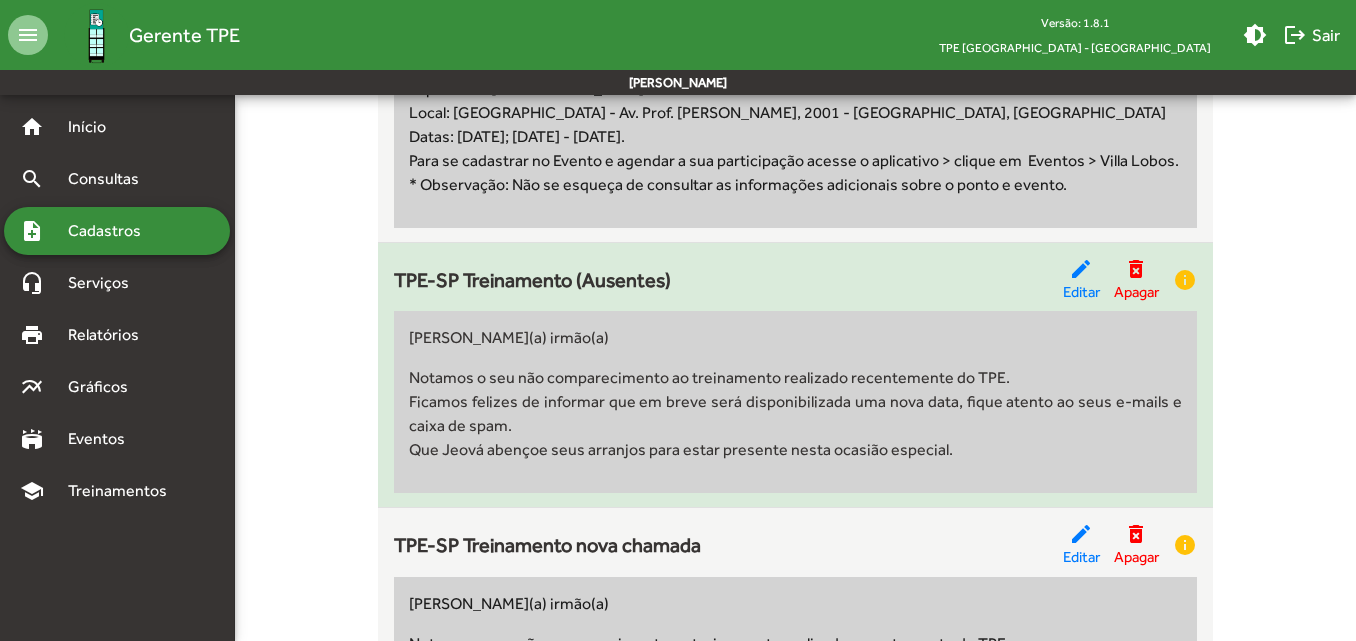 drag, startPoint x: 408, startPoint y: 289, endPoint x: 962, endPoint y: 402, distance: 565.4069 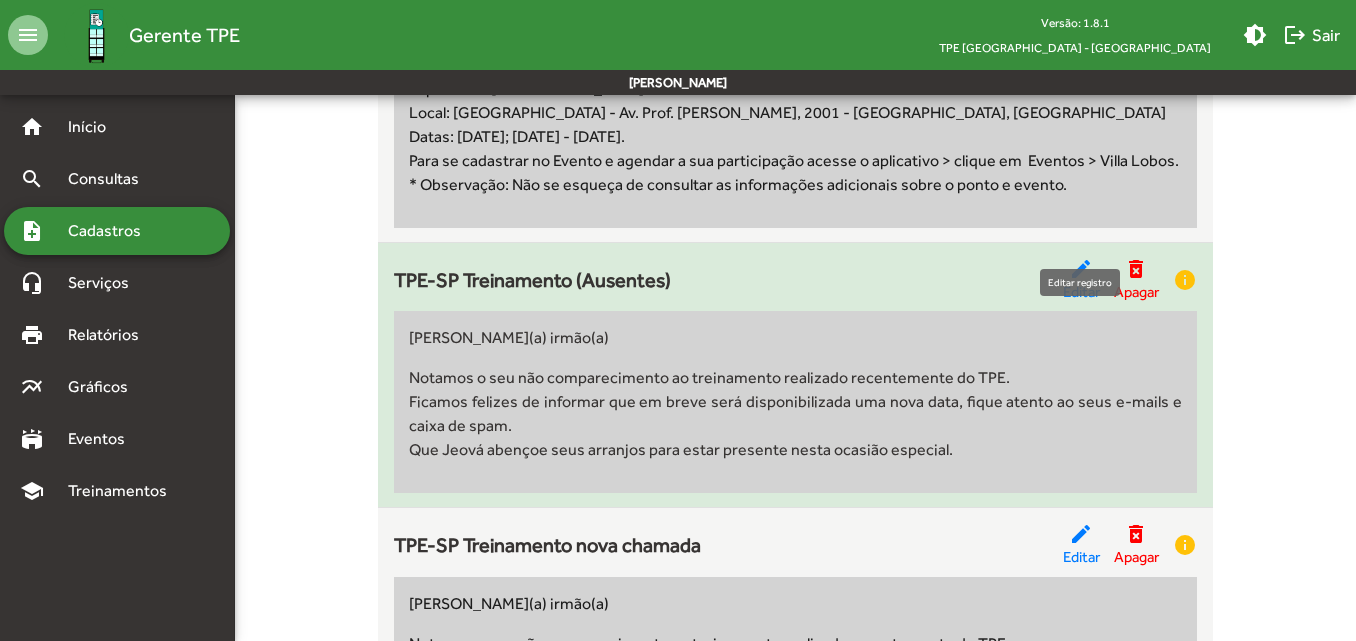 click on "edit" 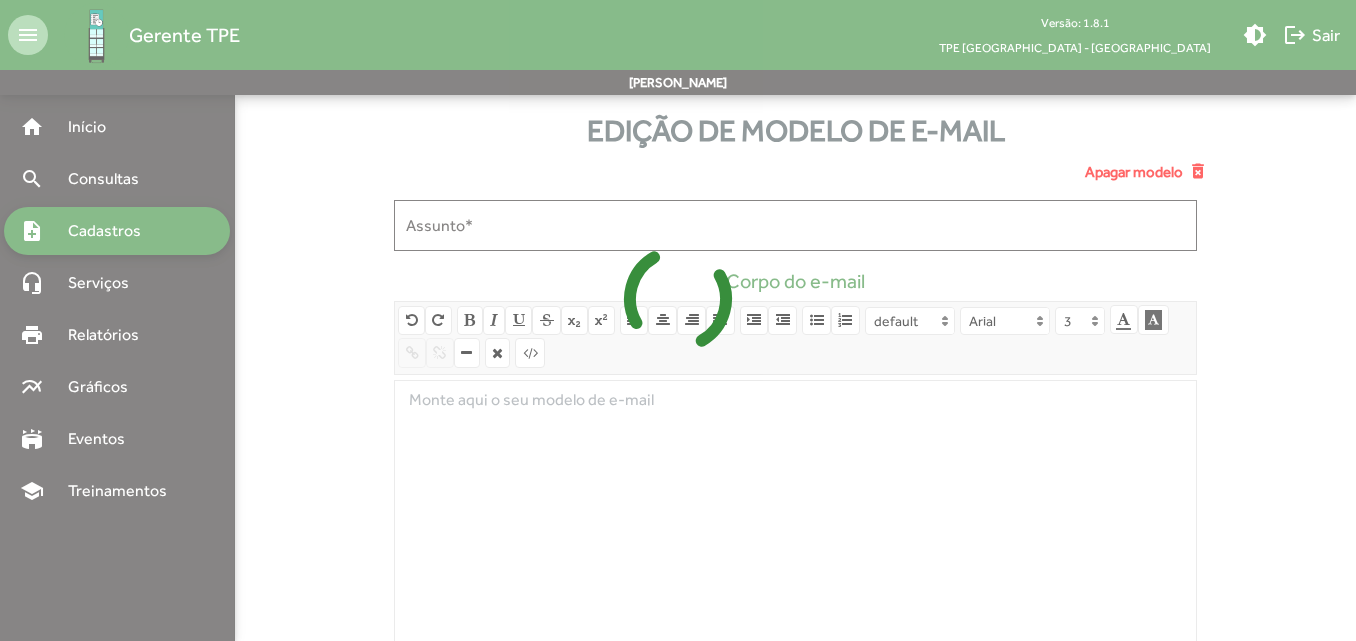 scroll, scrollTop: 0, scrollLeft: 0, axis: both 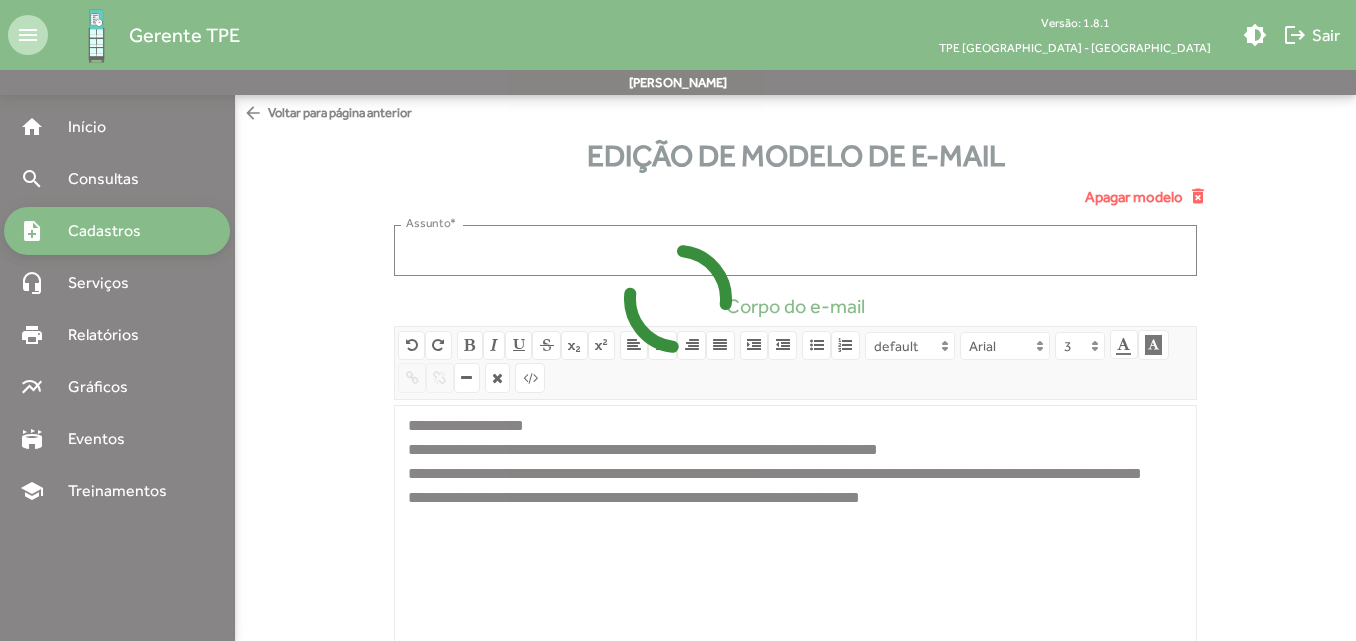 type on "**********" 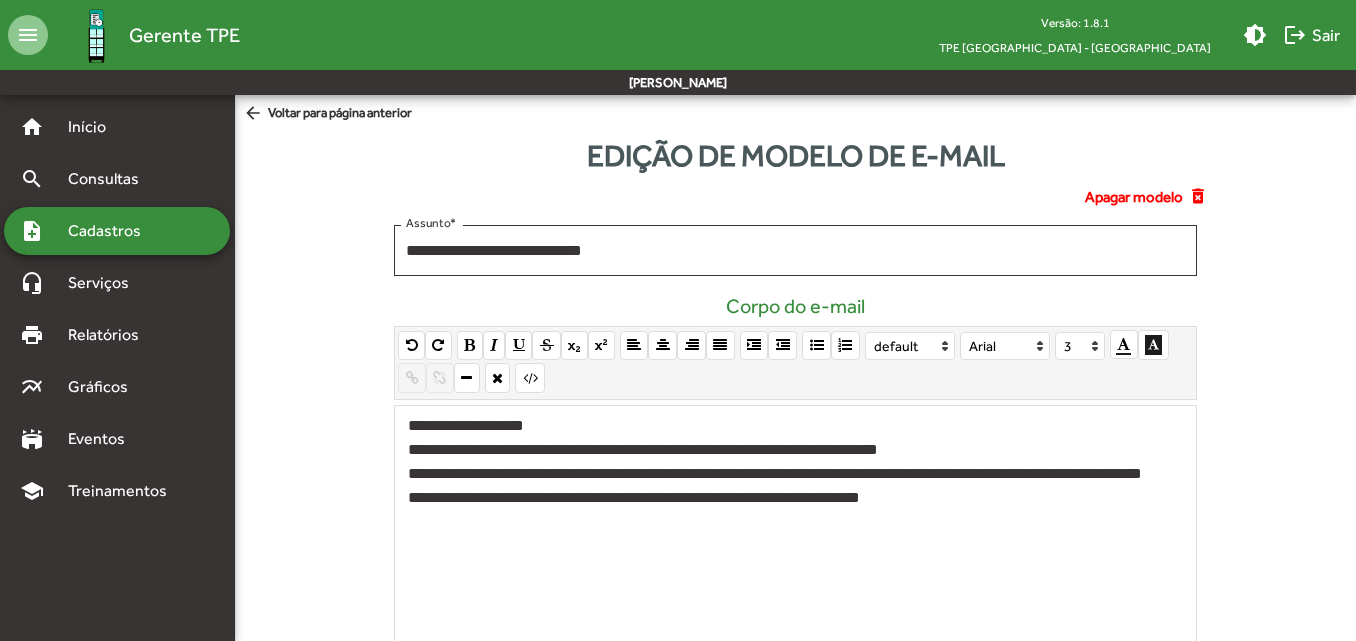 type 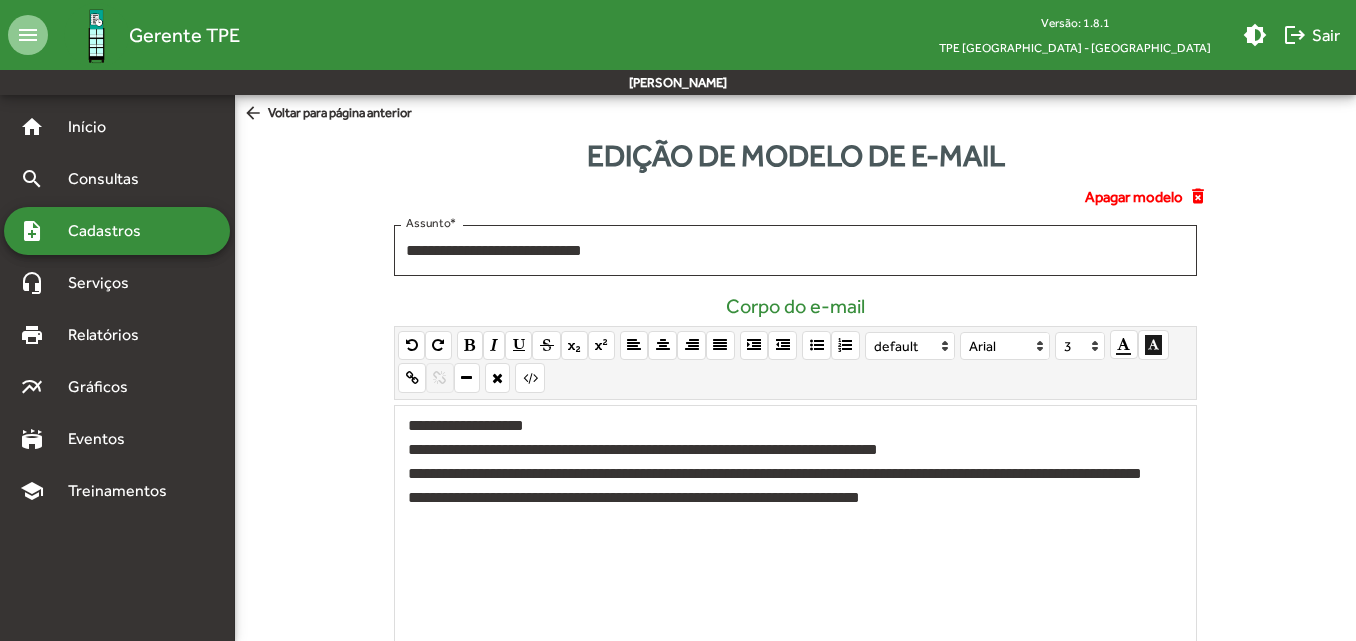 drag, startPoint x: 414, startPoint y: 425, endPoint x: 1092, endPoint y: 552, distance: 689.792 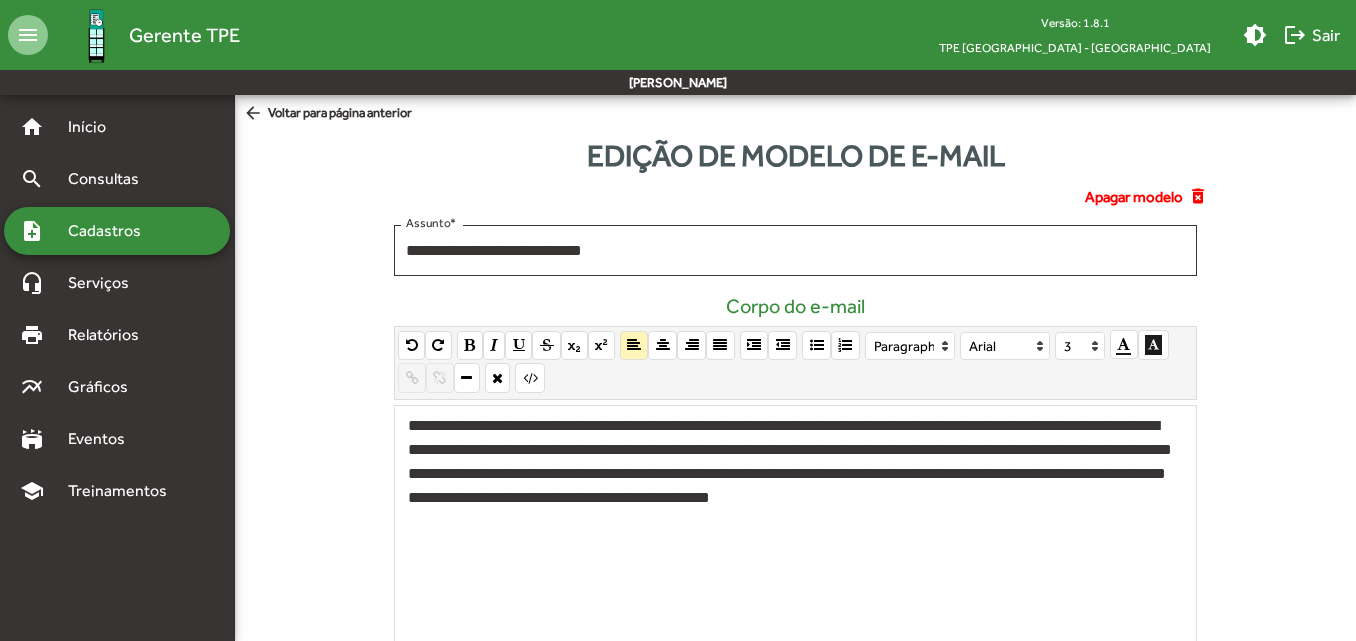click on "**********" 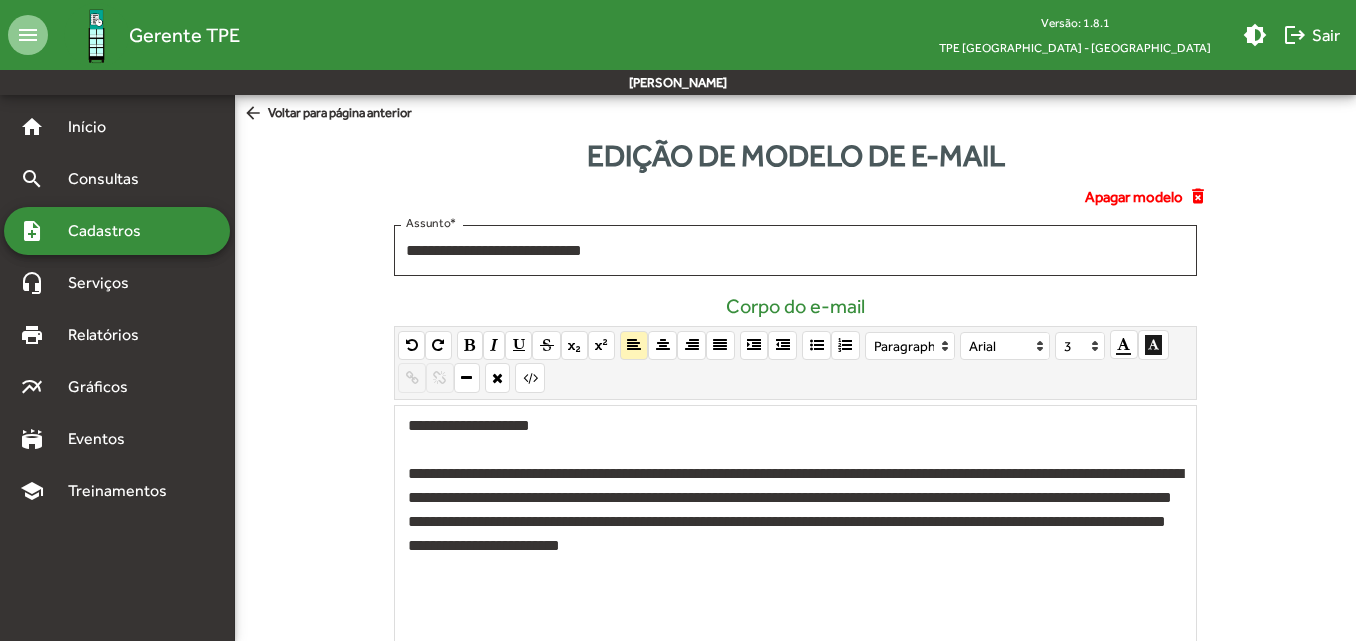 click on "**********" 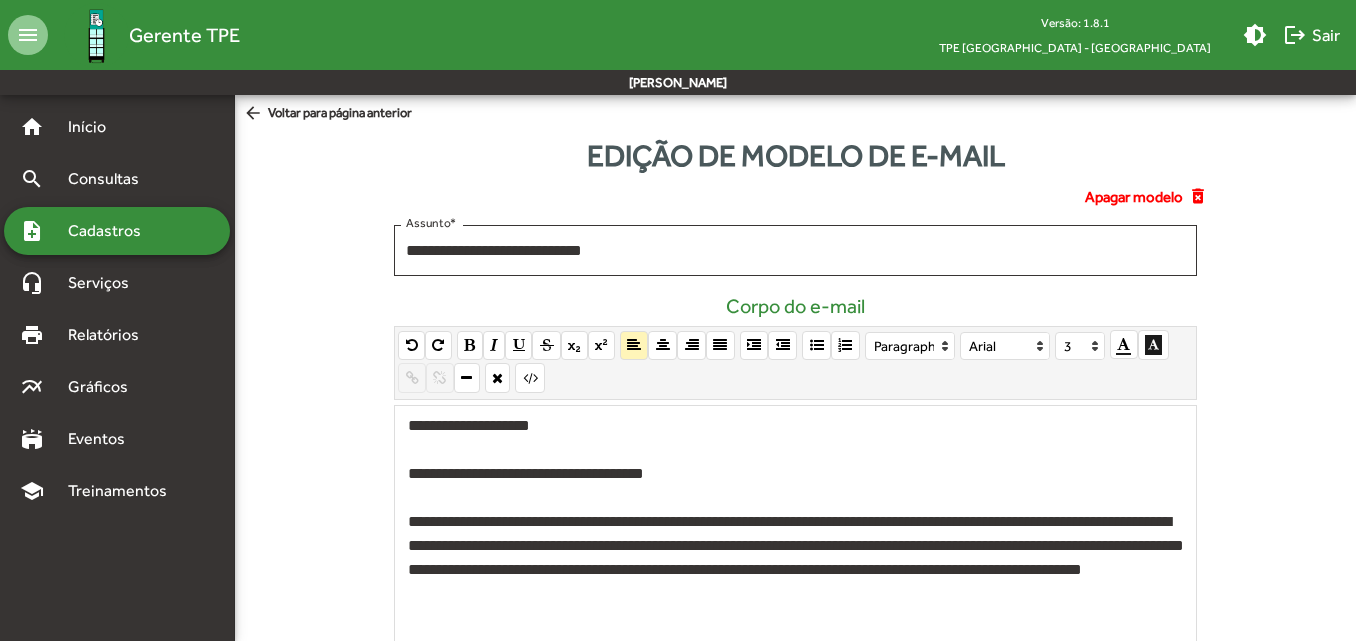 click on "**********" 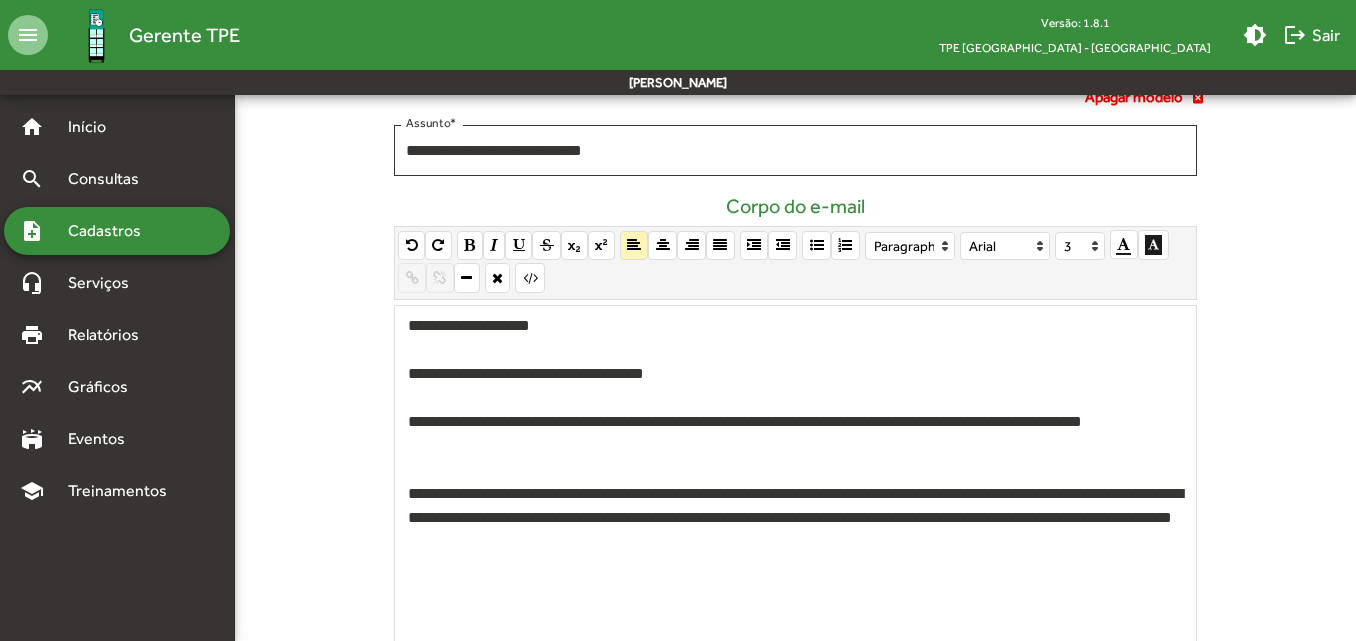 scroll, scrollTop: 200, scrollLeft: 0, axis: vertical 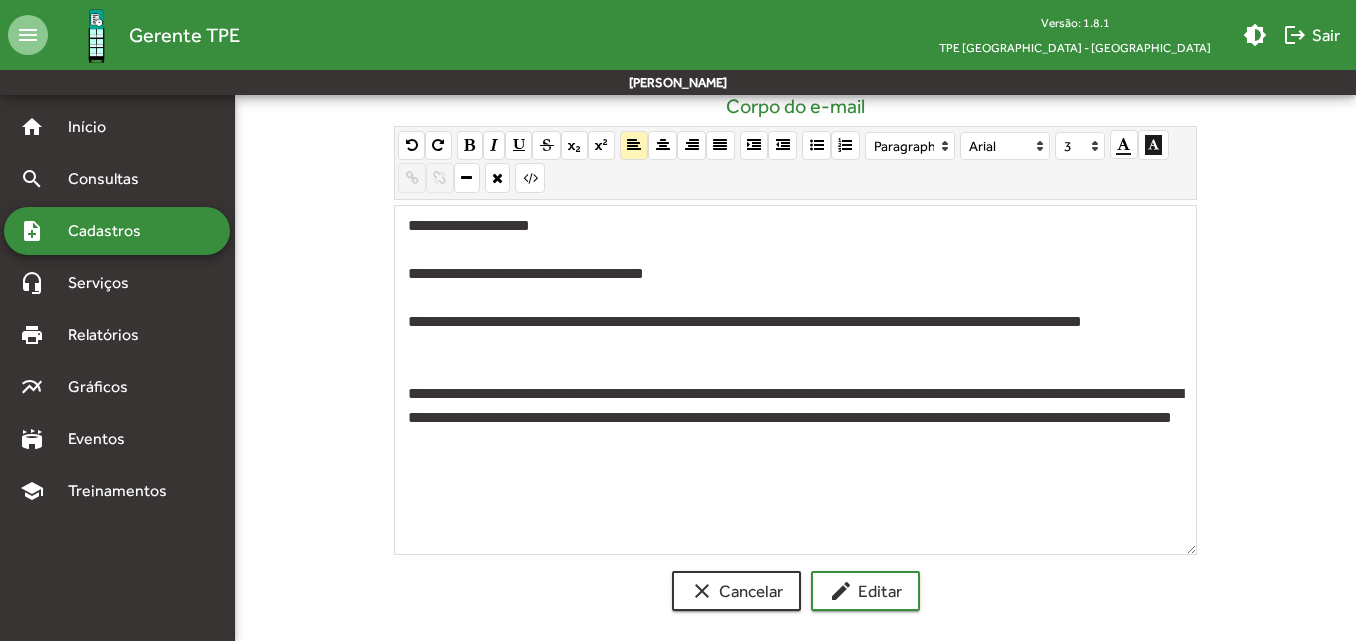 click on "**********" 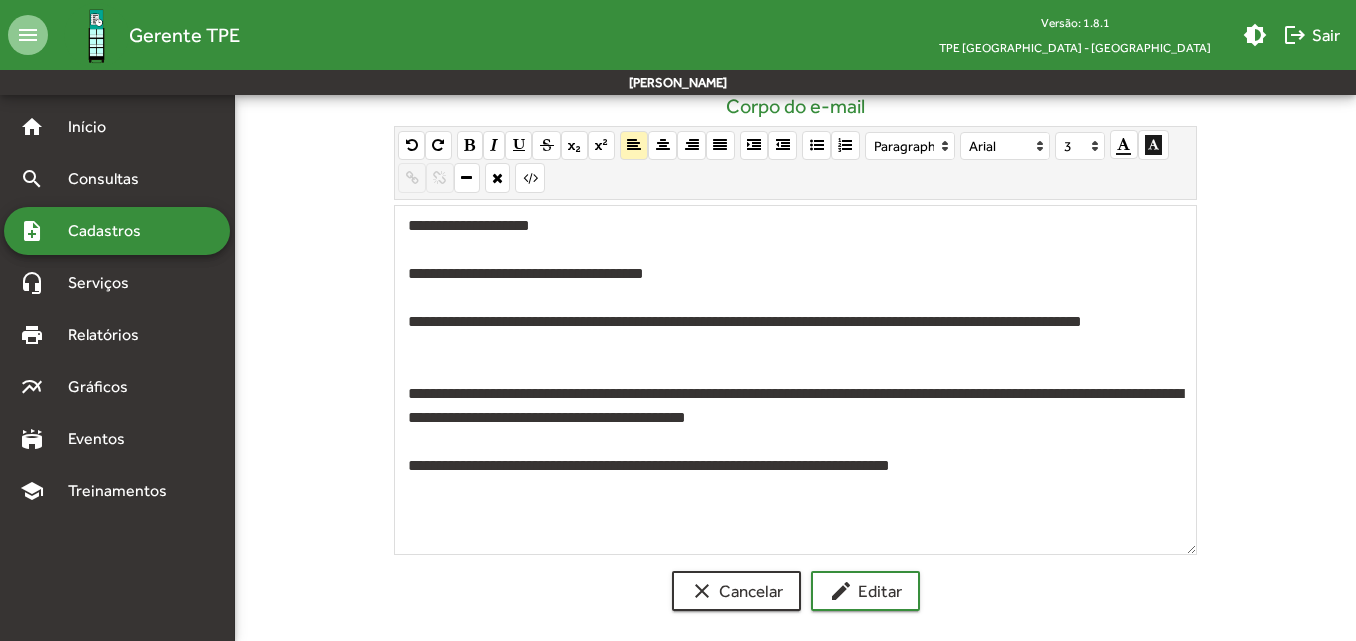drag, startPoint x: 1021, startPoint y: 460, endPoint x: 737, endPoint y: 460, distance: 284 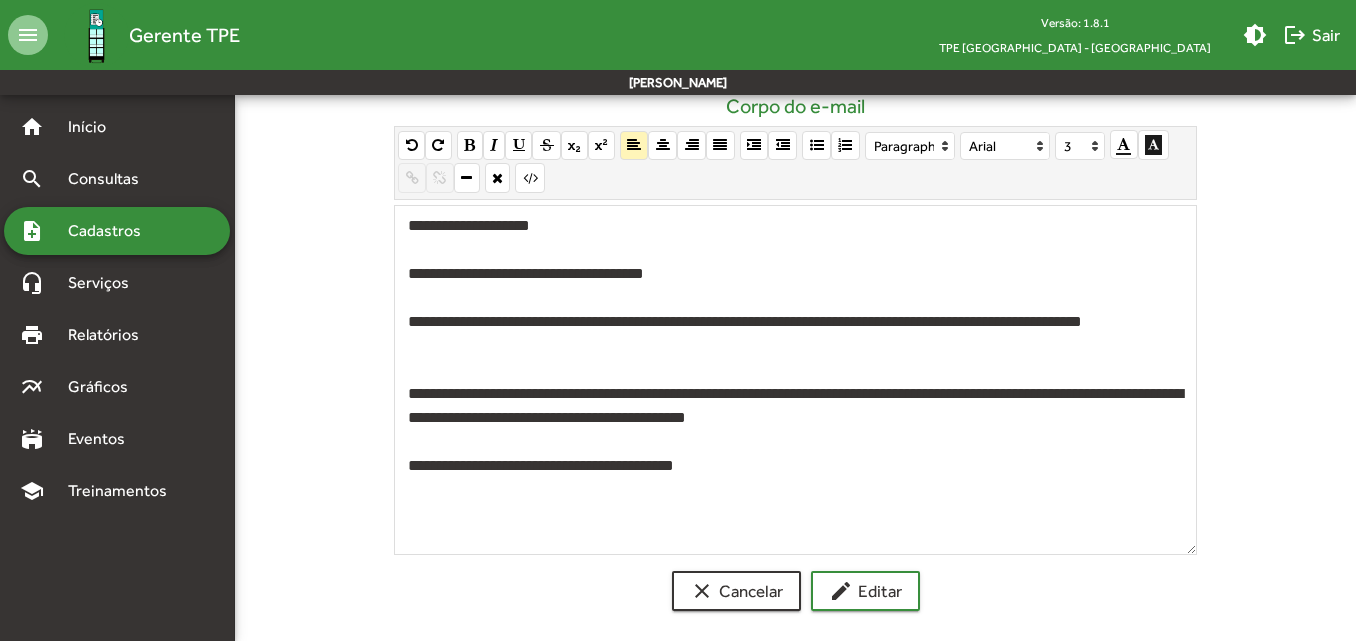 click on "**********" 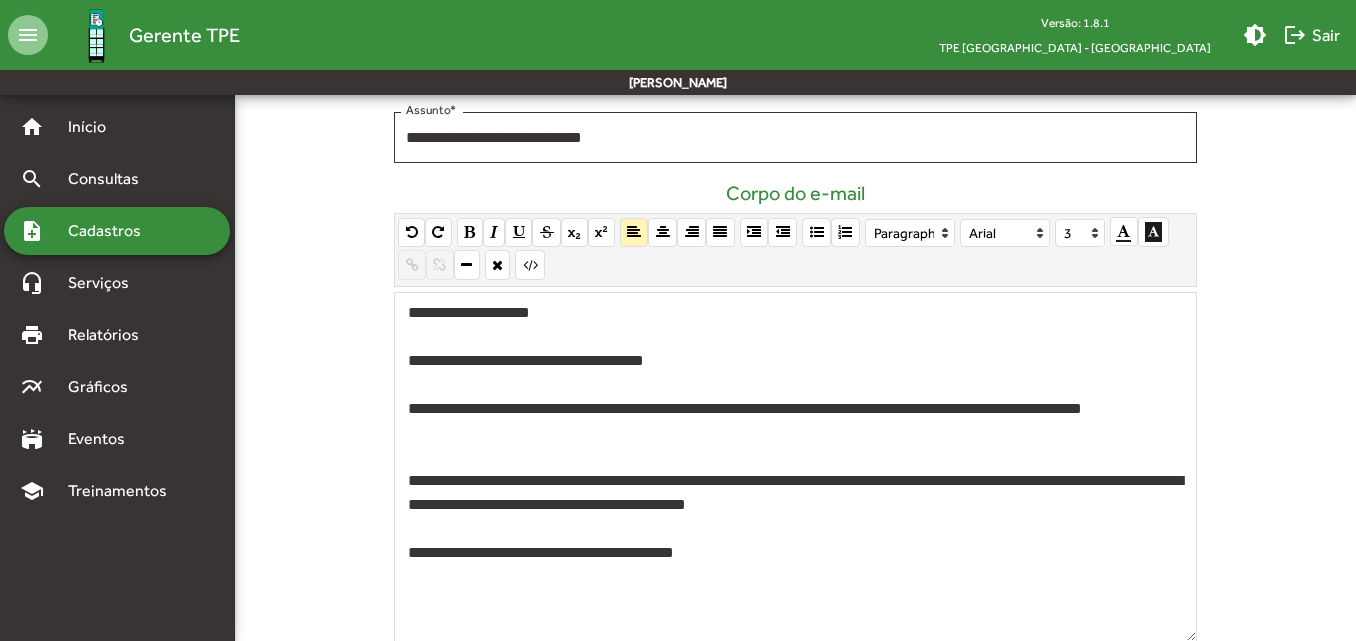 scroll, scrollTop: 210, scrollLeft: 0, axis: vertical 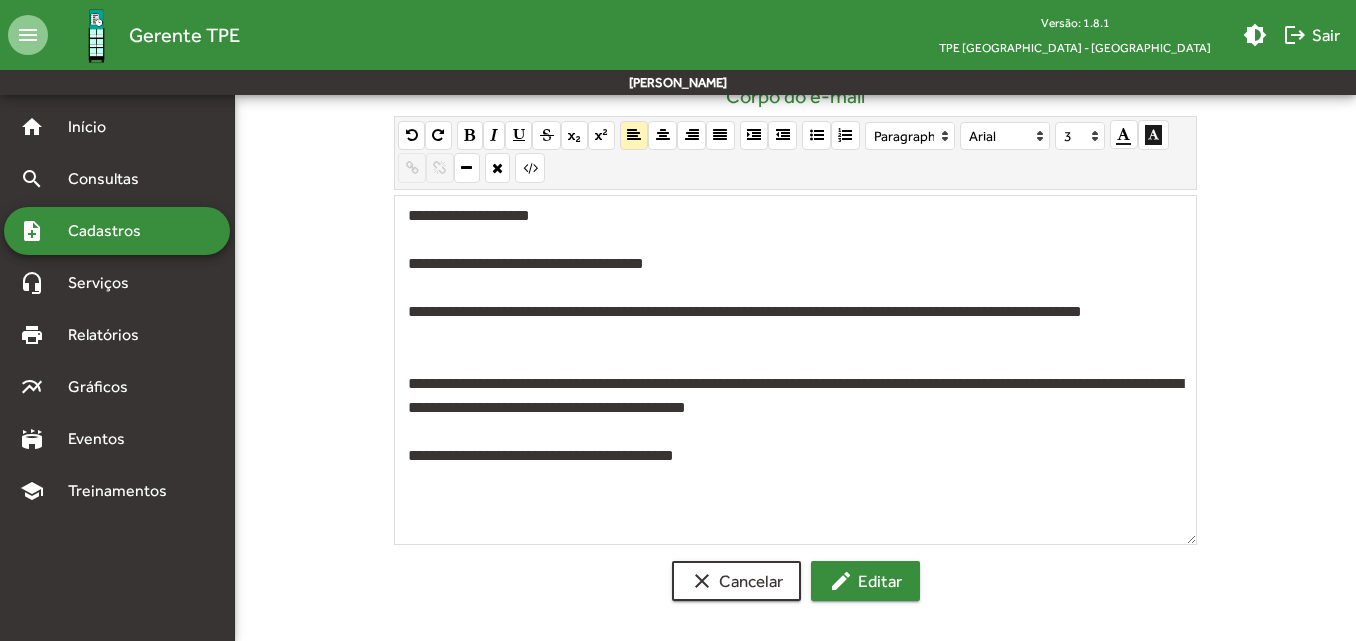 click on "edit  Editar" 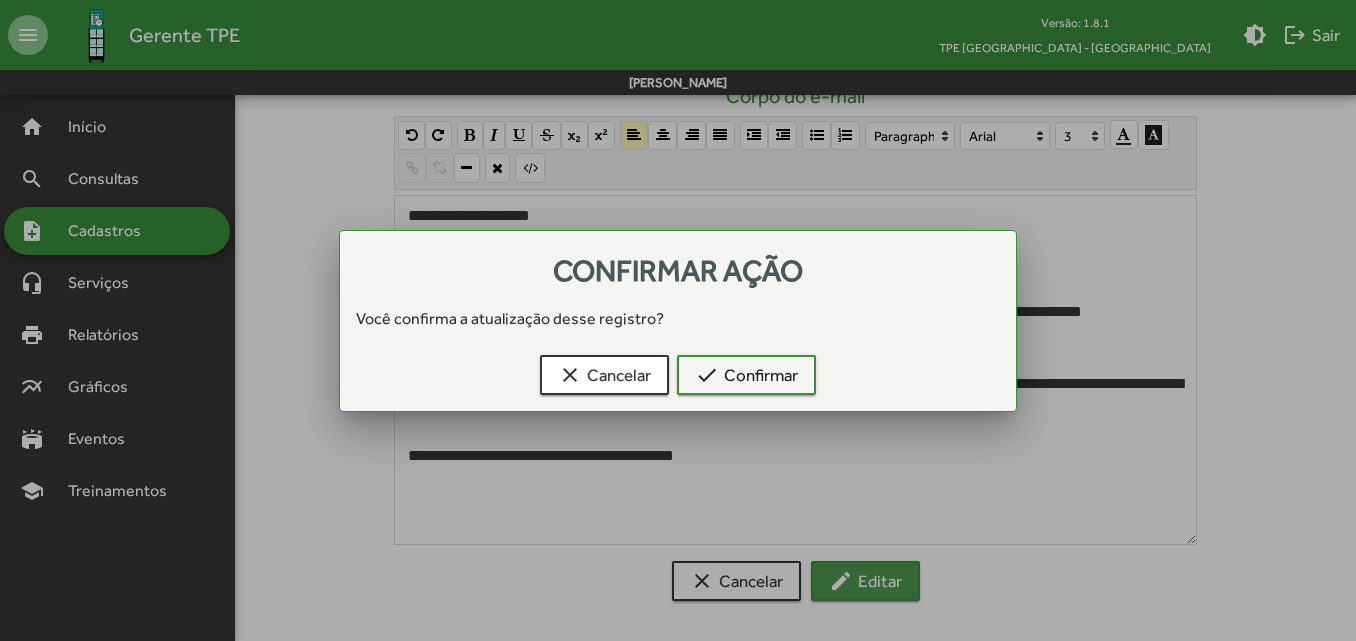 scroll, scrollTop: 0, scrollLeft: 0, axis: both 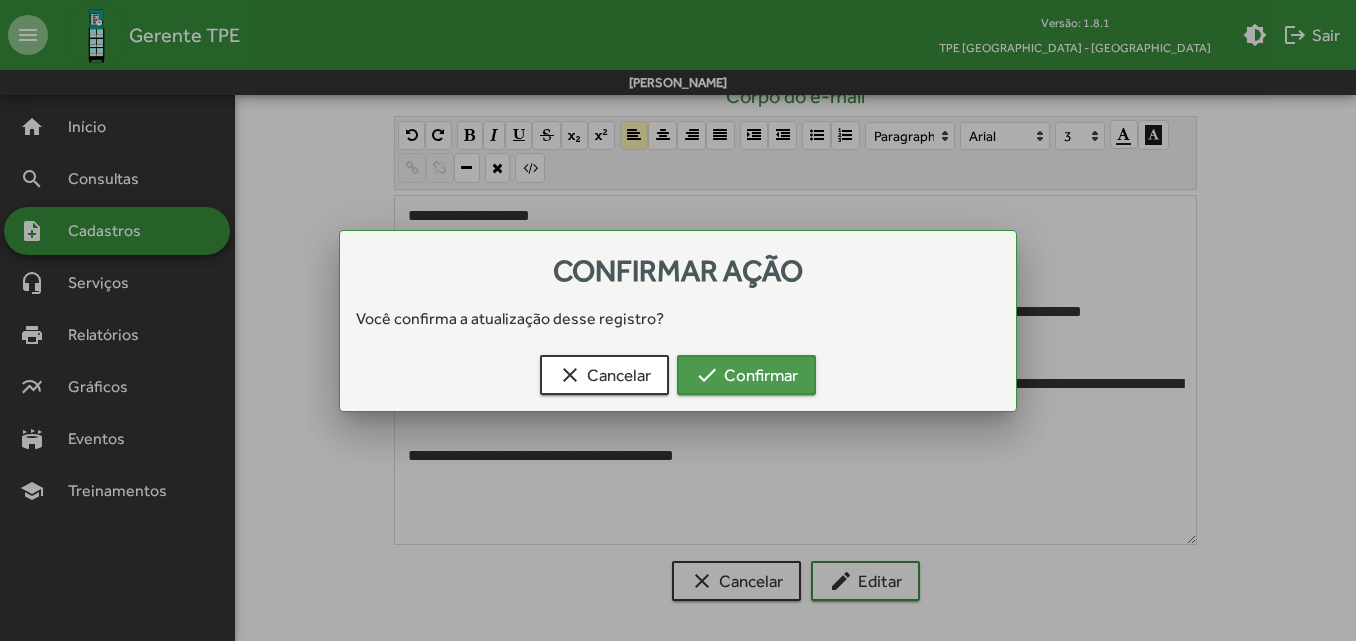 click on "check  Confirmar" at bounding box center (746, 375) 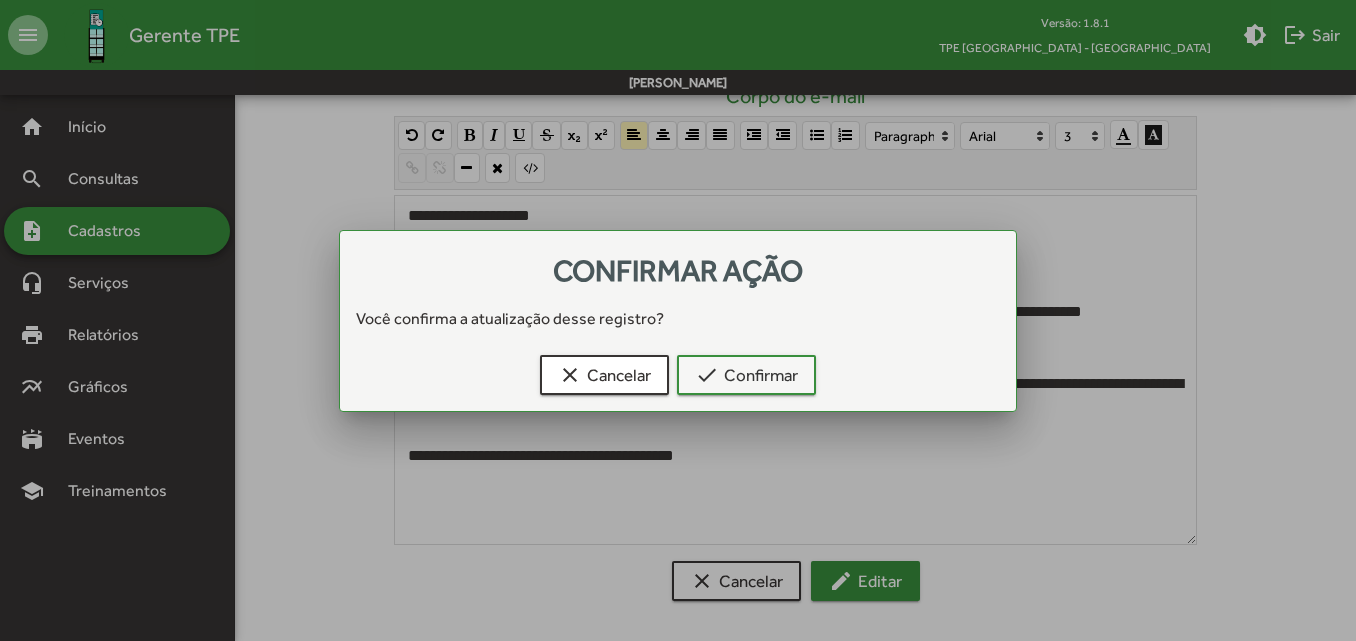 scroll, scrollTop: 210, scrollLeft: 0, axis: vertical 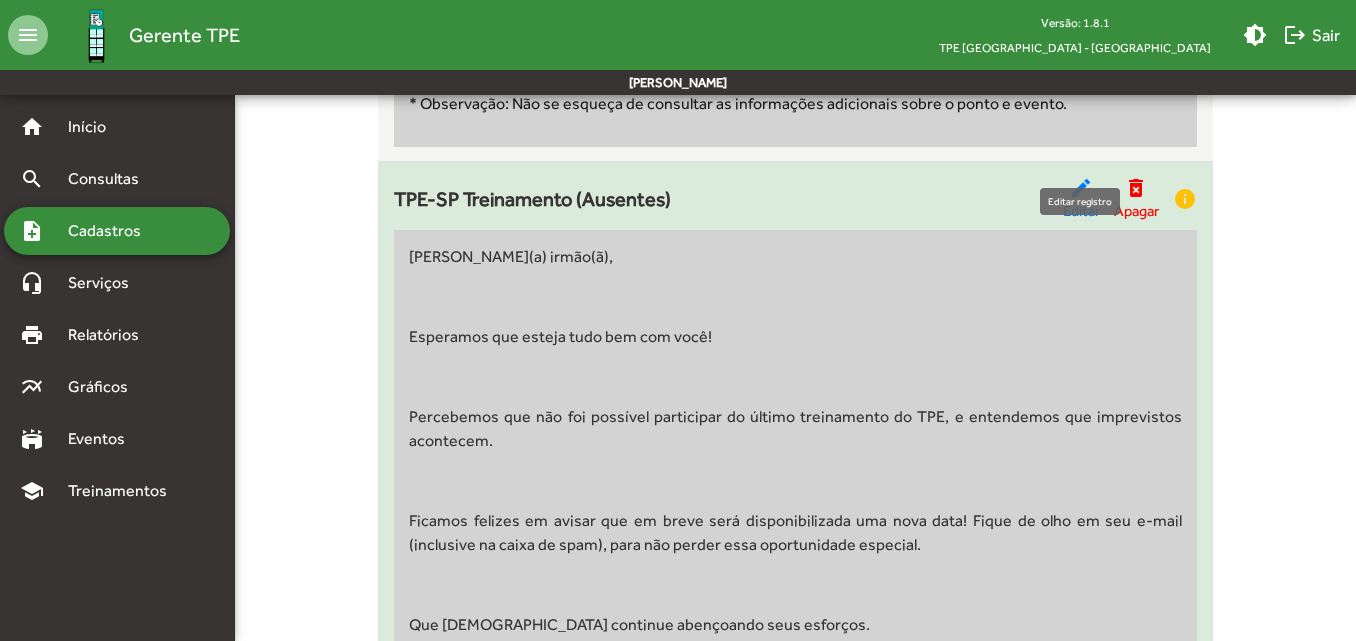 click on "Editar" 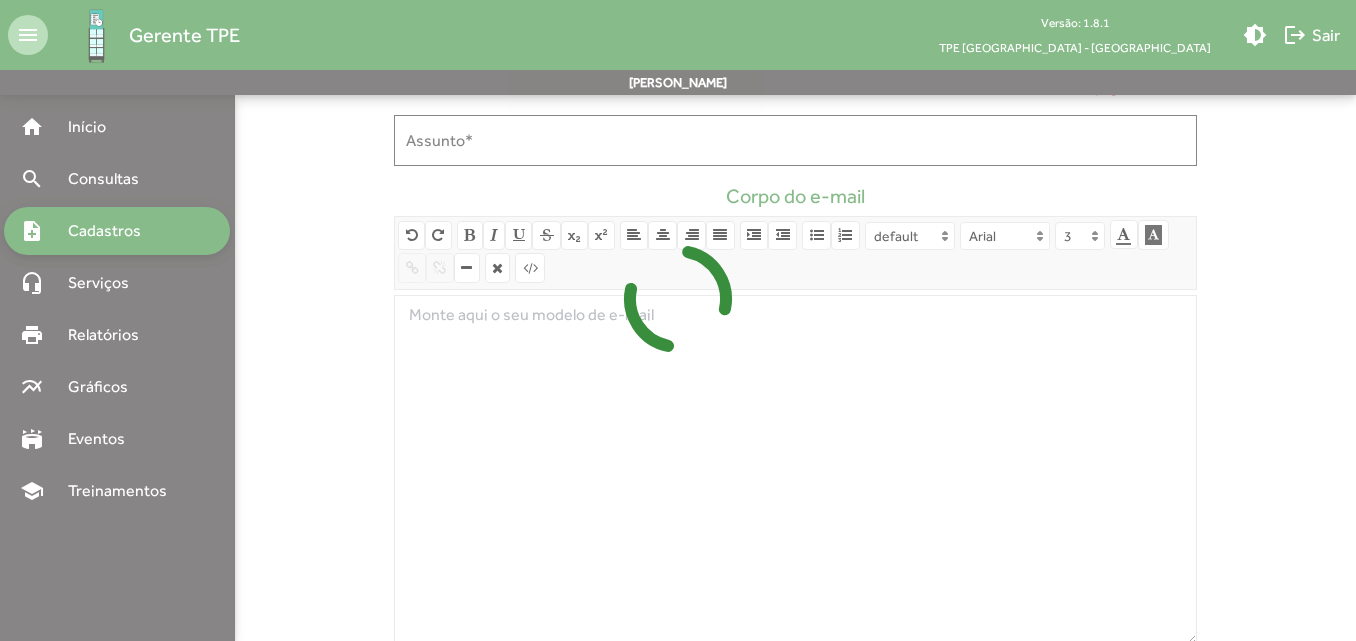 scroll, scrollTop: 0, scrollLeft: 0, axis: both 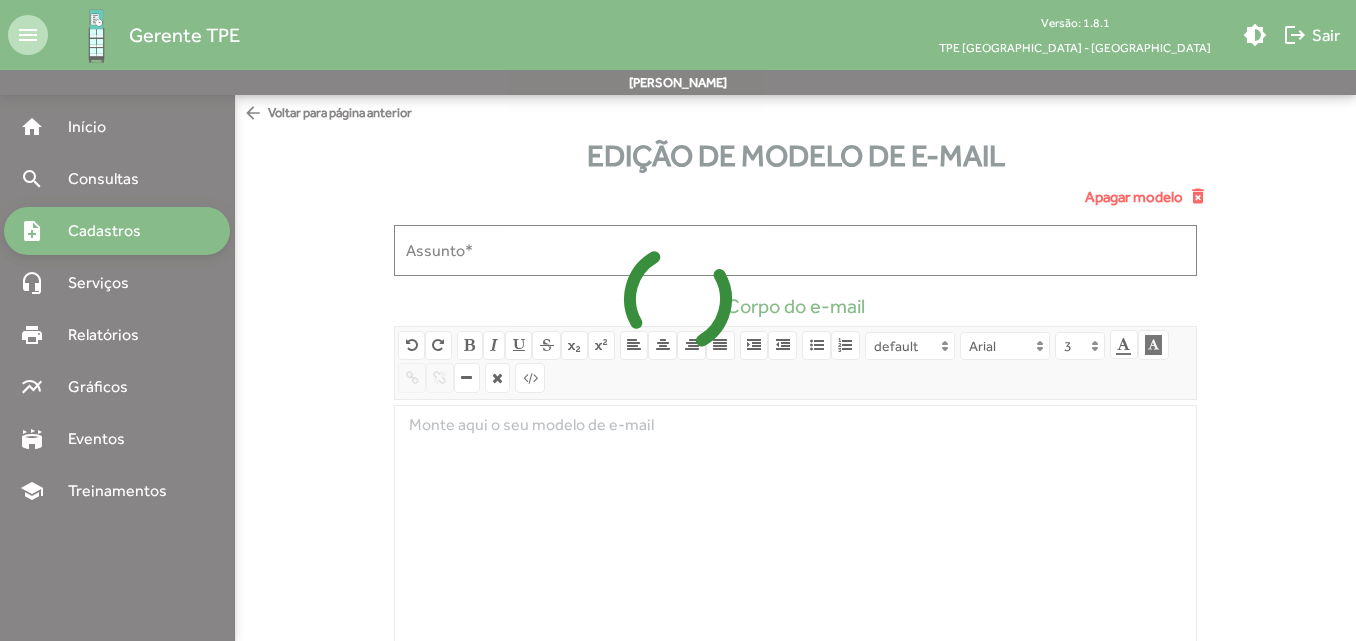 type on "**********" 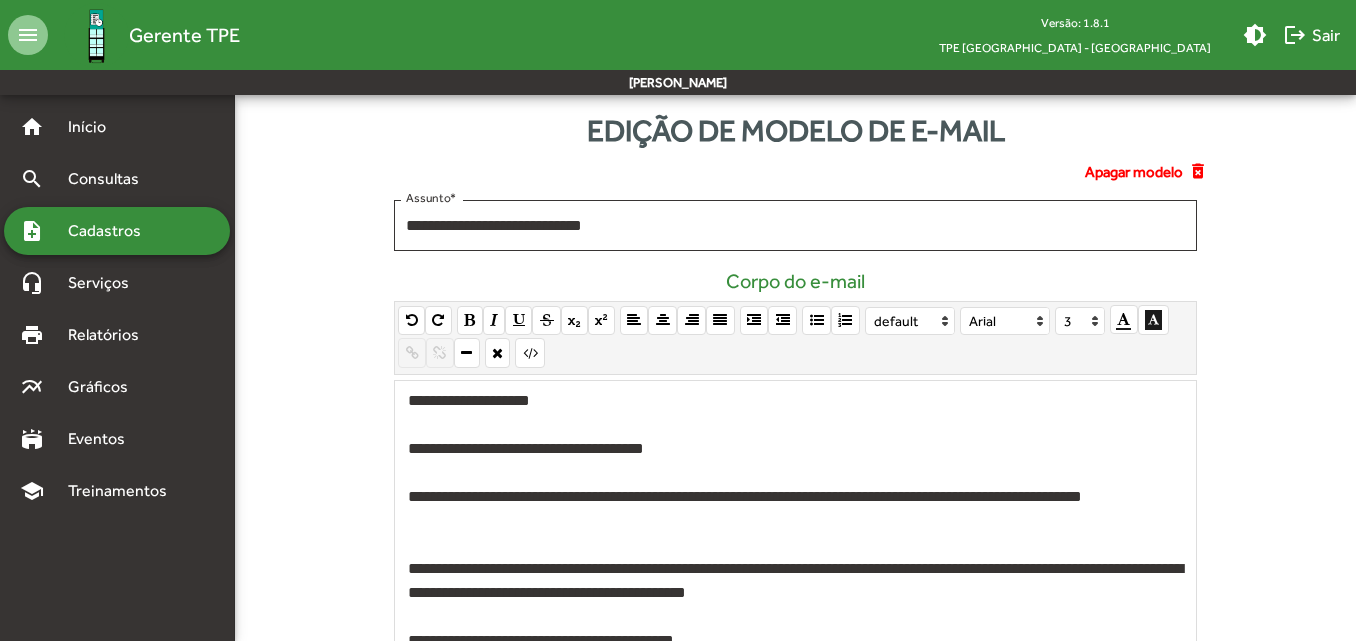 scroll, scrollTop: 100, scrollLeft: 0, axis: vertical 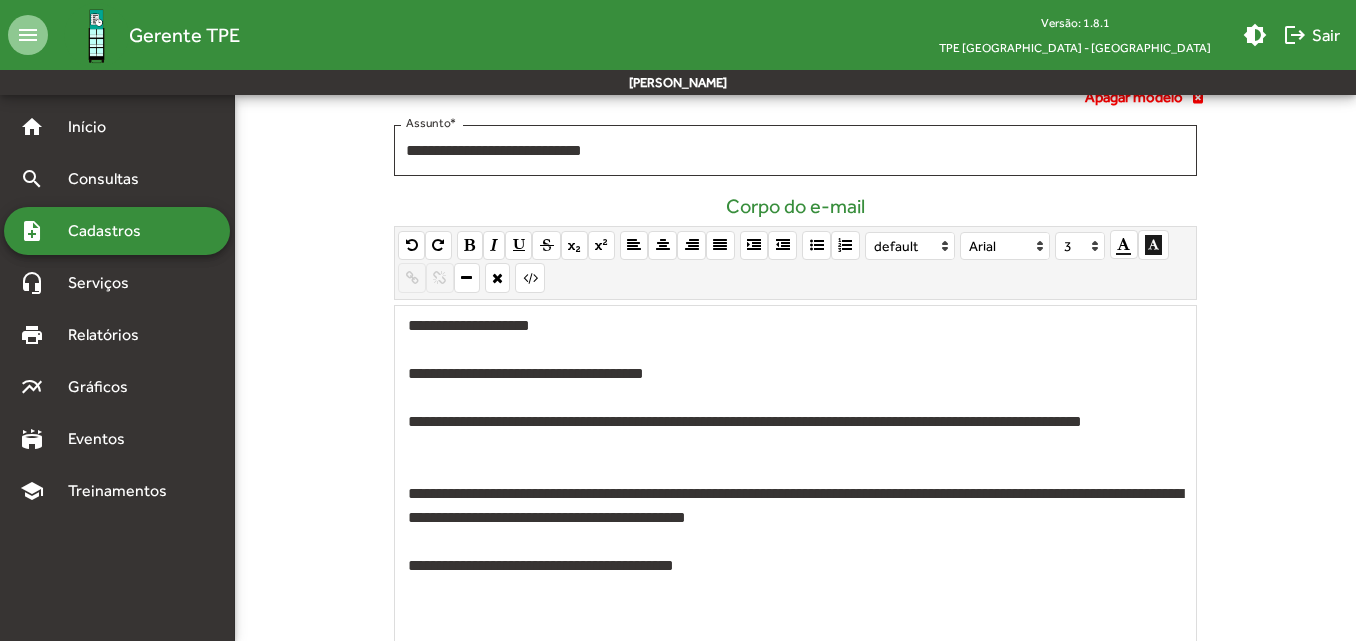 click 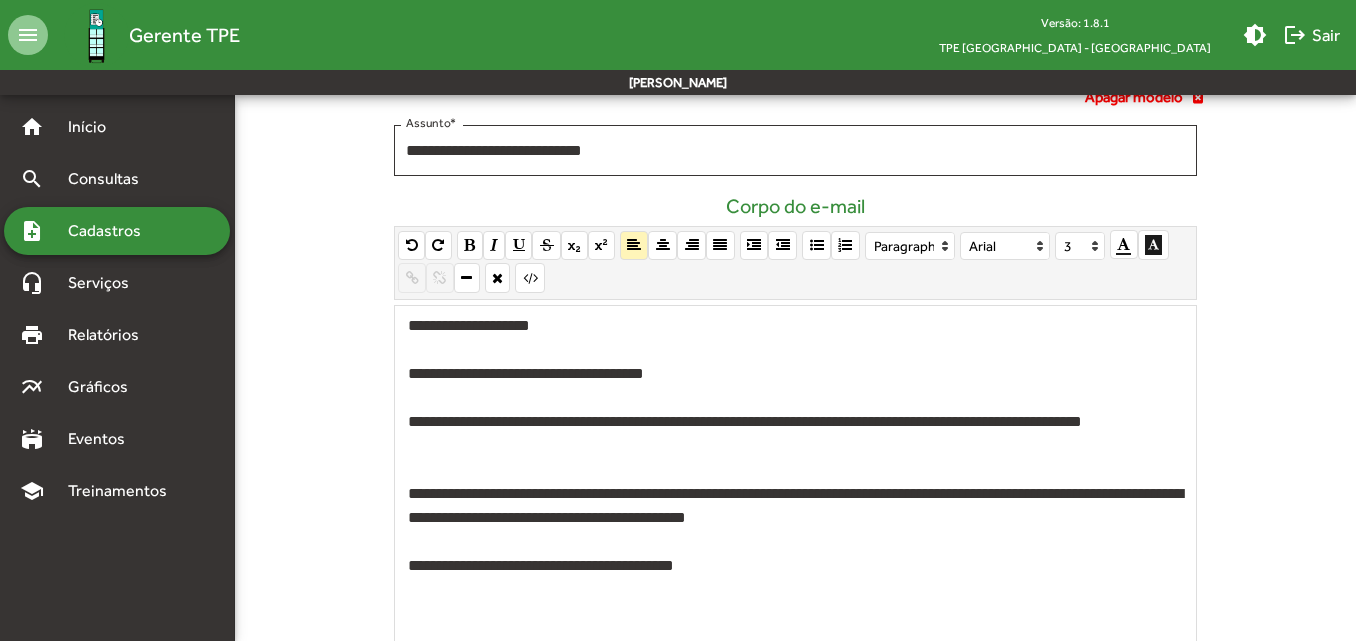 type 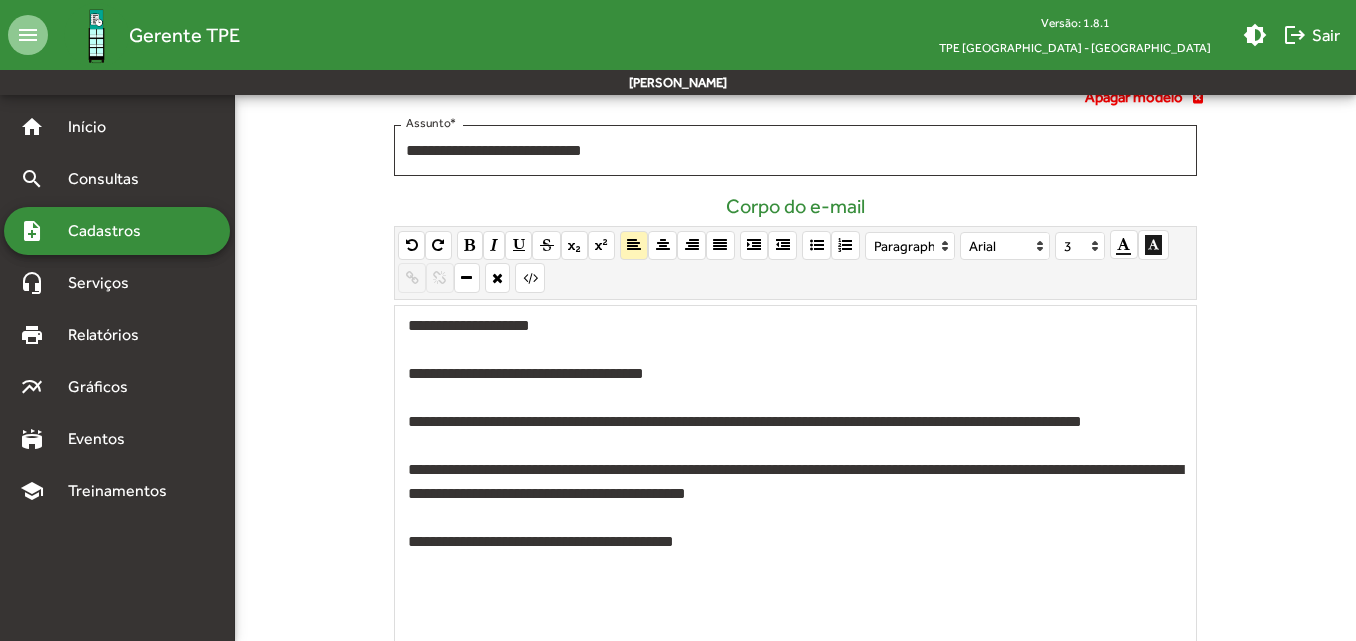 click 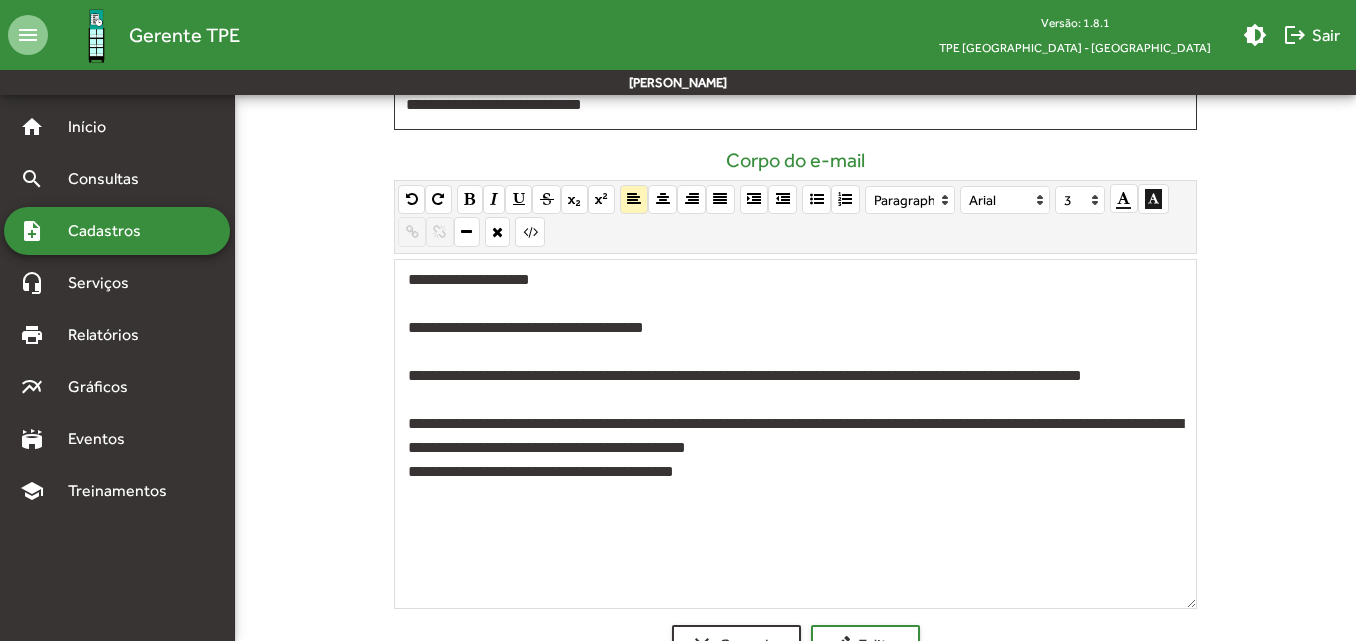 scroll, scrollTop: 110, scrollLeft: 0, axis: vertical 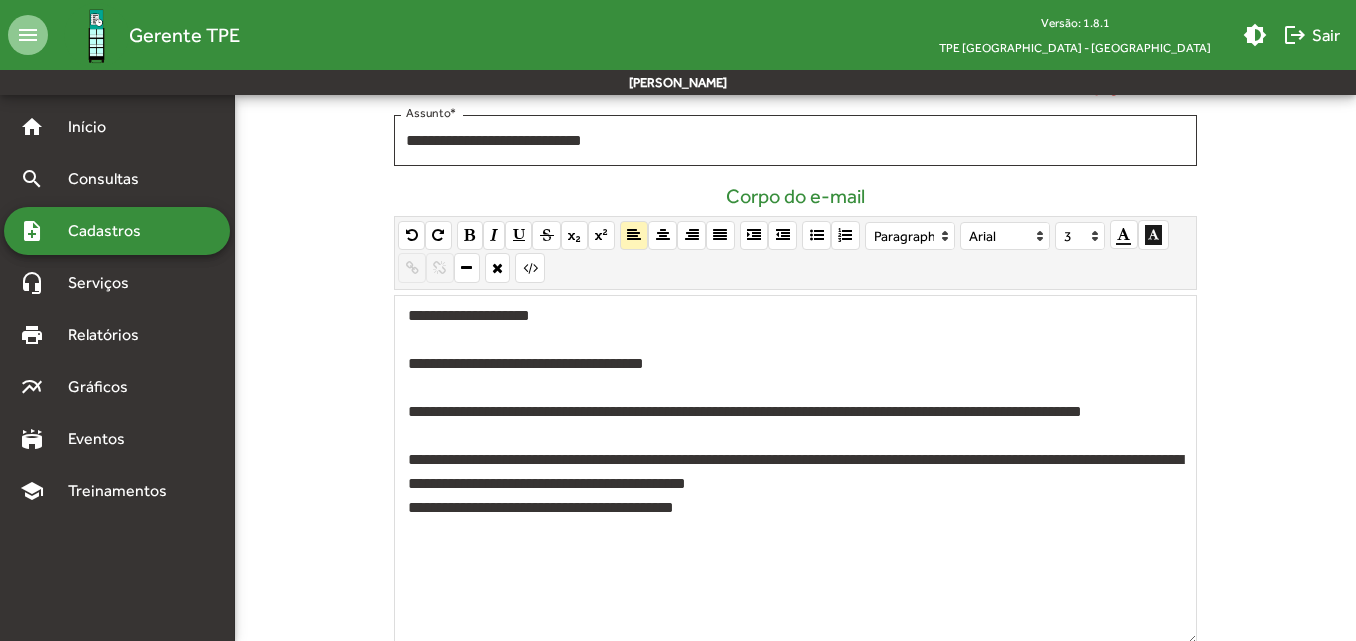 click 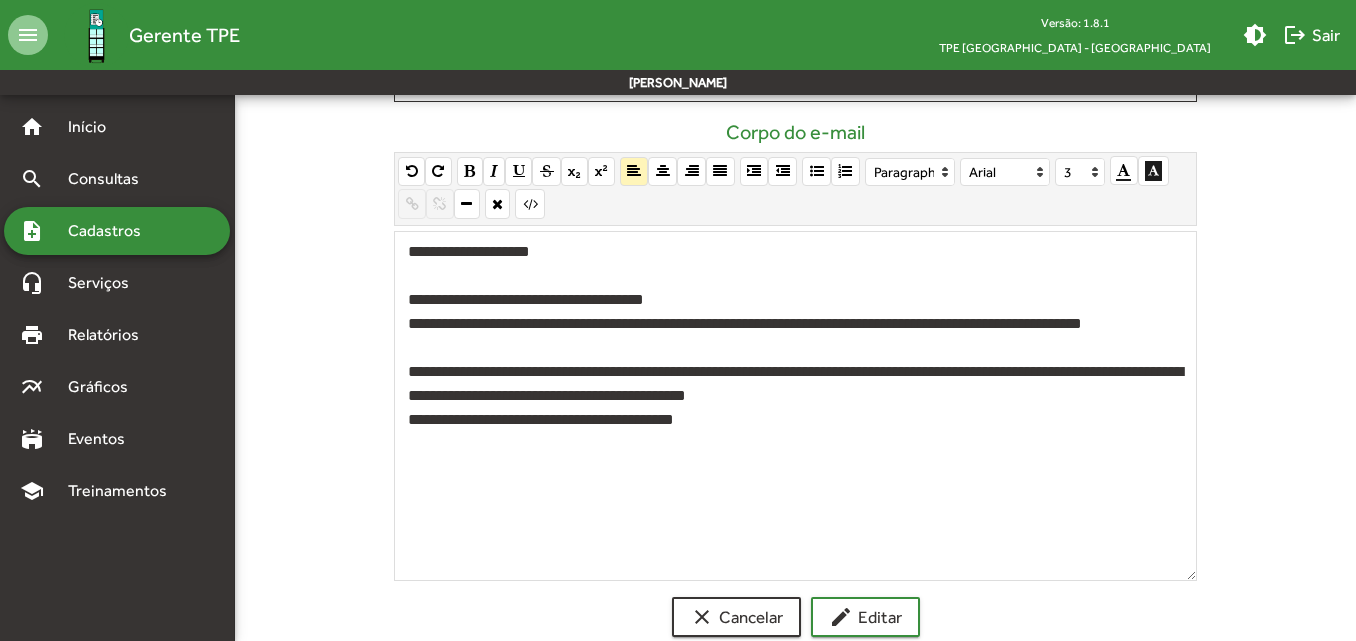 scroll, scrollTop: 210, scrollLeft: 0, axis: vertical 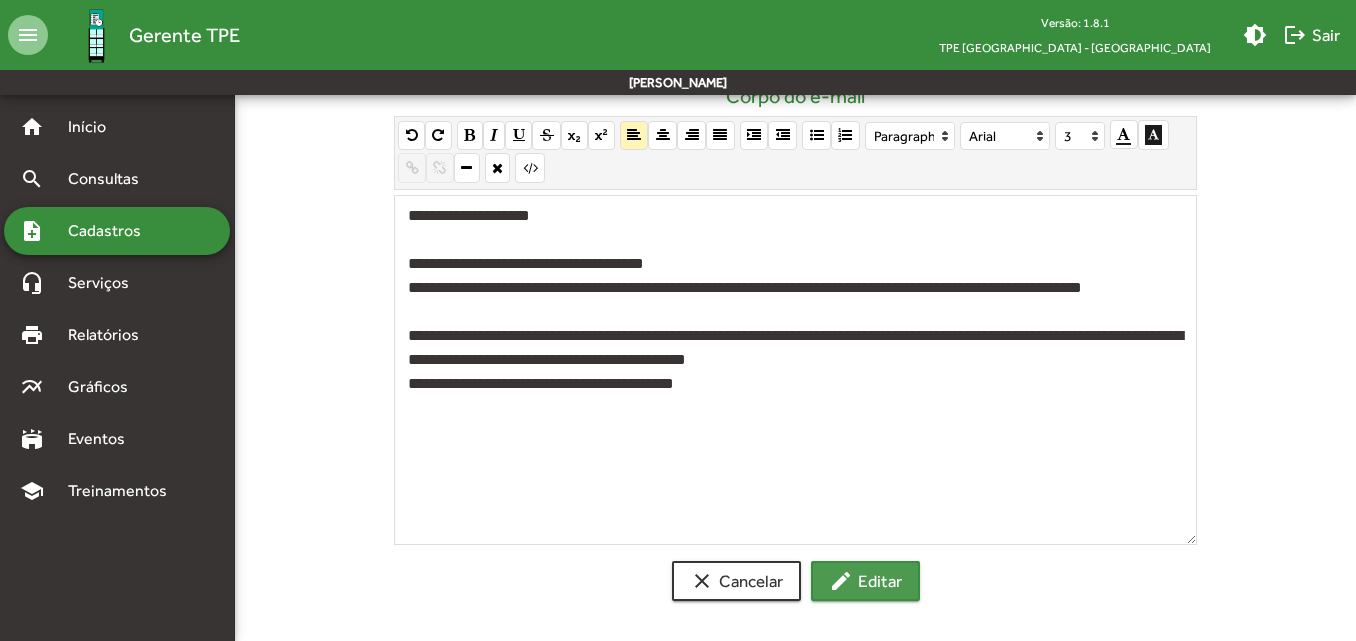 click on "edit  Editar" 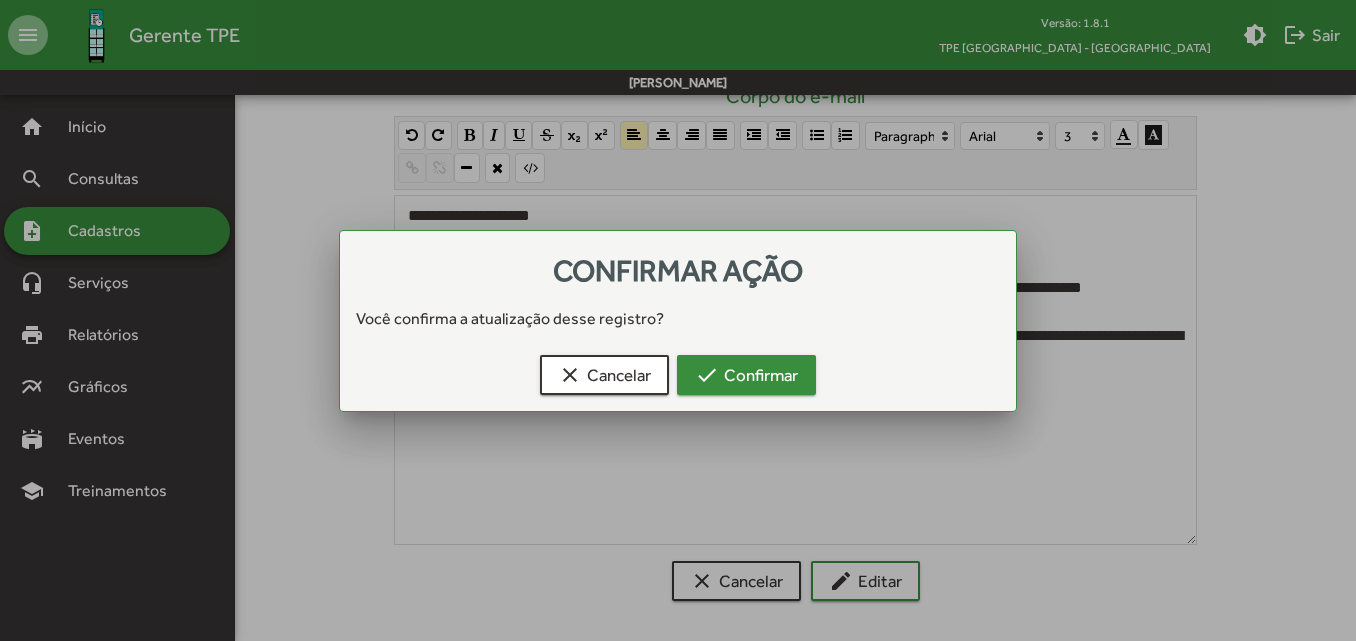 click on "check  Confirmar" at bounding box center [746, 375] 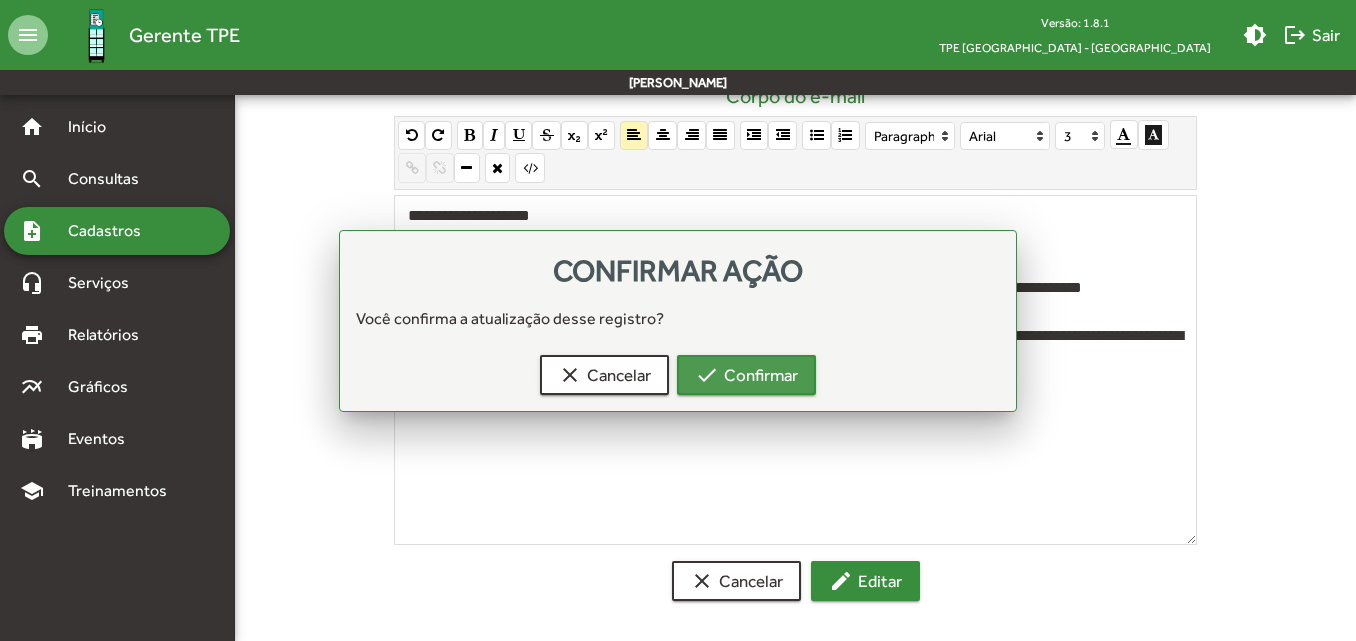 scroll, scrollTop: 210, scrollLeft: 0, axis: vertical 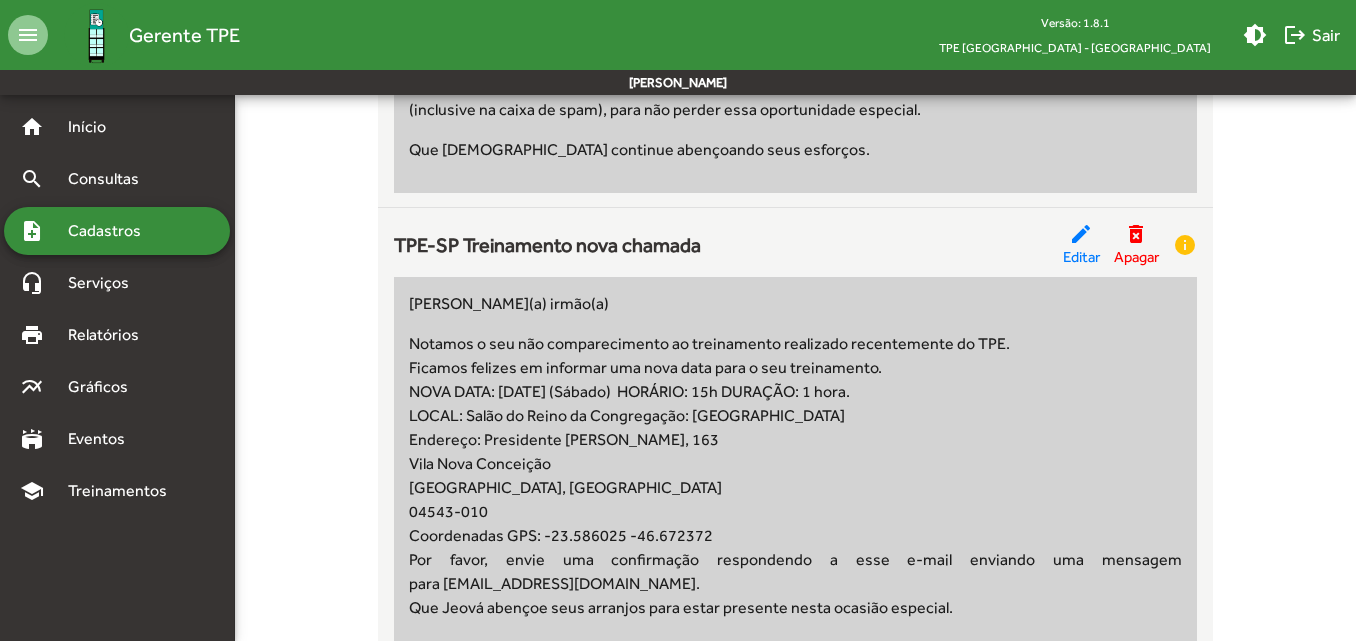 click on "Cadastros" at bounding box center [111, 231] 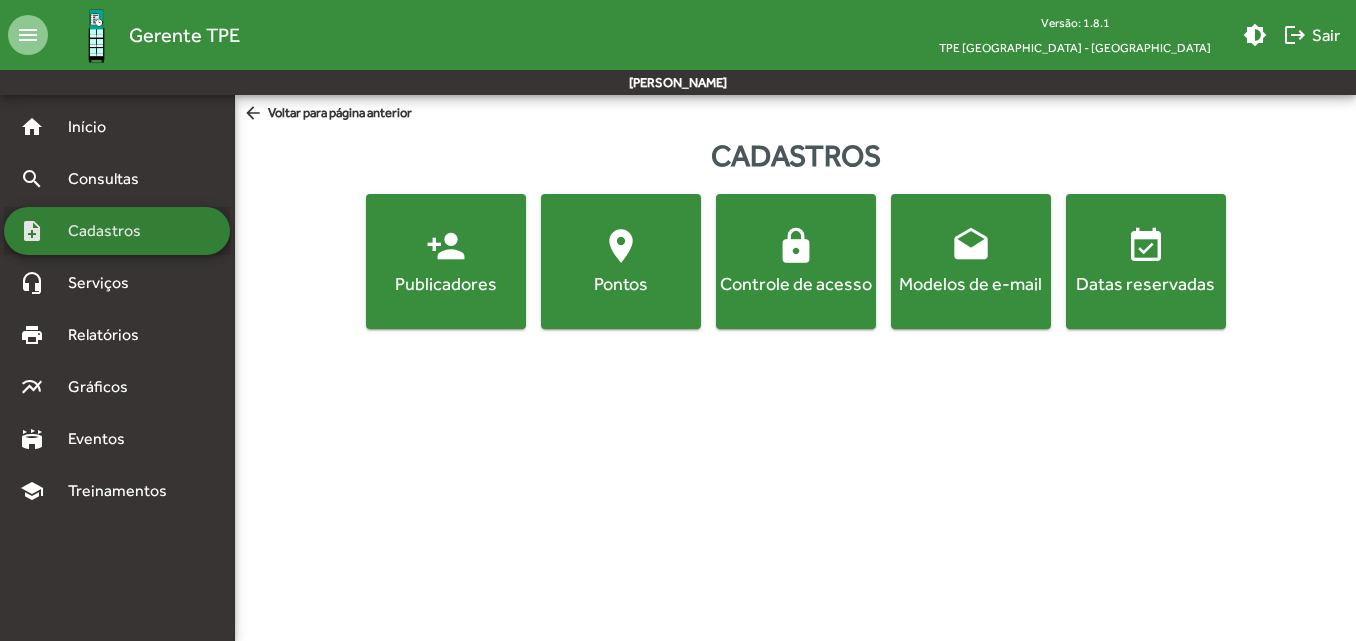 scroll, scrollTop: 0, scrollLeft: 0, axis: both 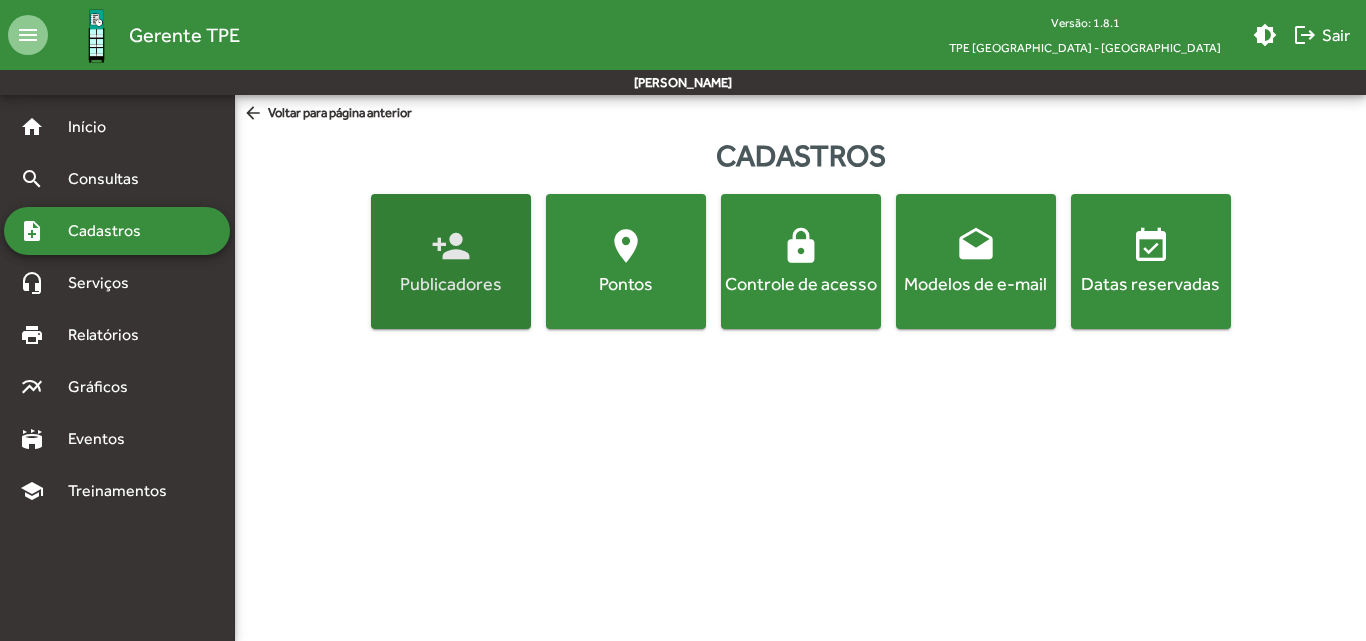 click on "Publicadores" 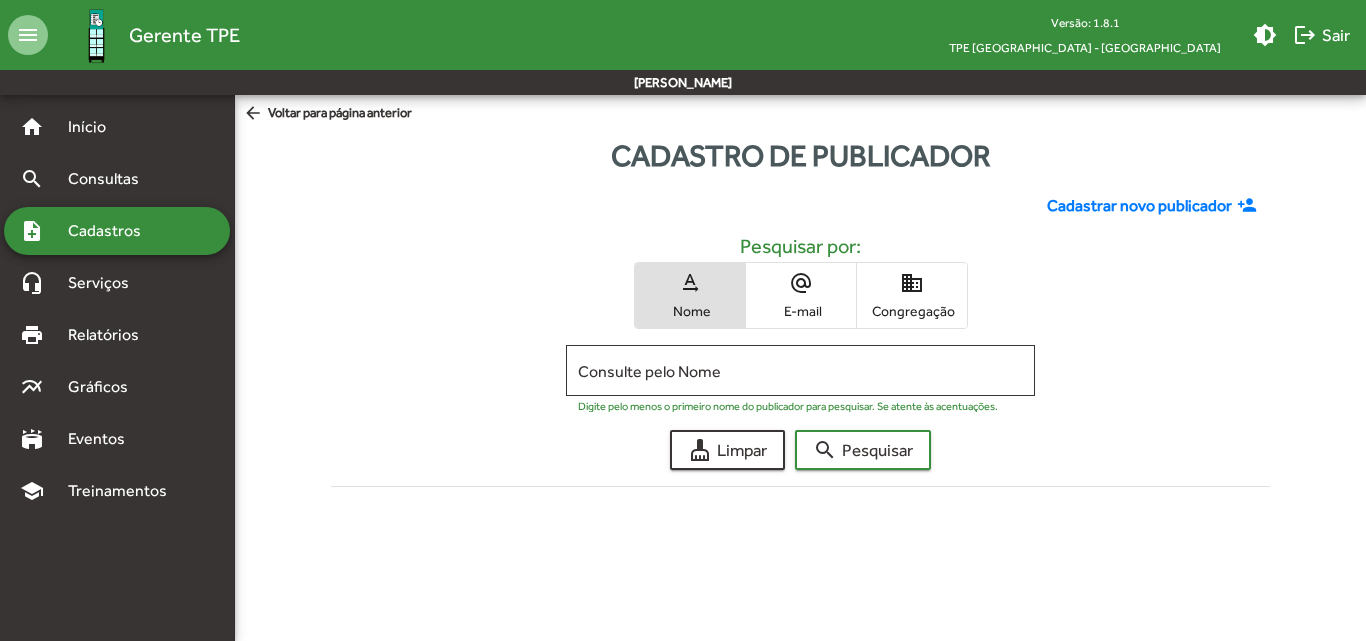 click on "Congregação" at bounding box center (912, 311) 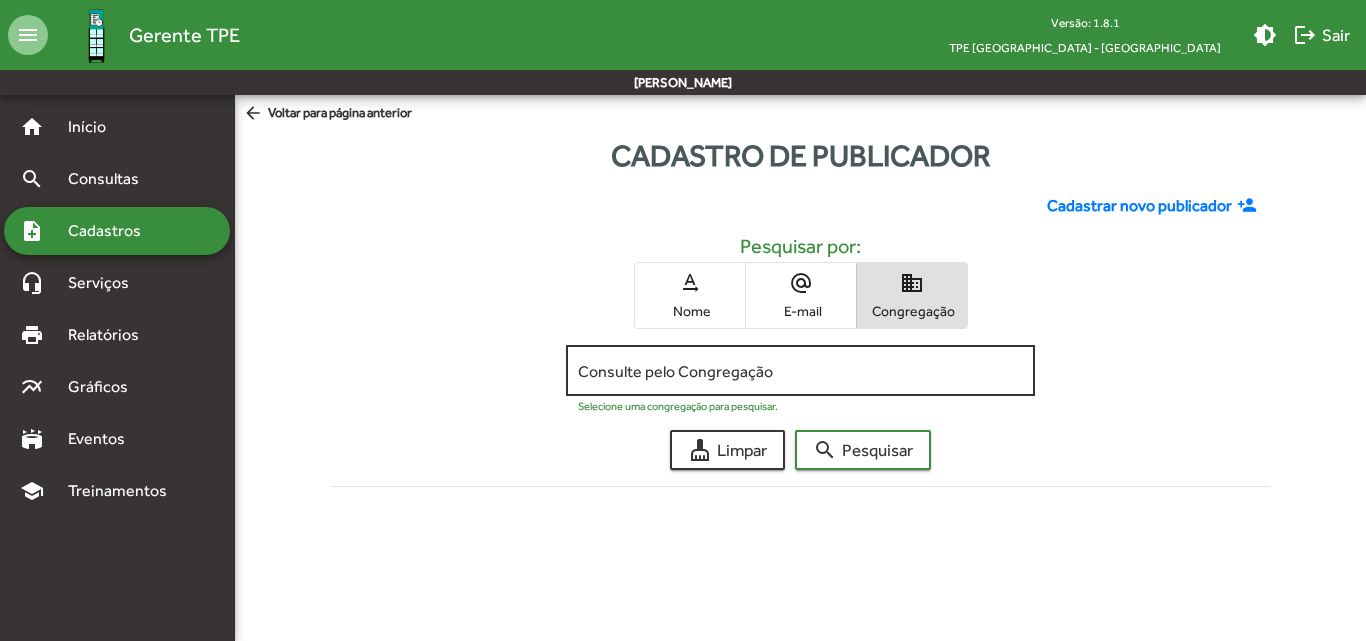 click on "Consulte pelo Congregação" at bounding box center [800, 371] 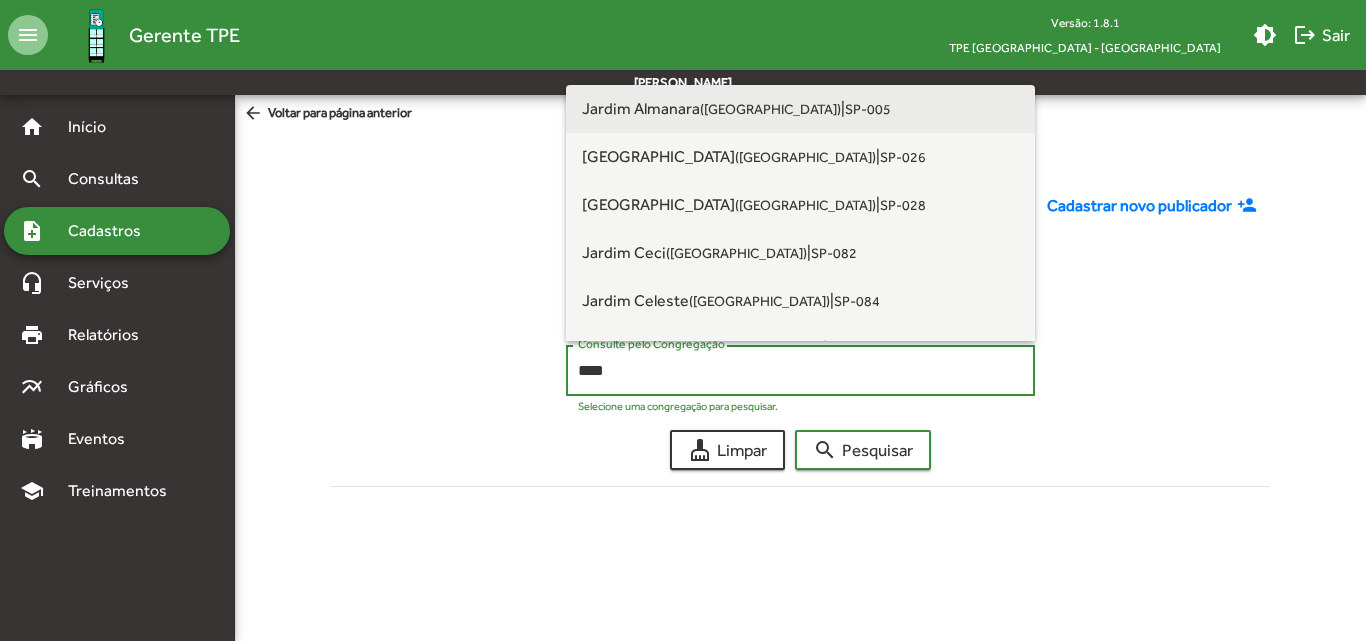 click on "Jardim Almanara  ([GEOGRAPHIC_DATA])  |  SP-005" at bounding box center [800, 109] 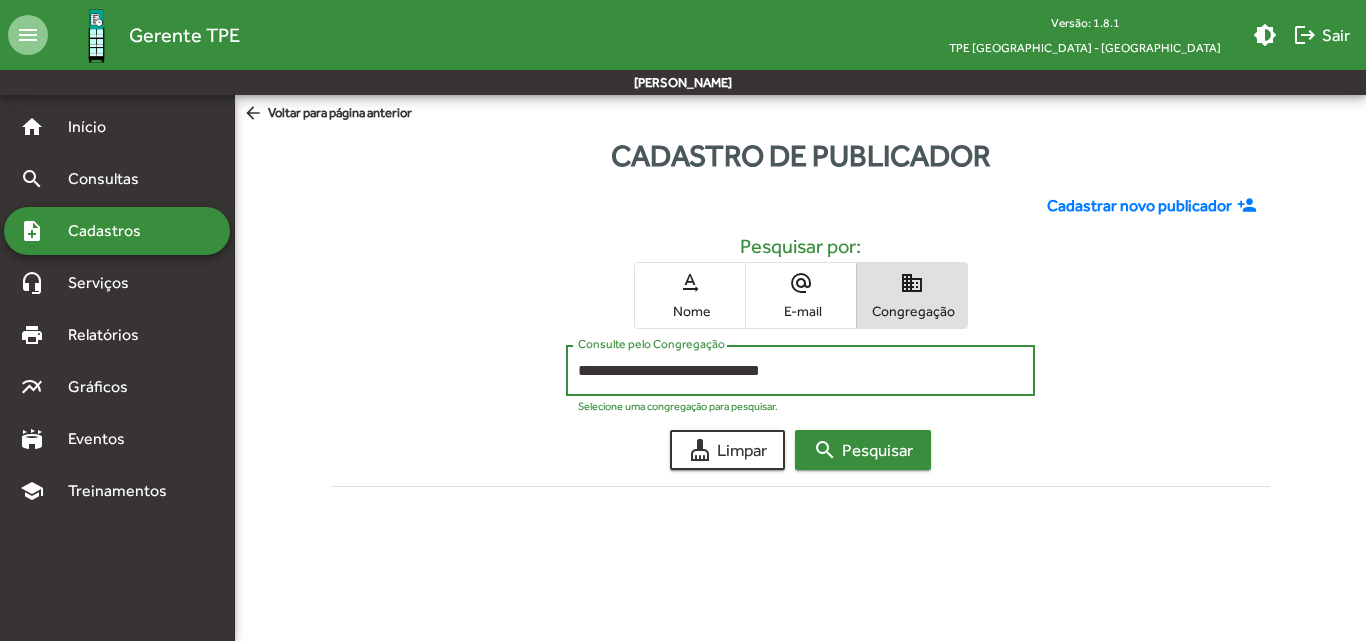 click on "search  Pesquisar" 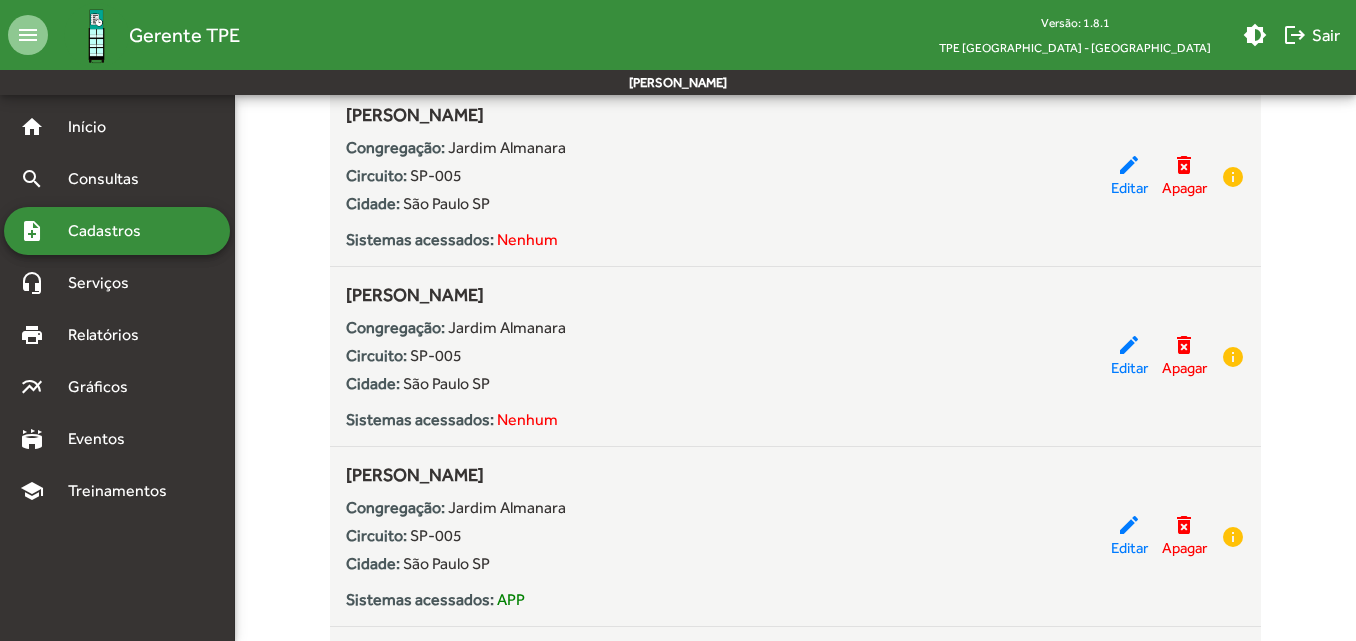 scroll, scrollTop: 2000, scrollLeft: 0, axis: vertical 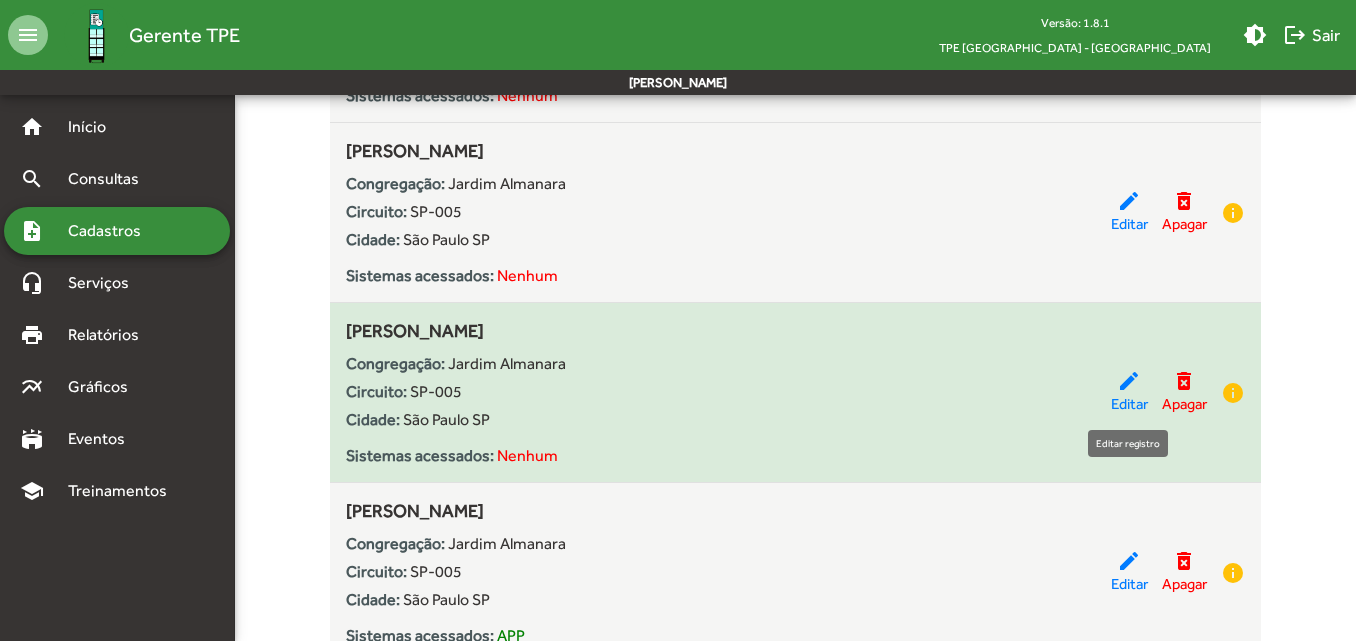 click on "Editar" 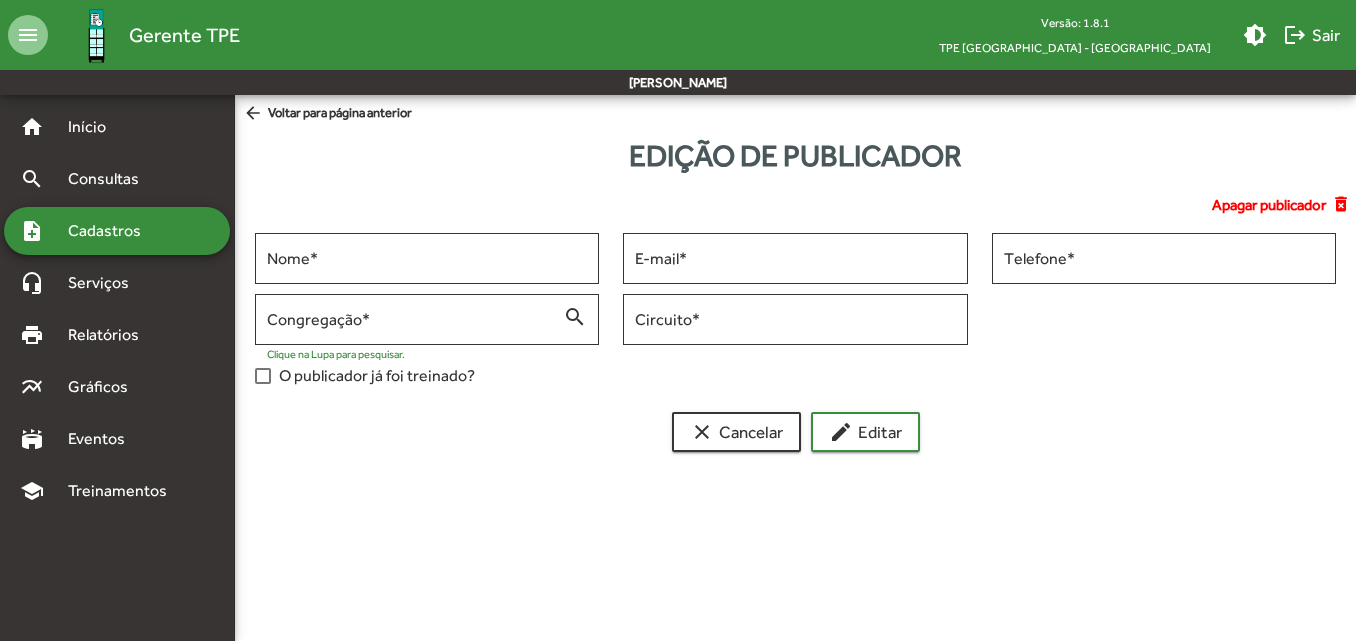 scroll, scrollTop: 0, scrollLeft: 0, axis: both 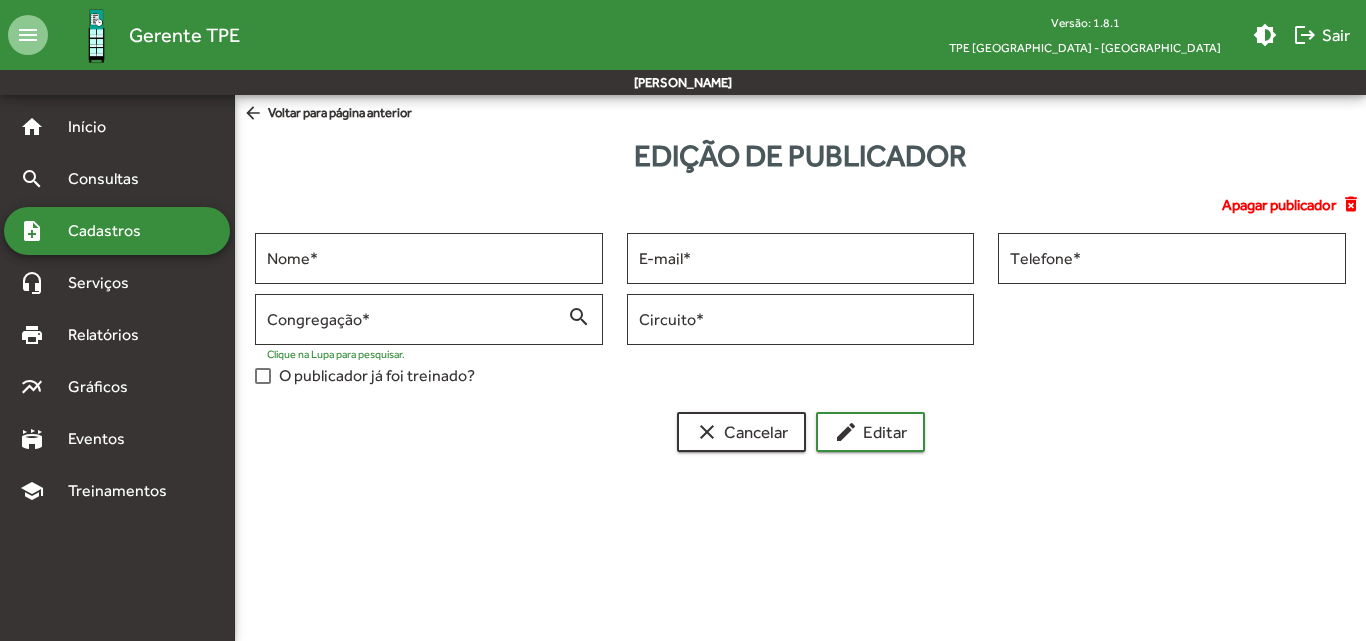 type on "**********" 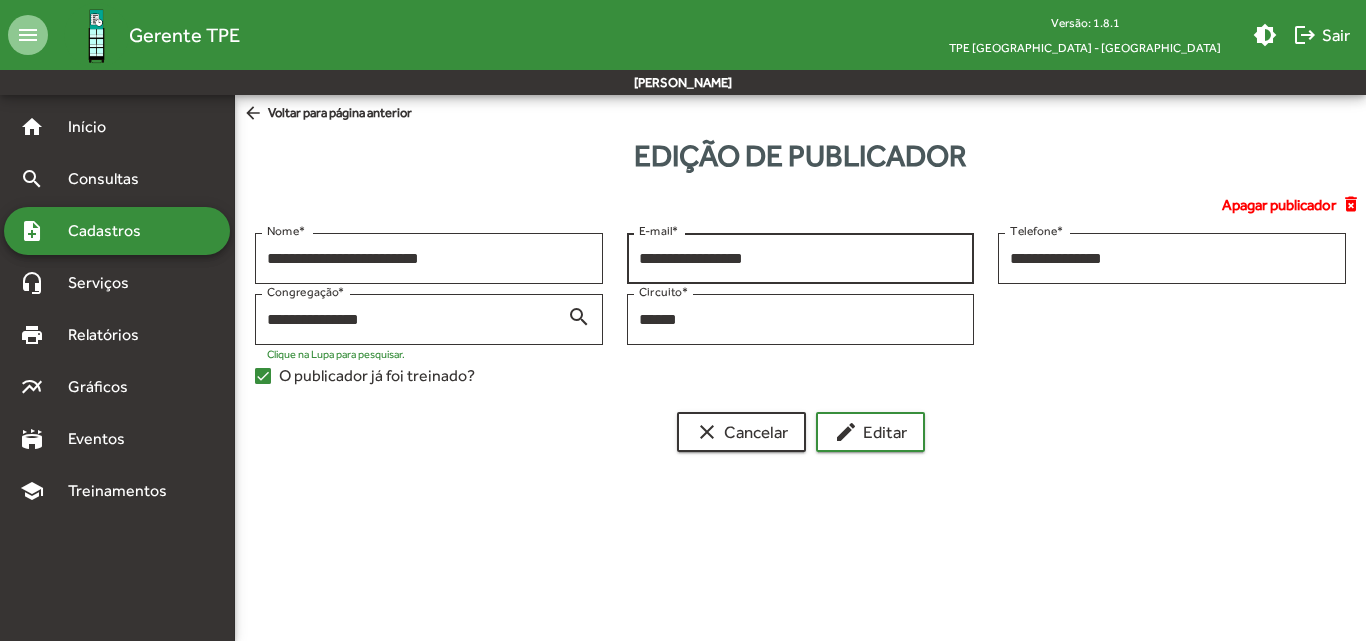 click on "**********" at bounding box center (801, 259) 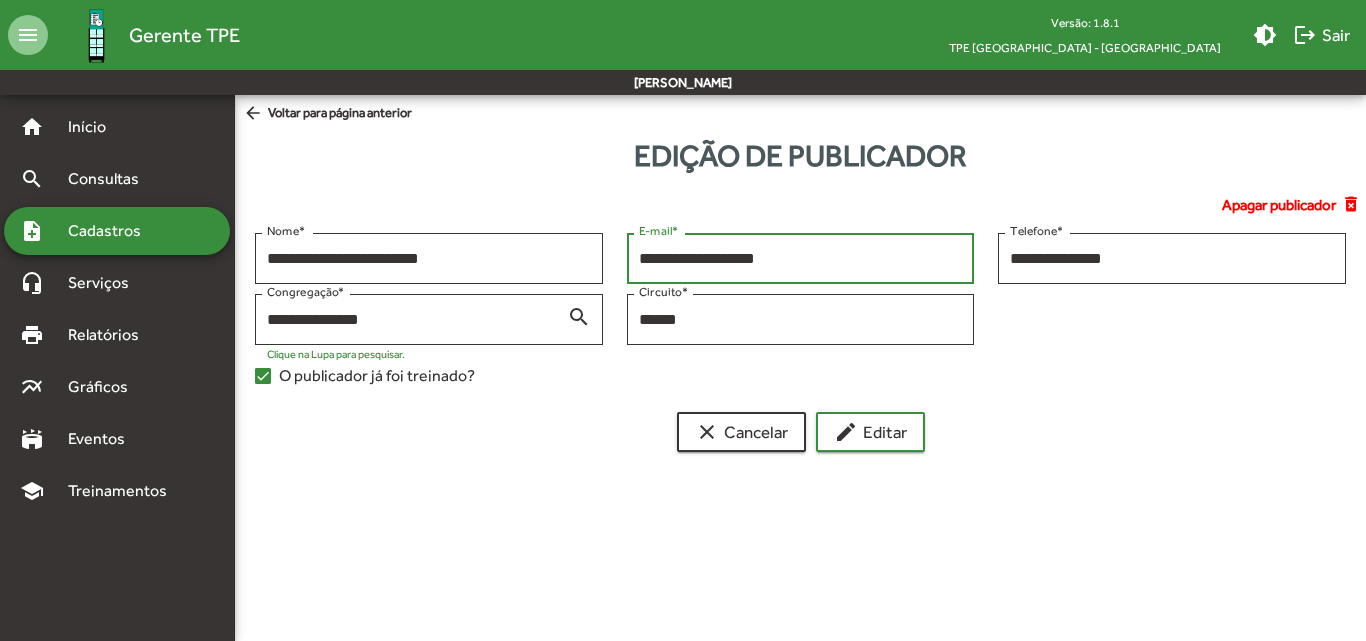 click on "**********" at bounding box center [801, 259] 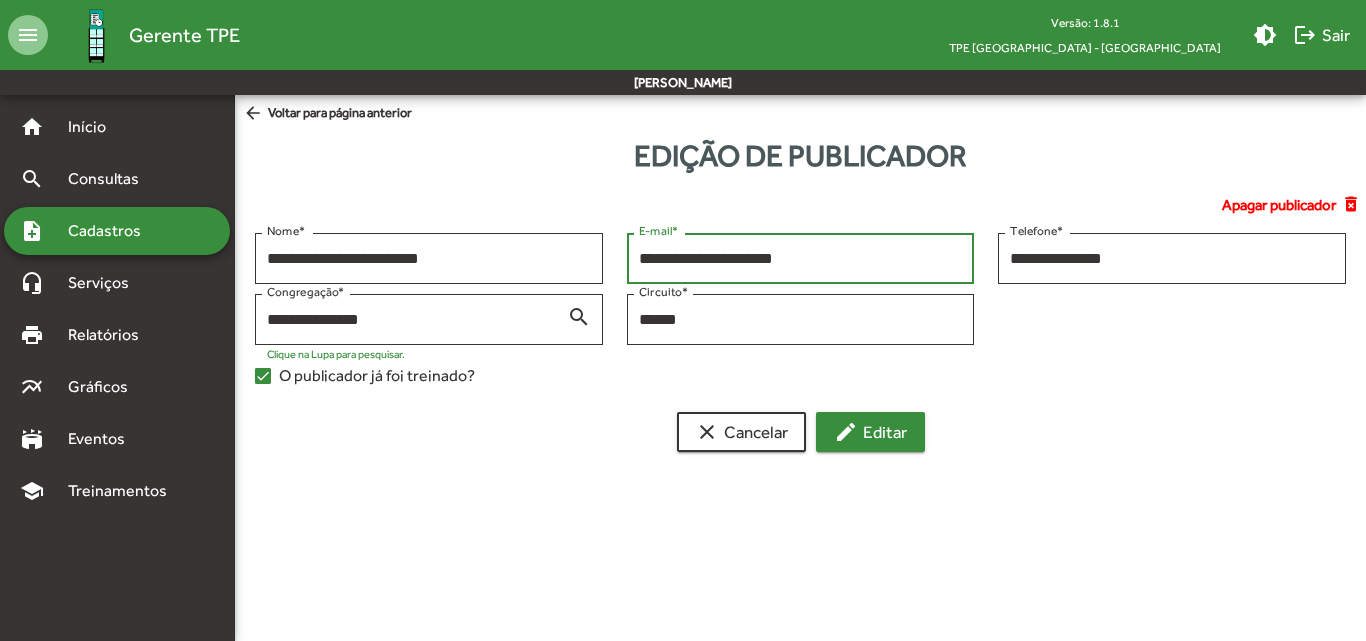 type on "**********" 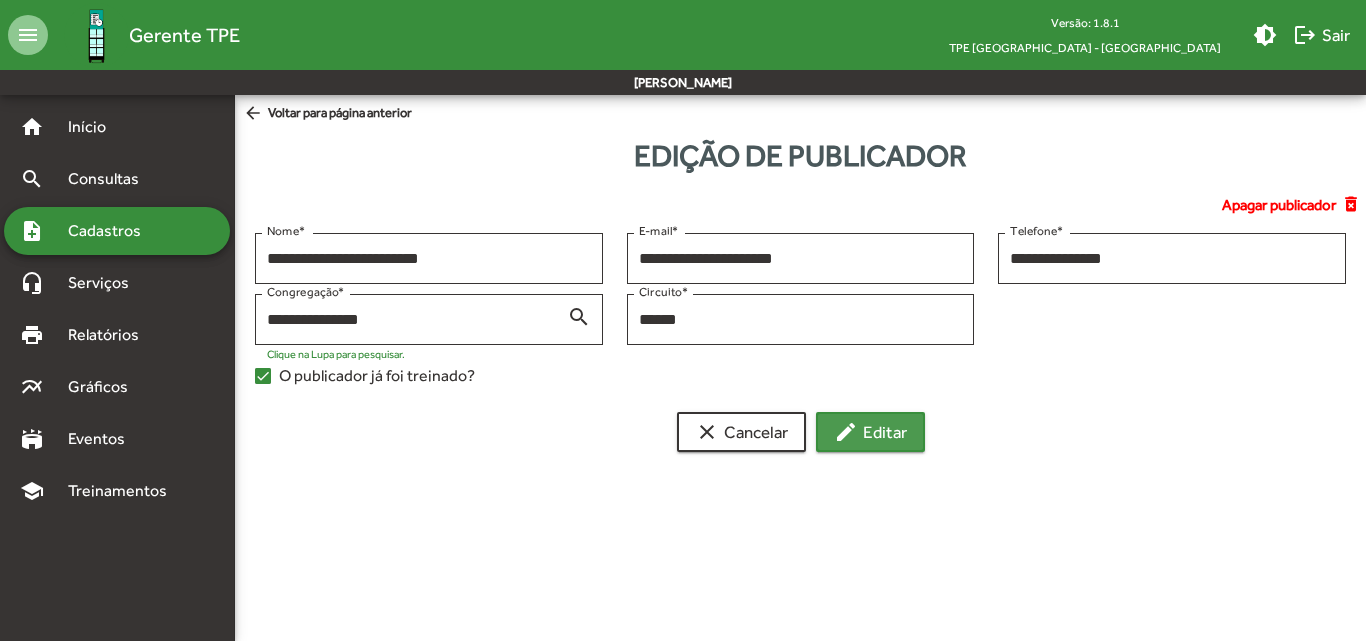 click on "edit  Editar" at bounding box center [870, 432] 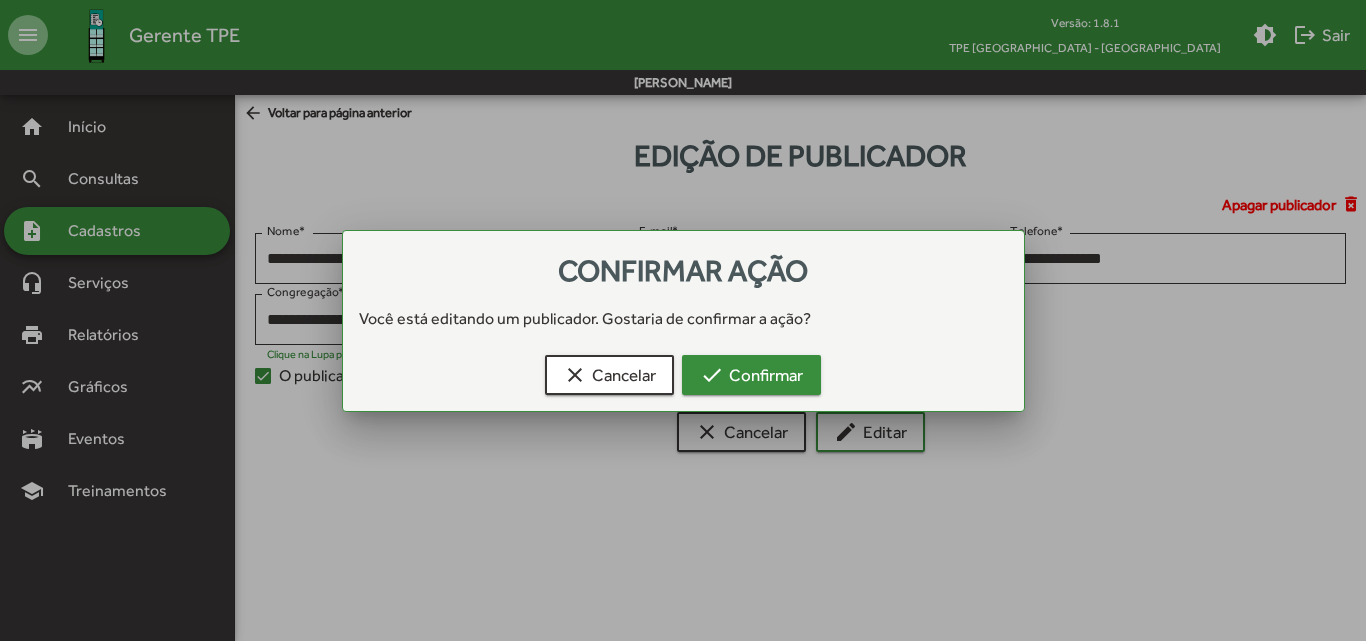 click on "check  Confirmar" at bounding box center (751, 375) 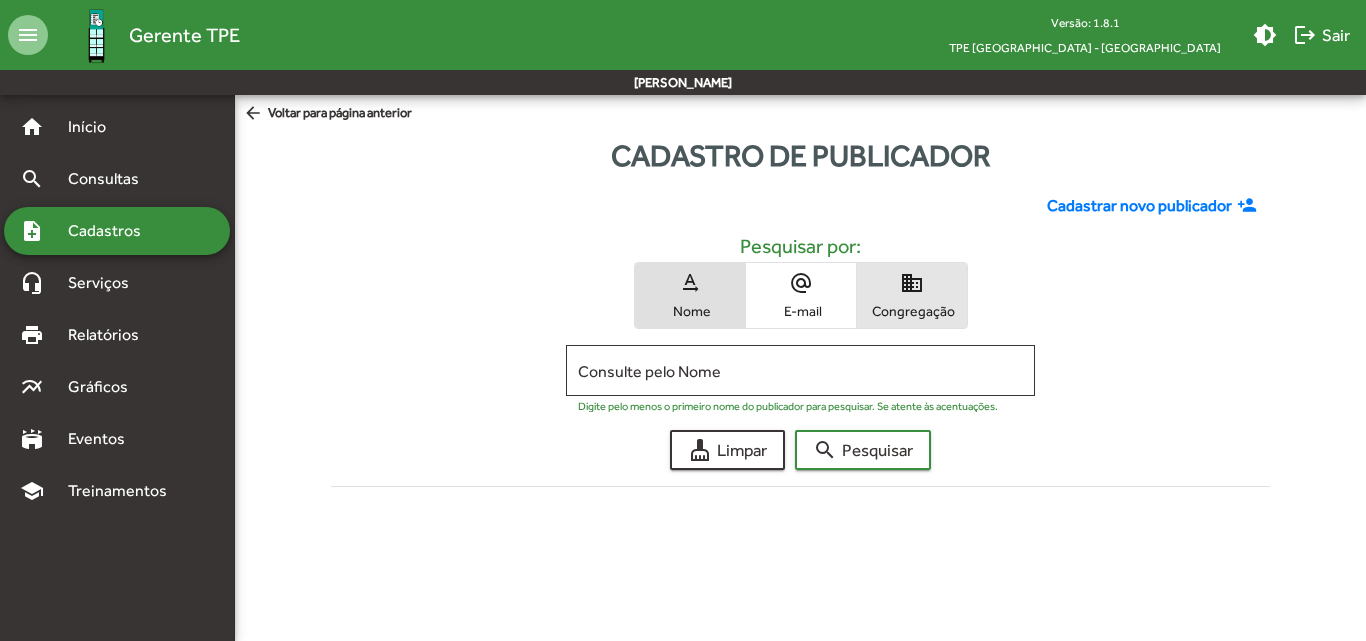 click on "Congregação" at bounding box center (912, 311) 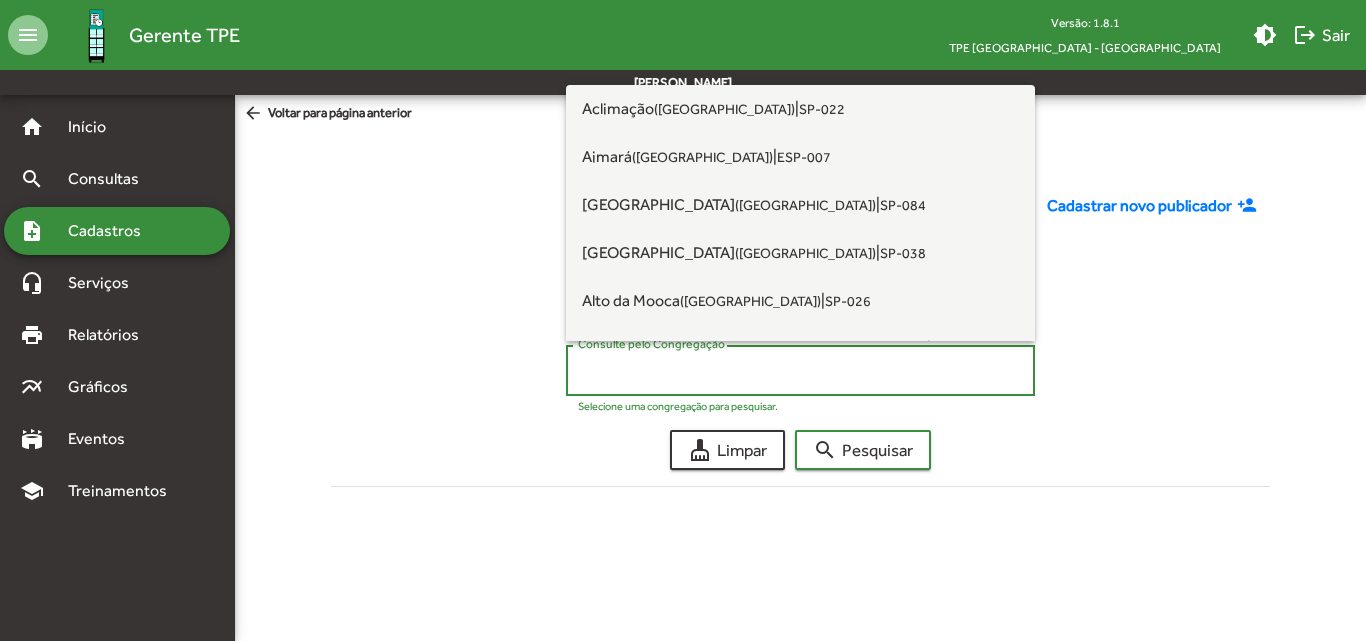 click on "Consulte pelo Congregação" at bounding box center [800, 371] 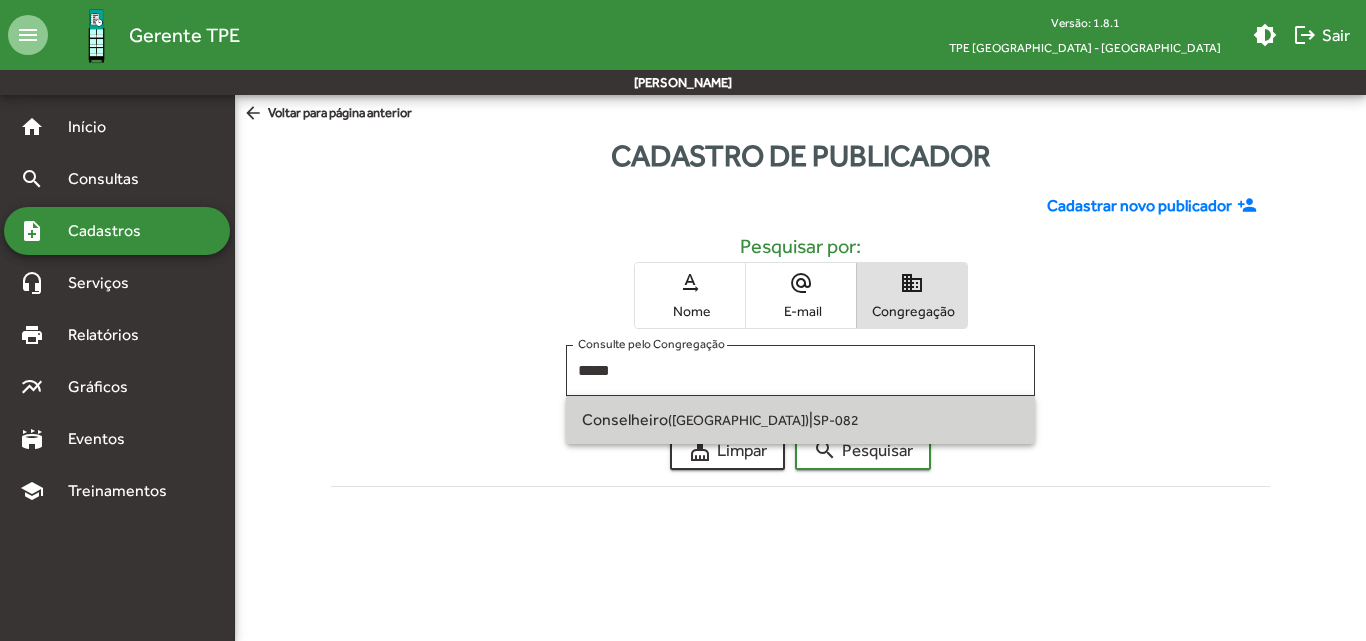 click on "Conselheiro  ([GEOGRAPHIC_DATA] SP)" at bounding box center (695, 419) 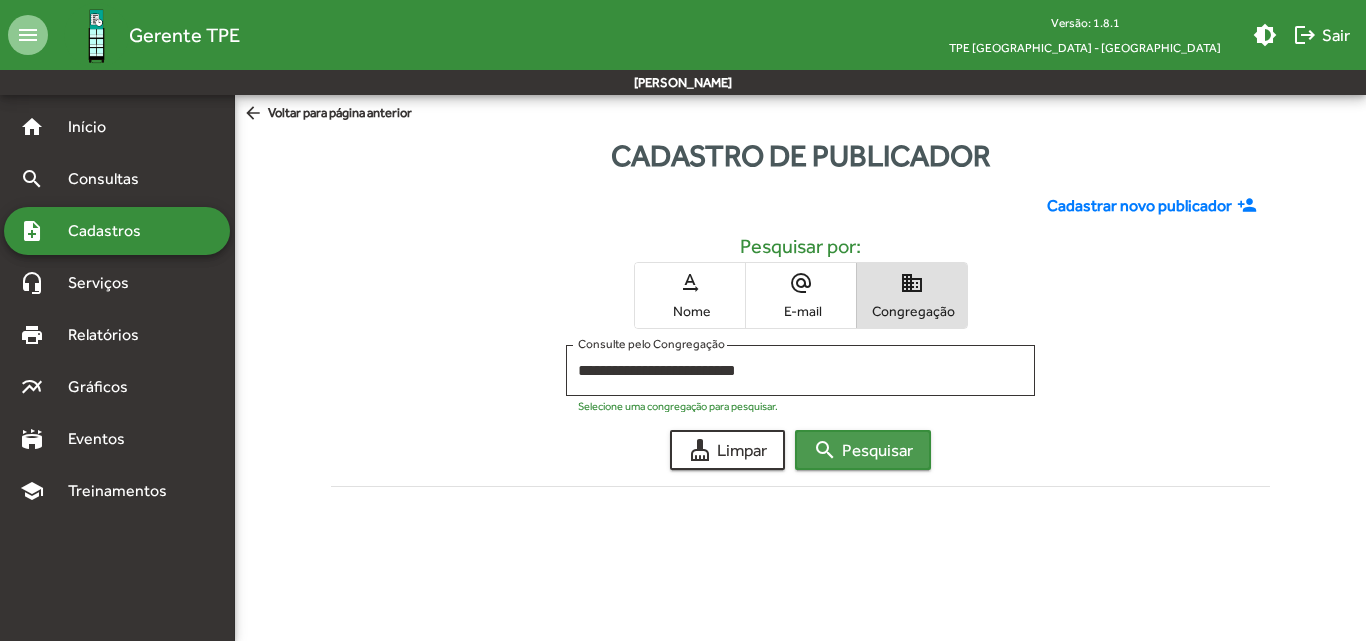 click on "search  Pesquisar" 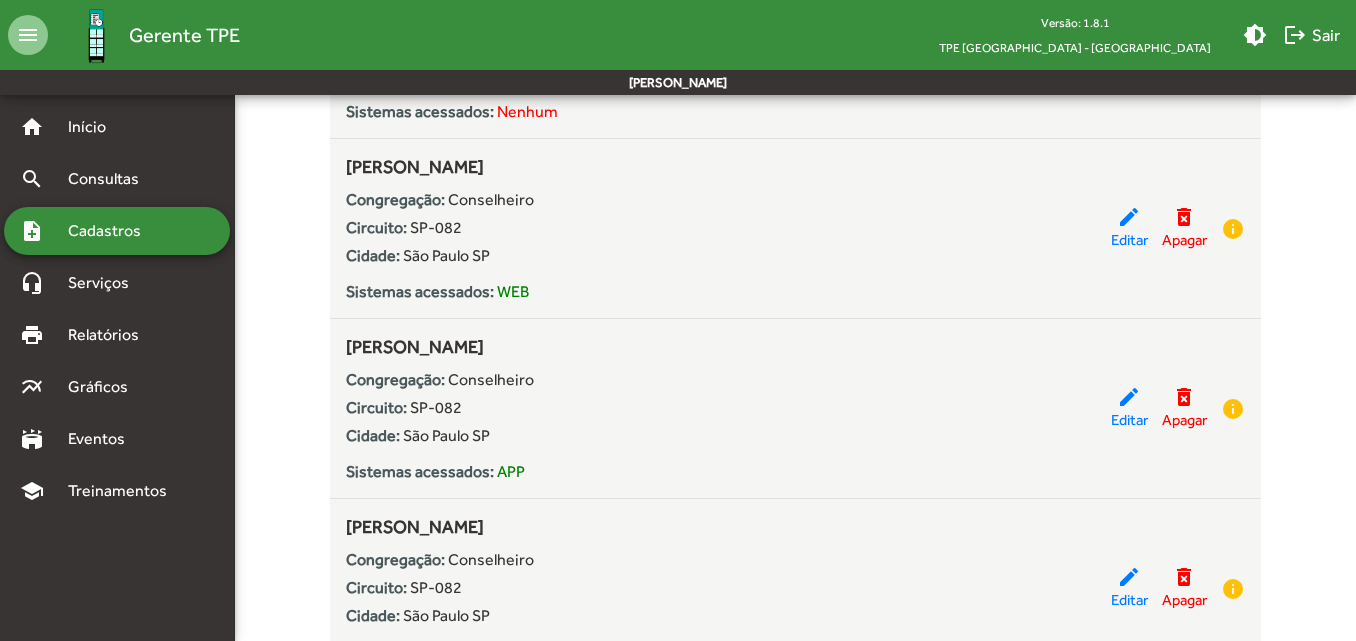 scroll, scrollTop: 2200, scrollLeft: 0, axis: vertical 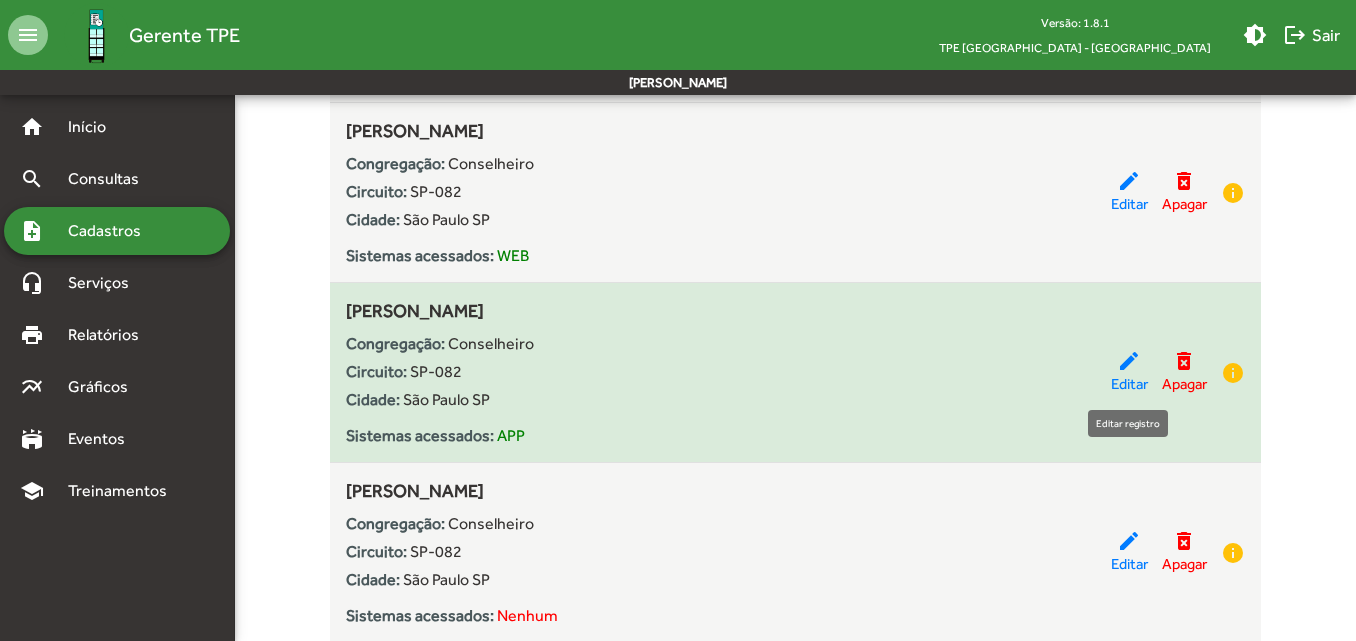click on "edit" 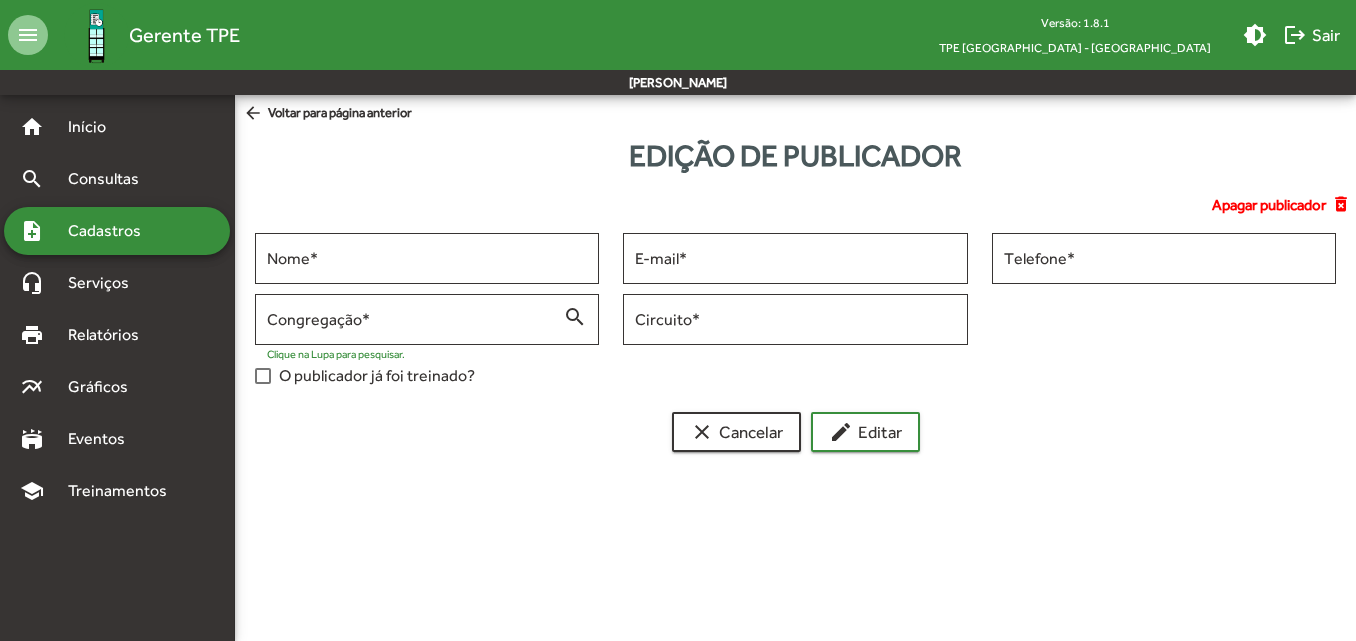 scroll, scrollTop: 0, scrollLeft: 0, axis: both 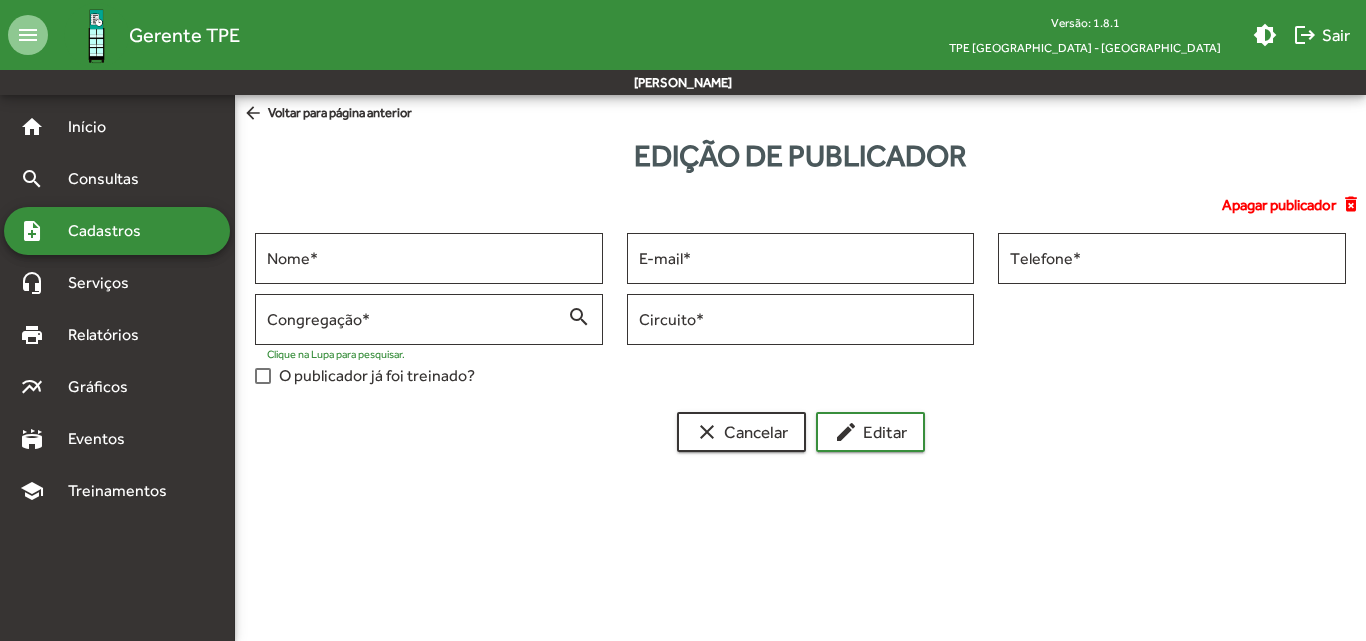 type on "**********" 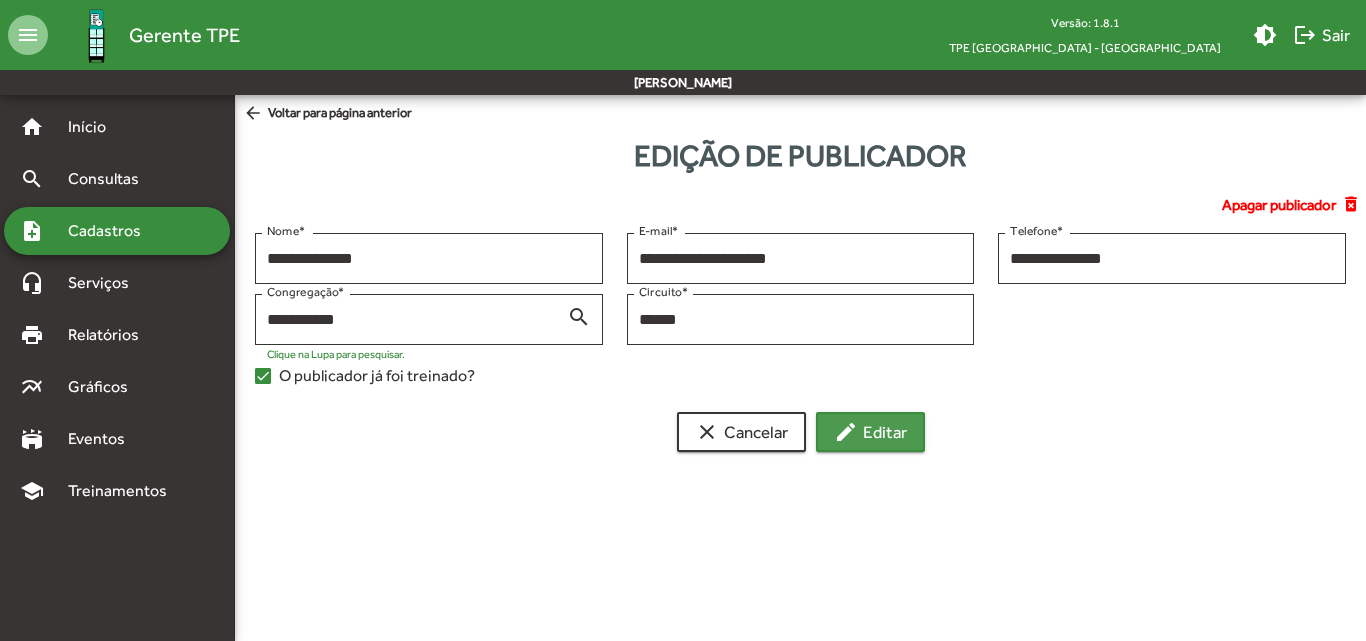 click on "edit  Editar" at bounding box center [870, 432] 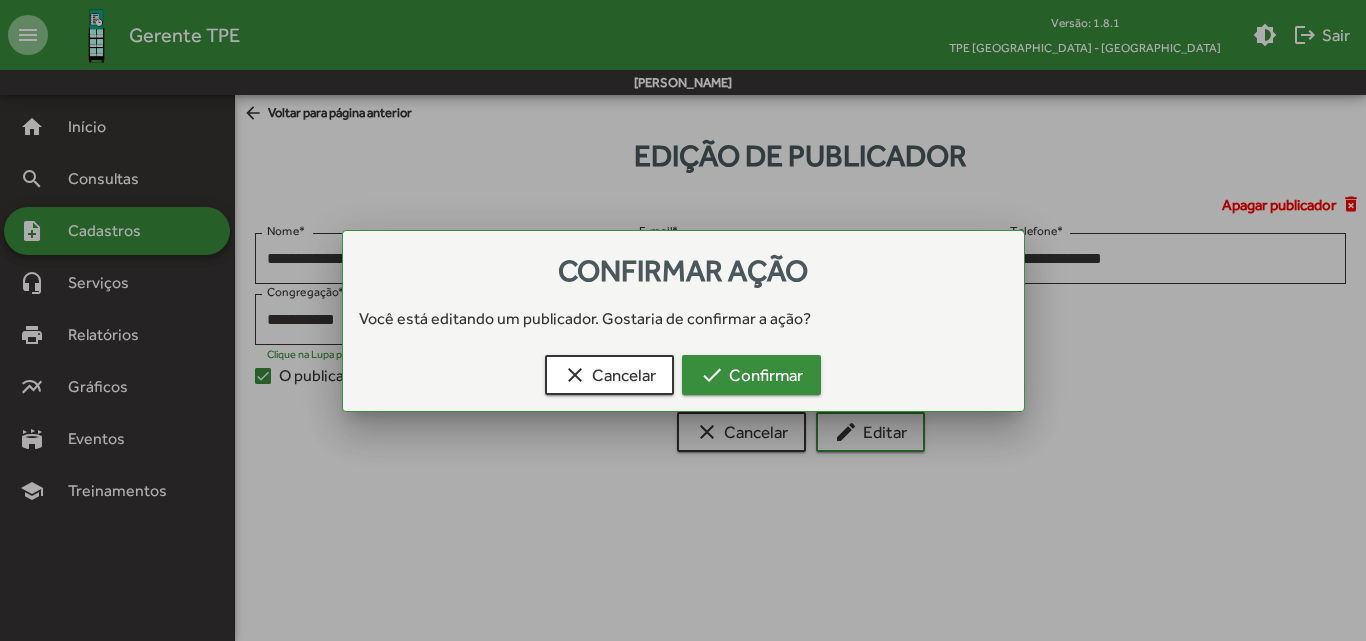 click on "check  Confirmar" at bounding box center [751, 375] 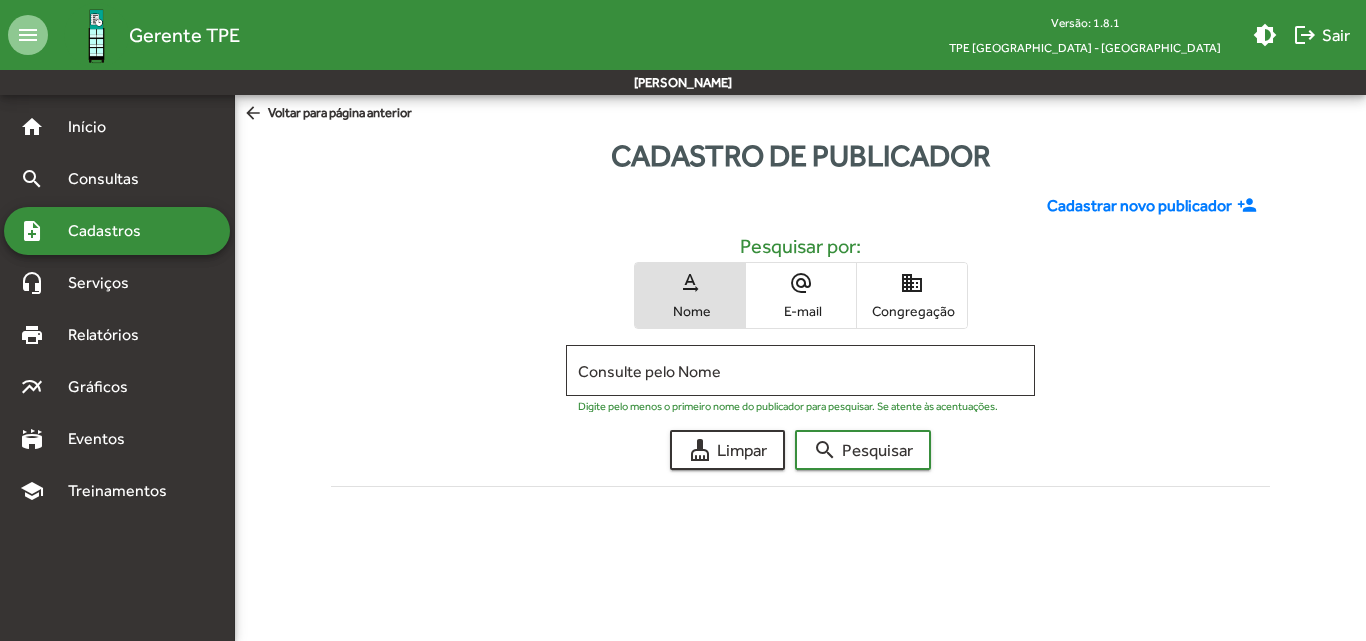 click on "Congregação" at bounding box center [912, 311] 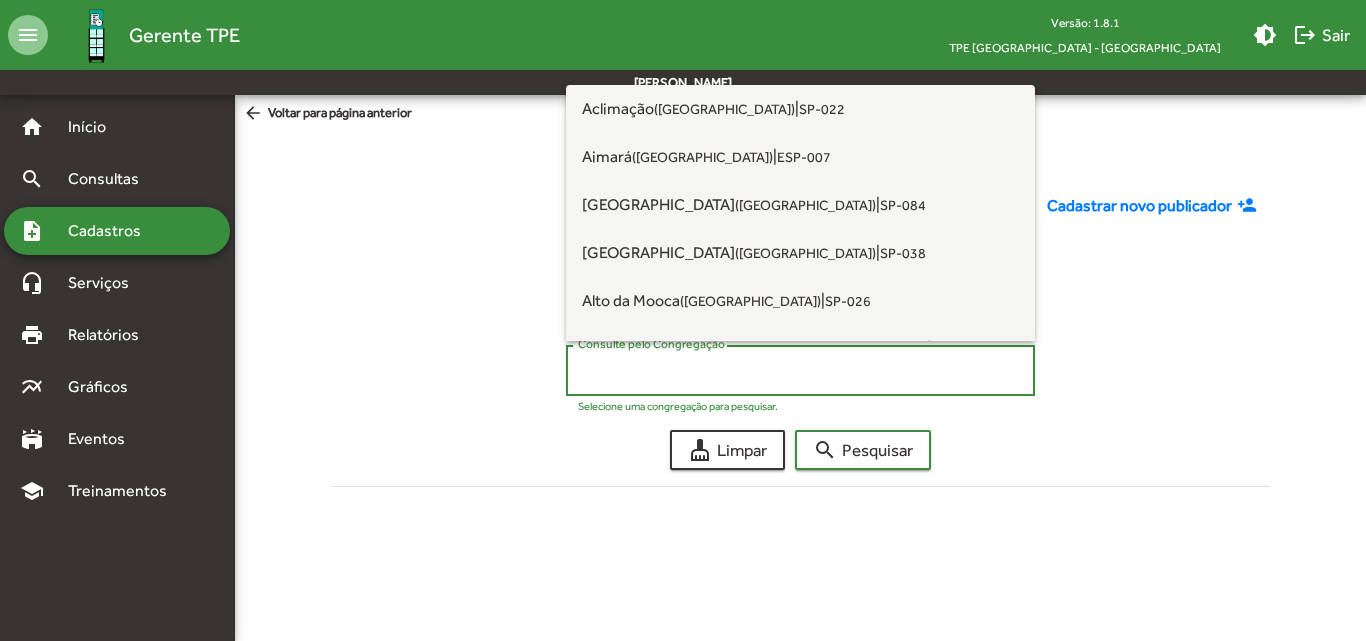 click on "Consulte pelo Congregação" at bounding box center [800, 371] 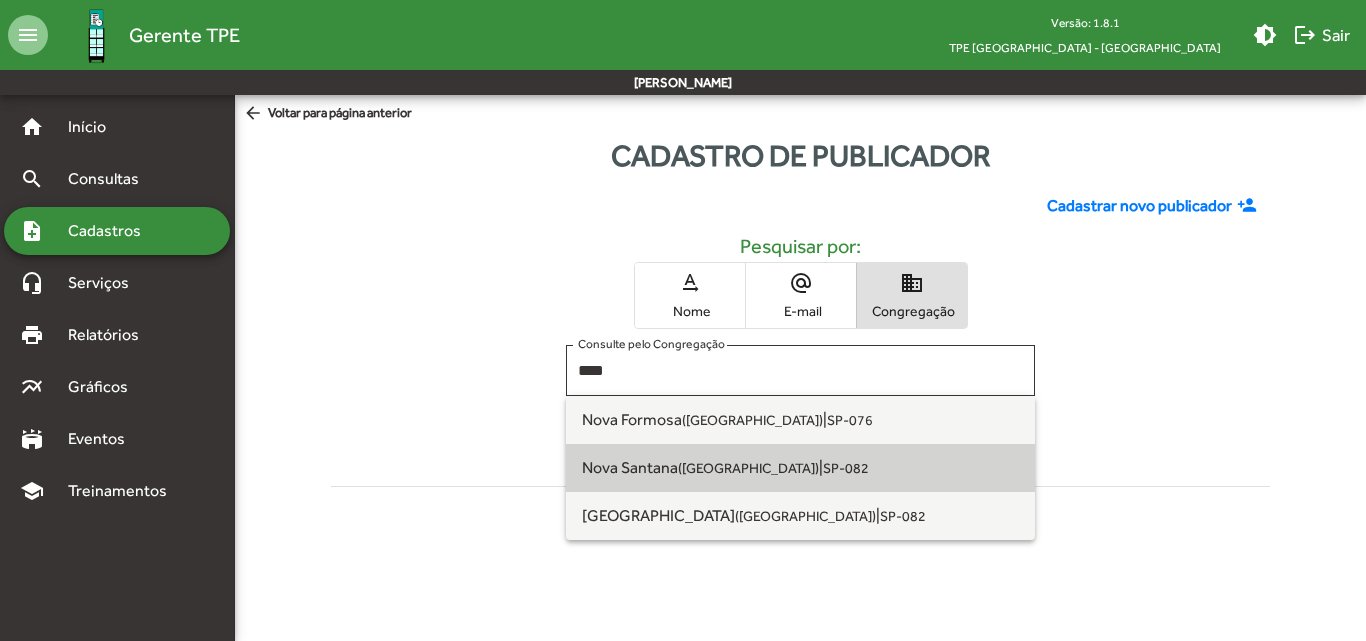 click on "([GEOGRAPHIC_DATA])" at bounding box center [748, 468] 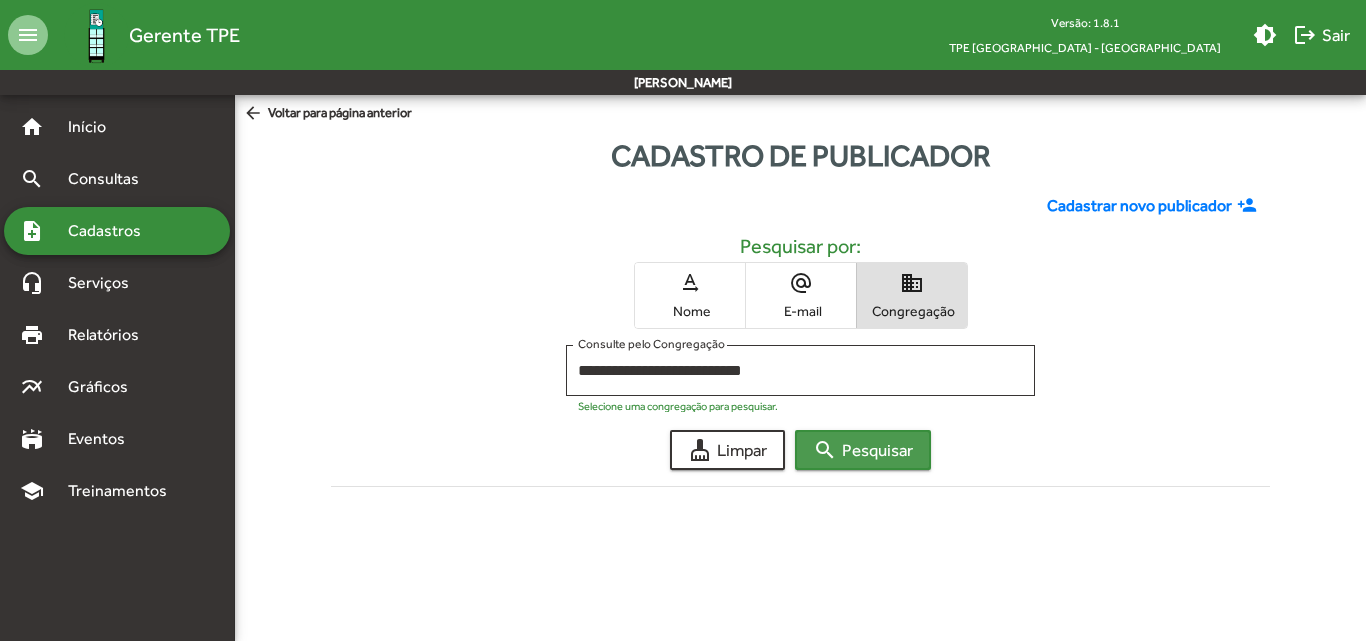 click on "search  Pesquisar" 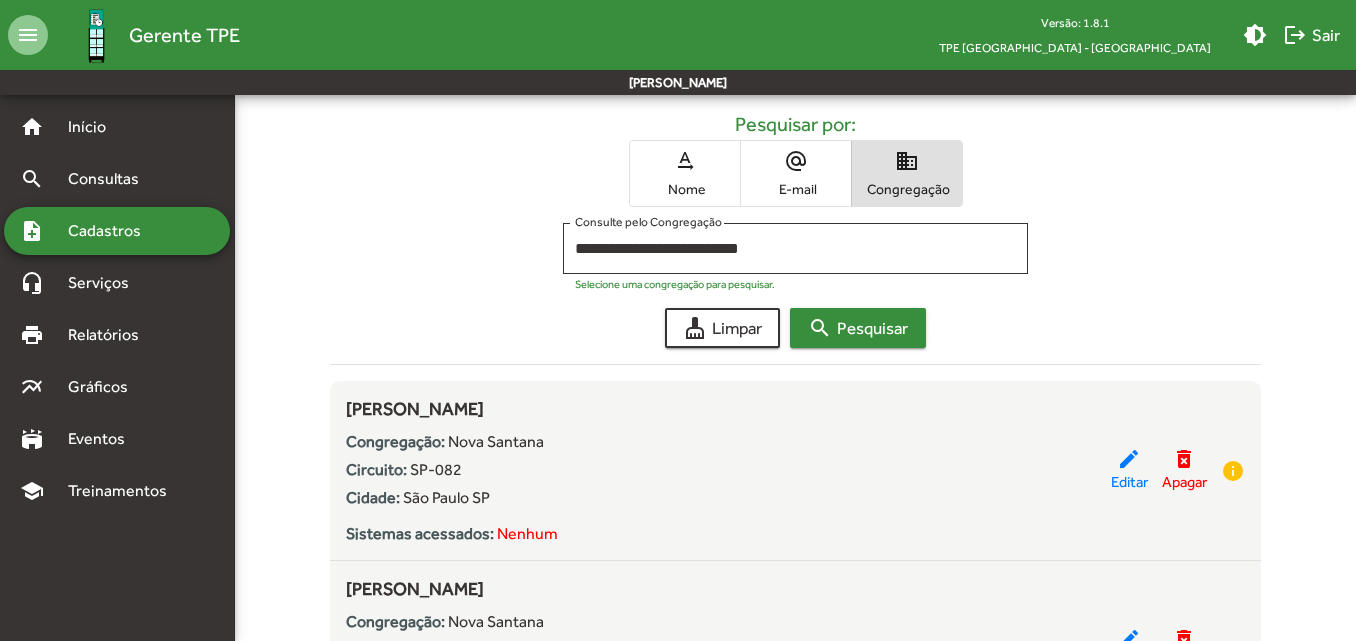 scroll, scrollTop: 0, scrollLeft: 0, axis: both 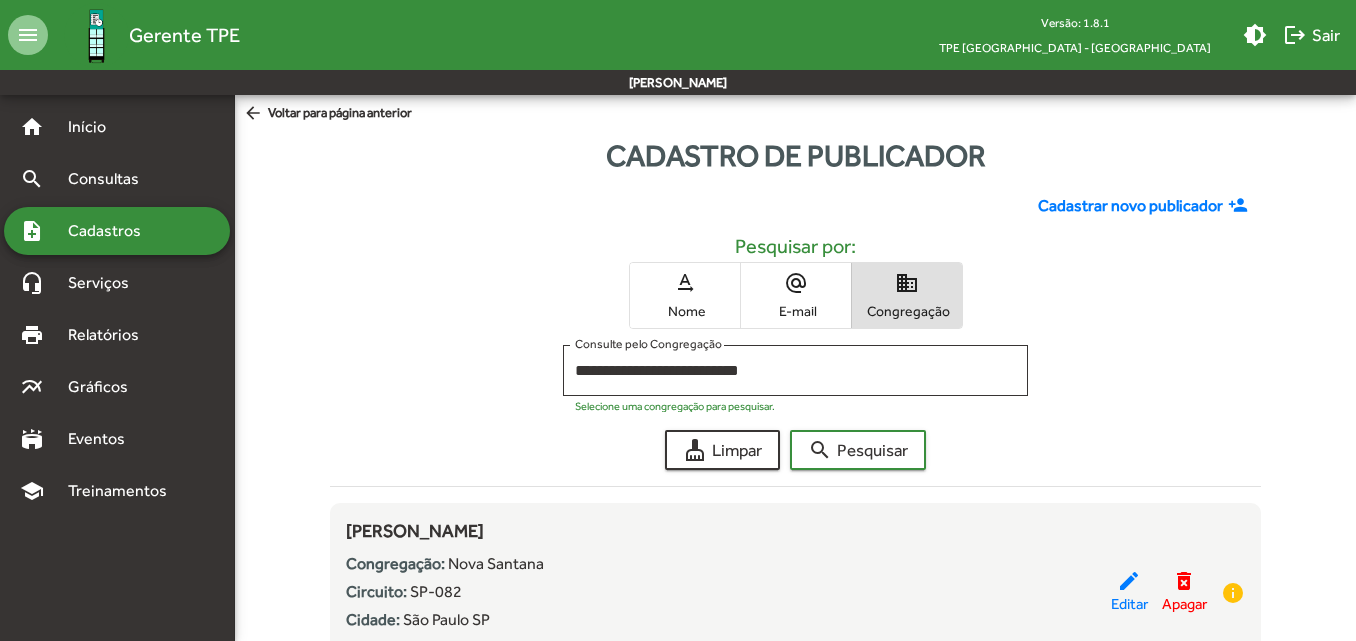 click on "text_rotation_none" at bounding box center [685, 283] 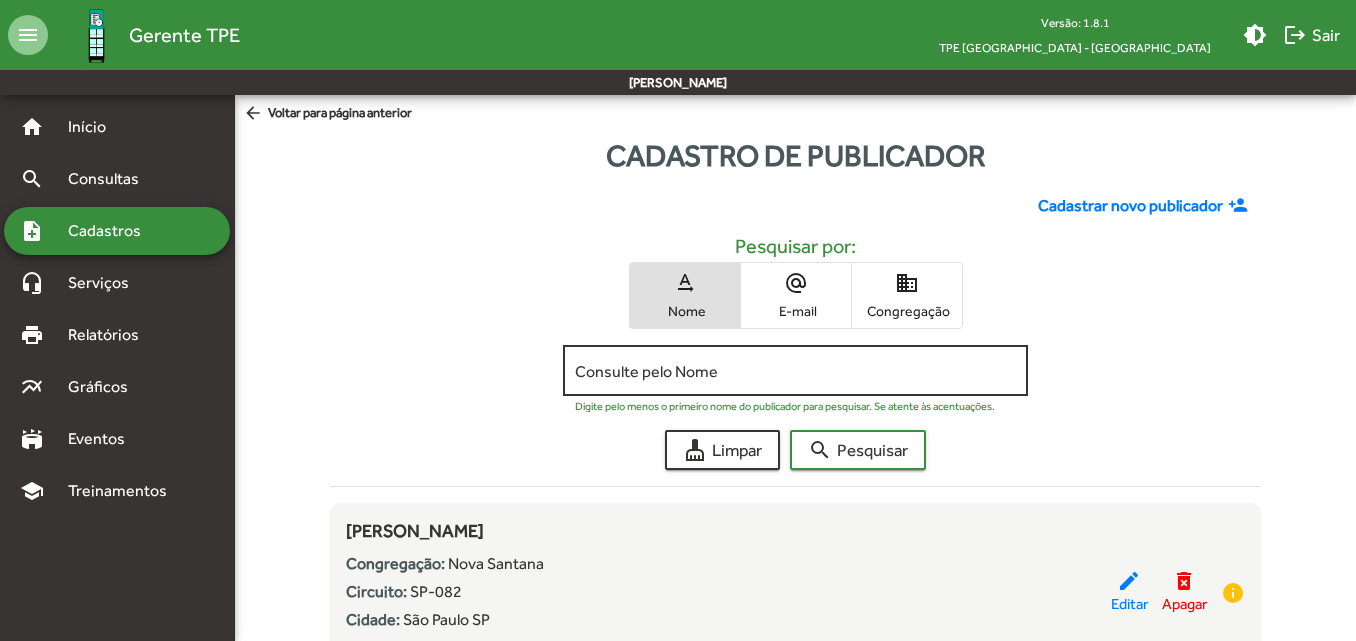 click on "Consulte pelo Nome" at bounding box center (795, 371) 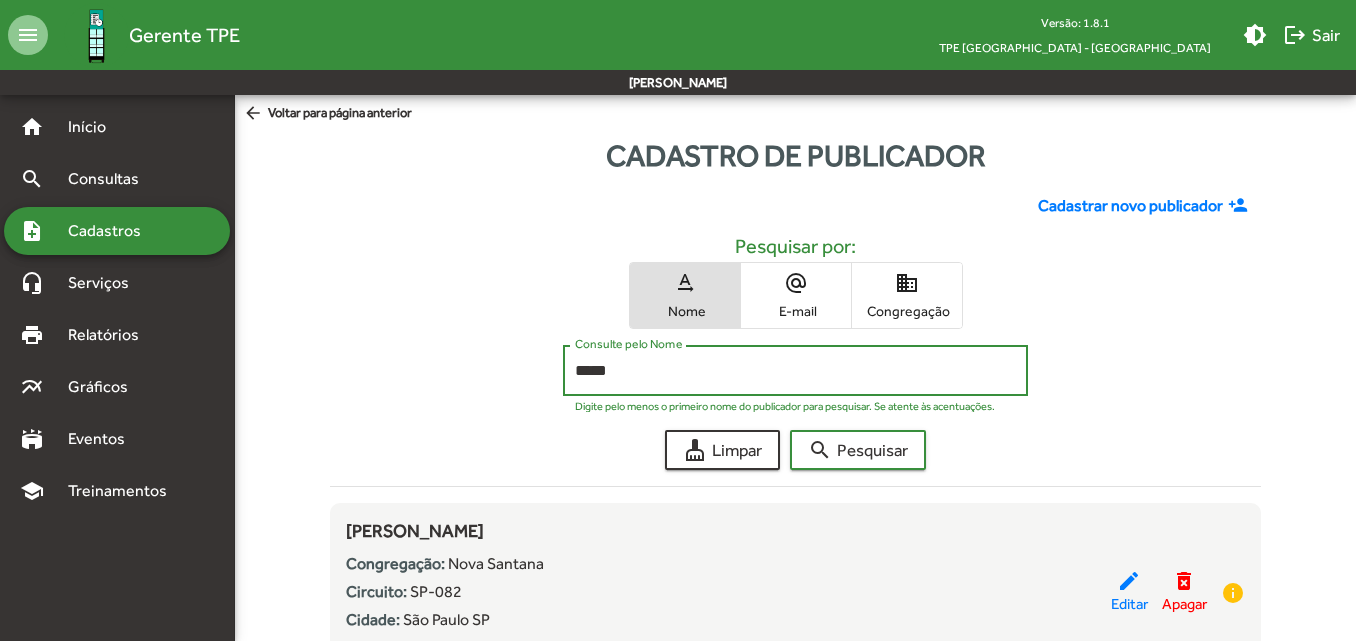 click on "search  Pesquisar" 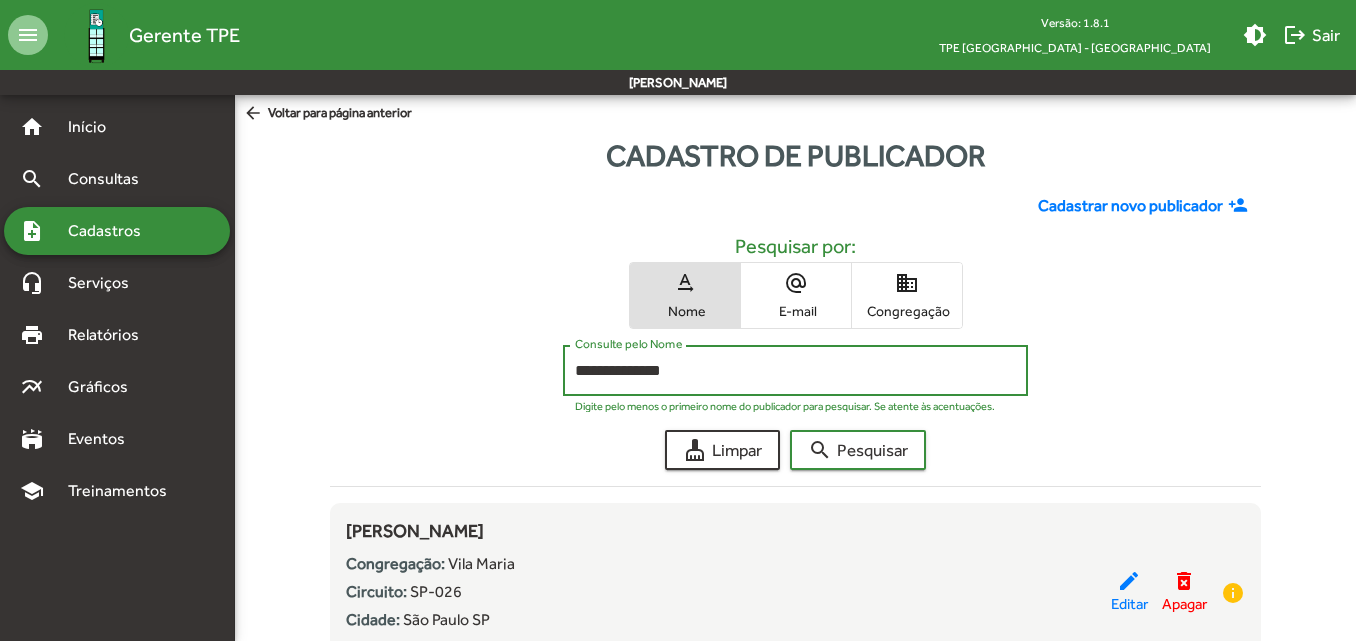 click on "search  Pesquisar" 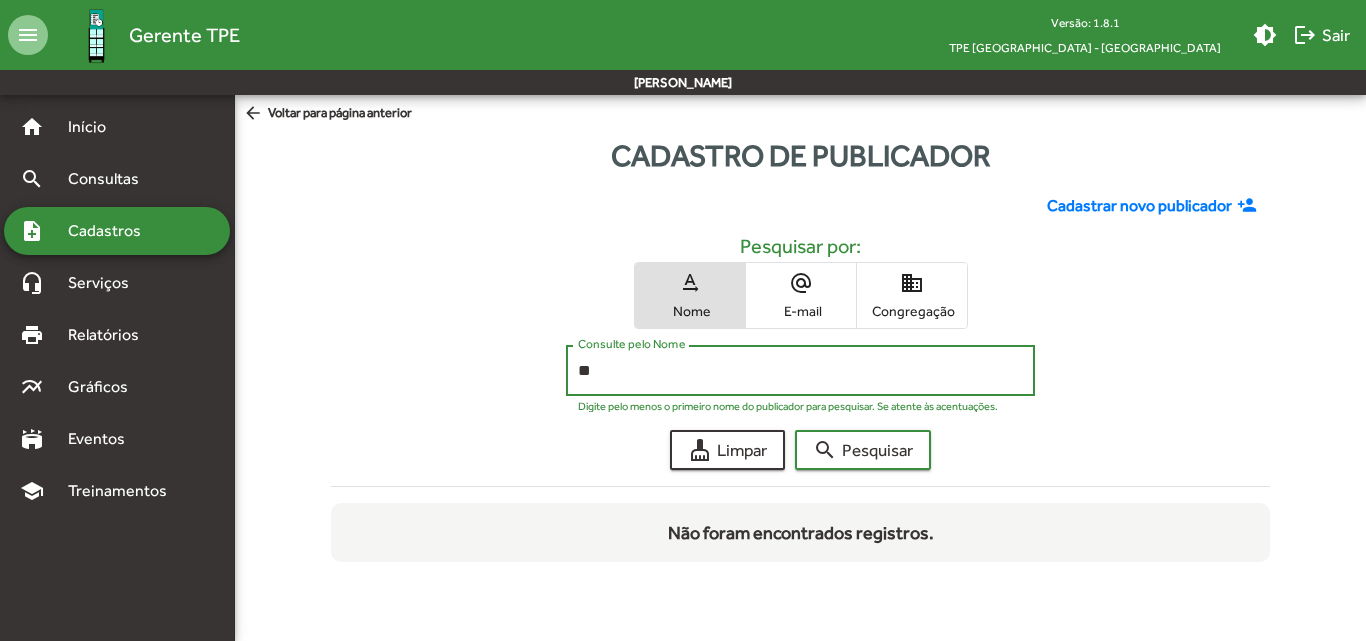 type on "*" 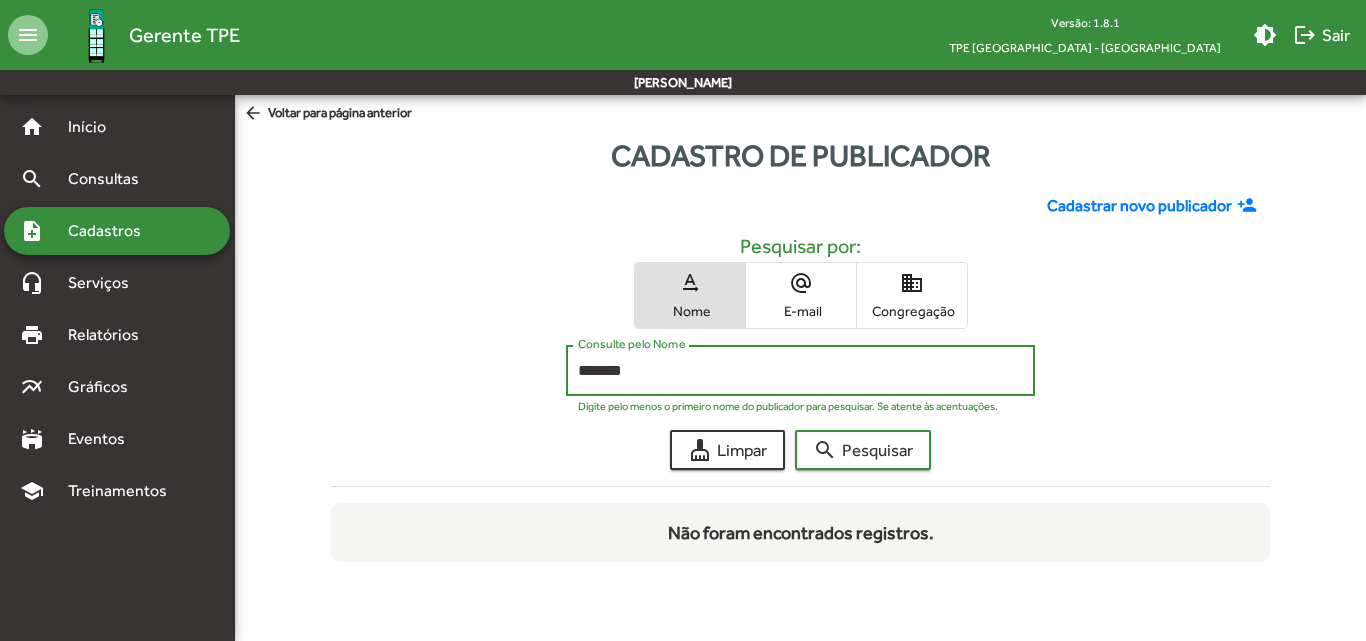 click on "search  Pesquisar" 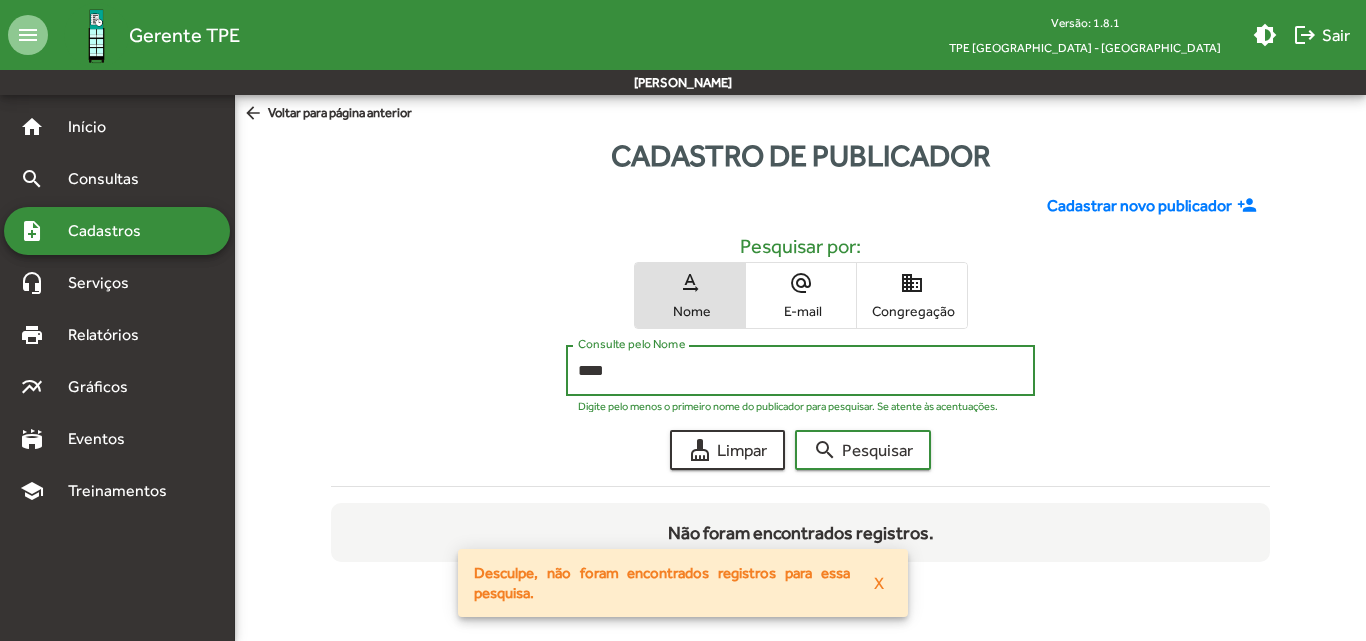 type on "****" 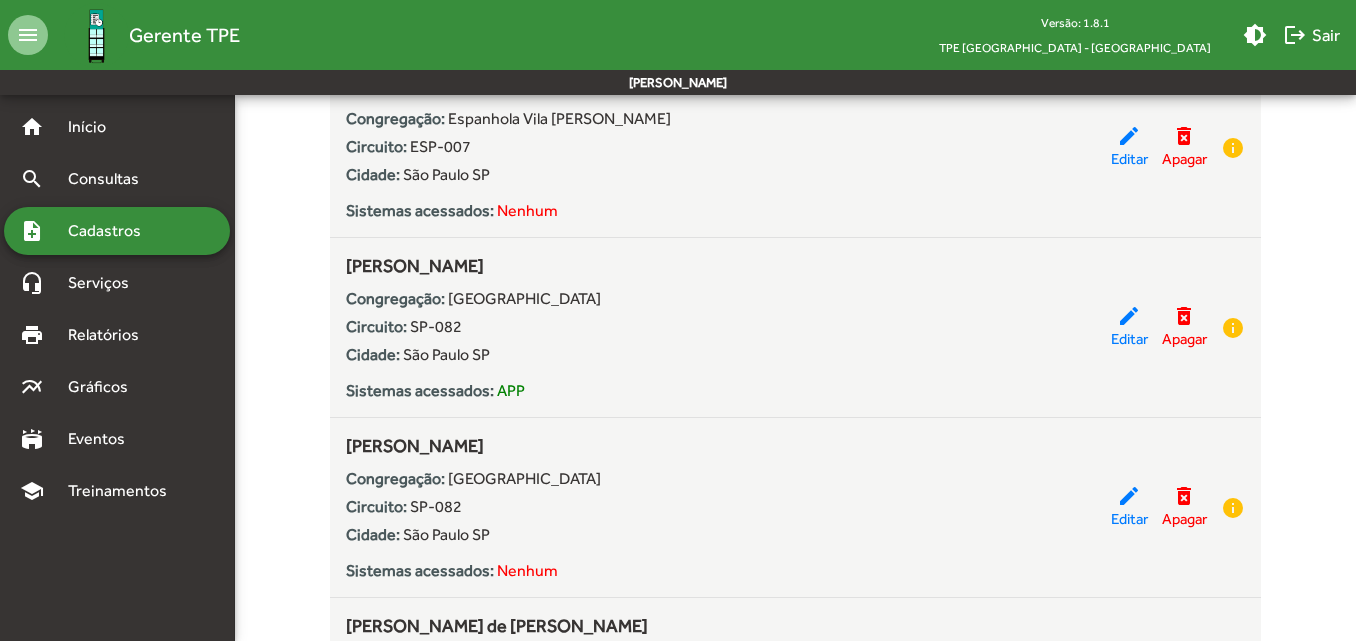 scroll, scrollTop: 700, scrollLeft: 0, axis: vertical 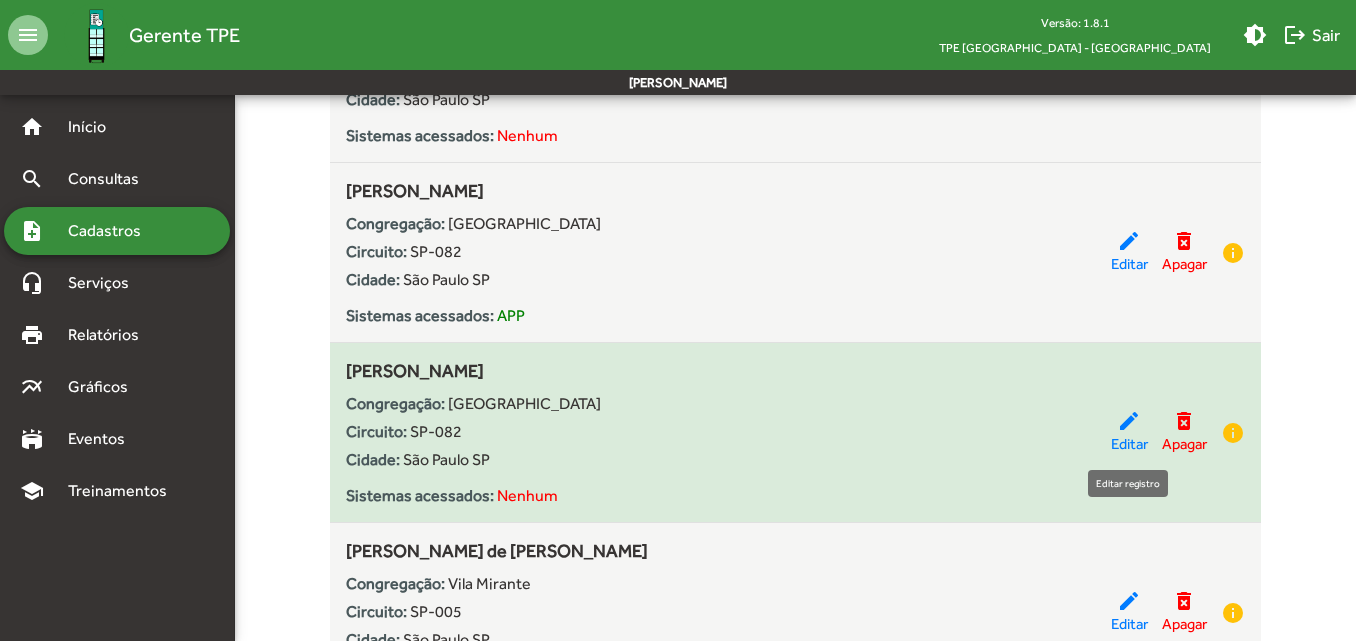 click on "edit" 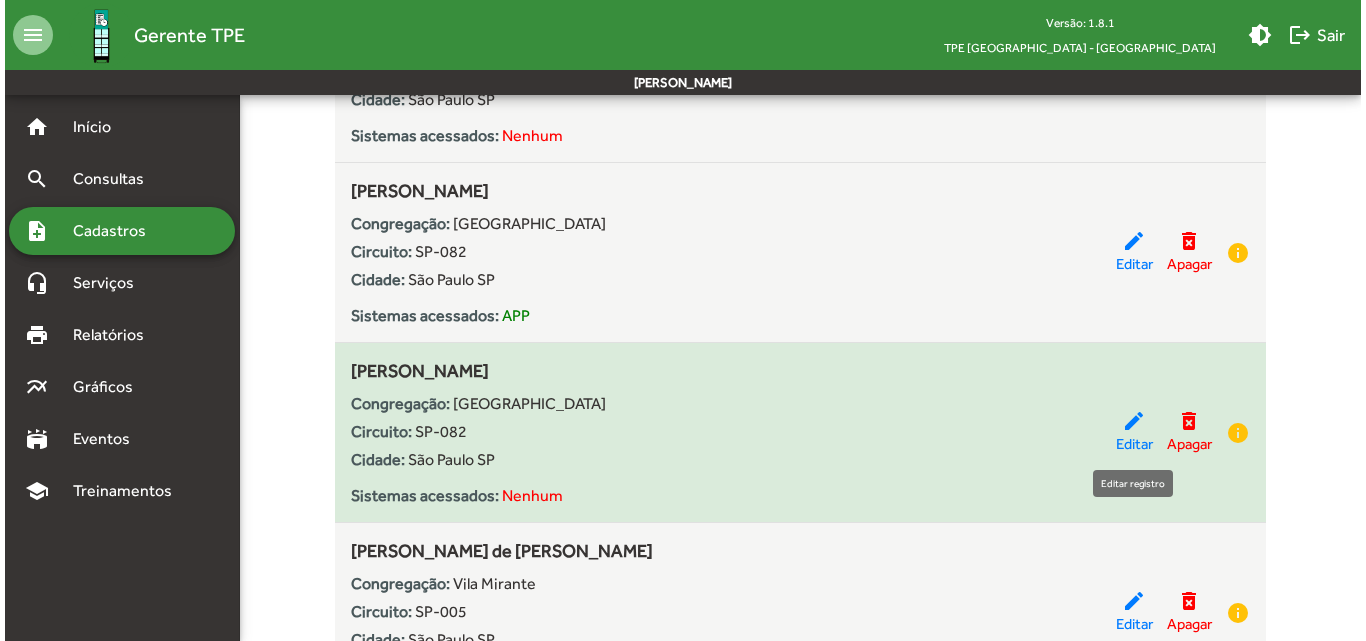scroll, scrollTop: 0, scrollLeft: 0, axis: both 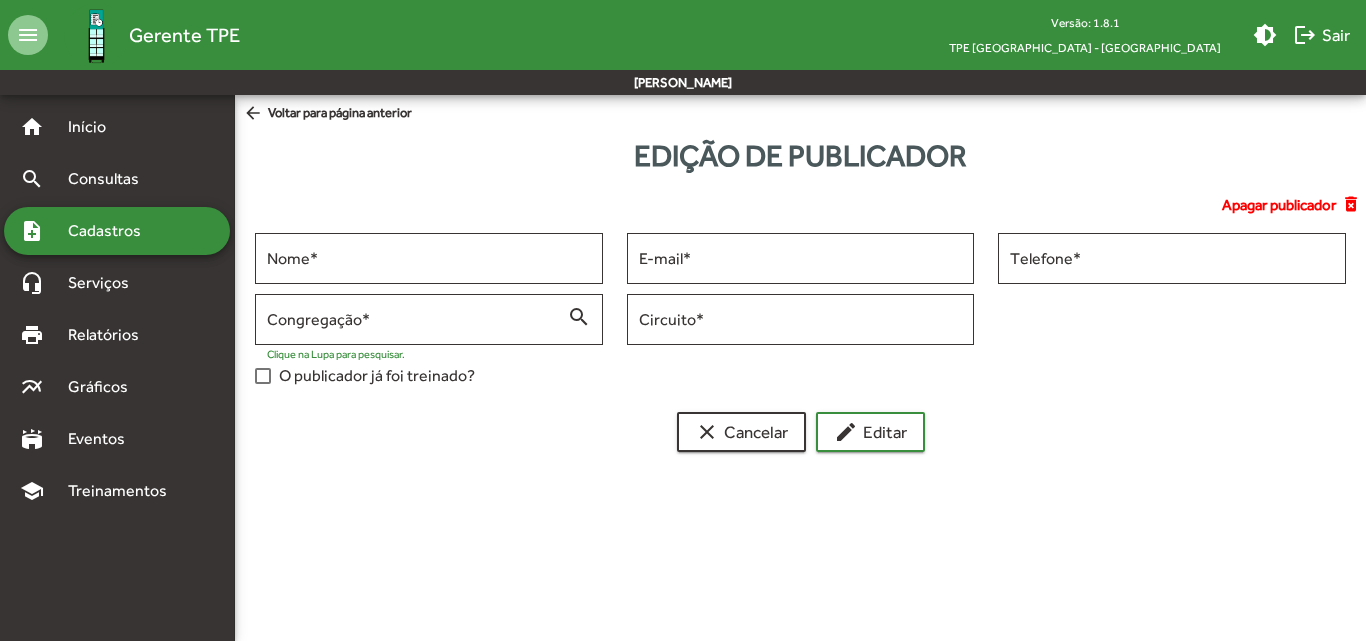 type on "**********" 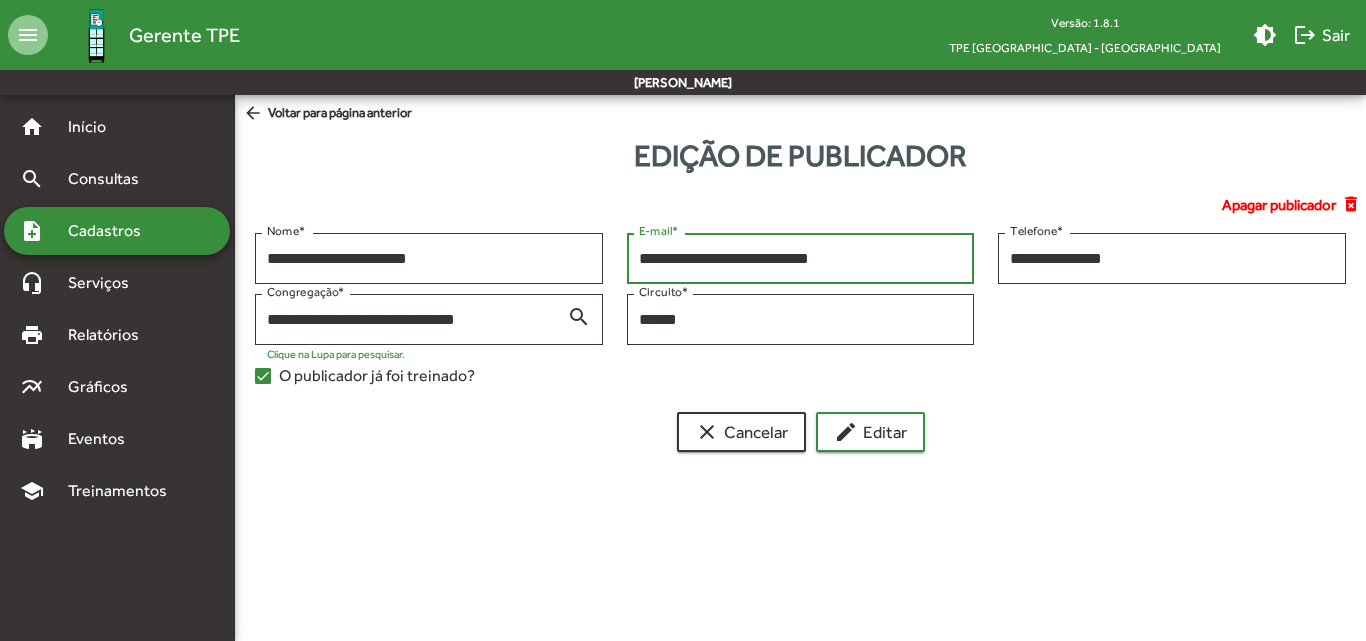 click on "**********" at bounding box center [801, 259] 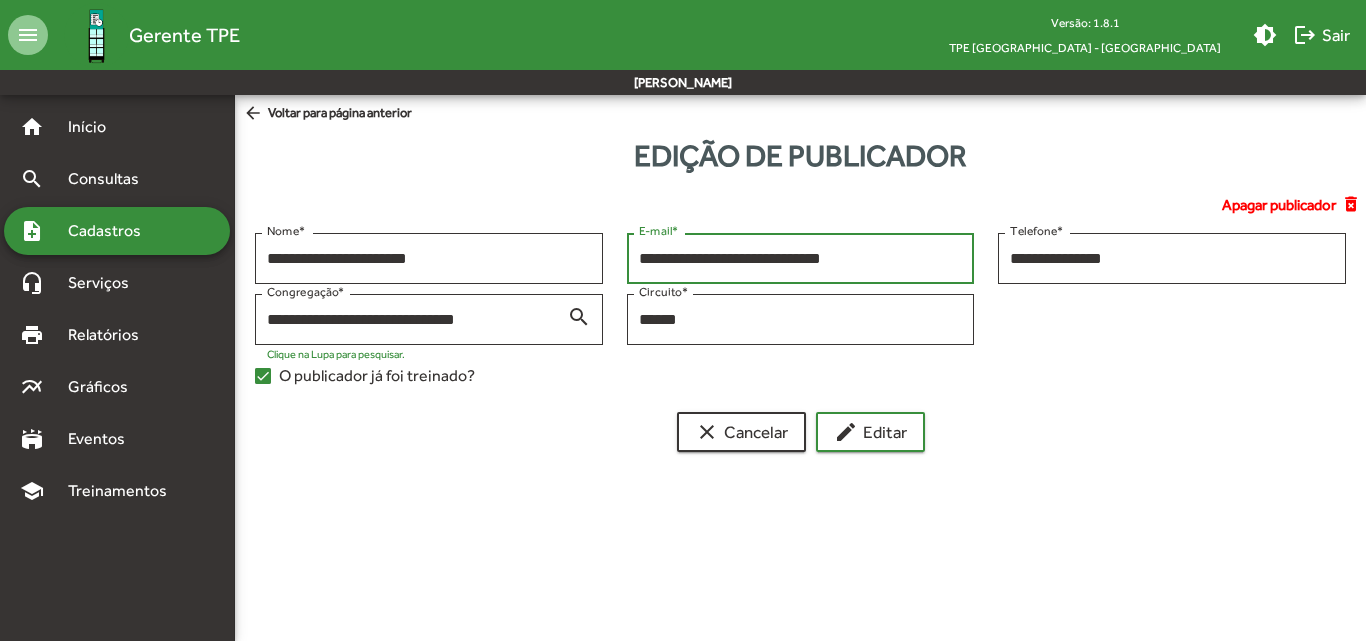 click on "**********" at bounding box center (801, 259) 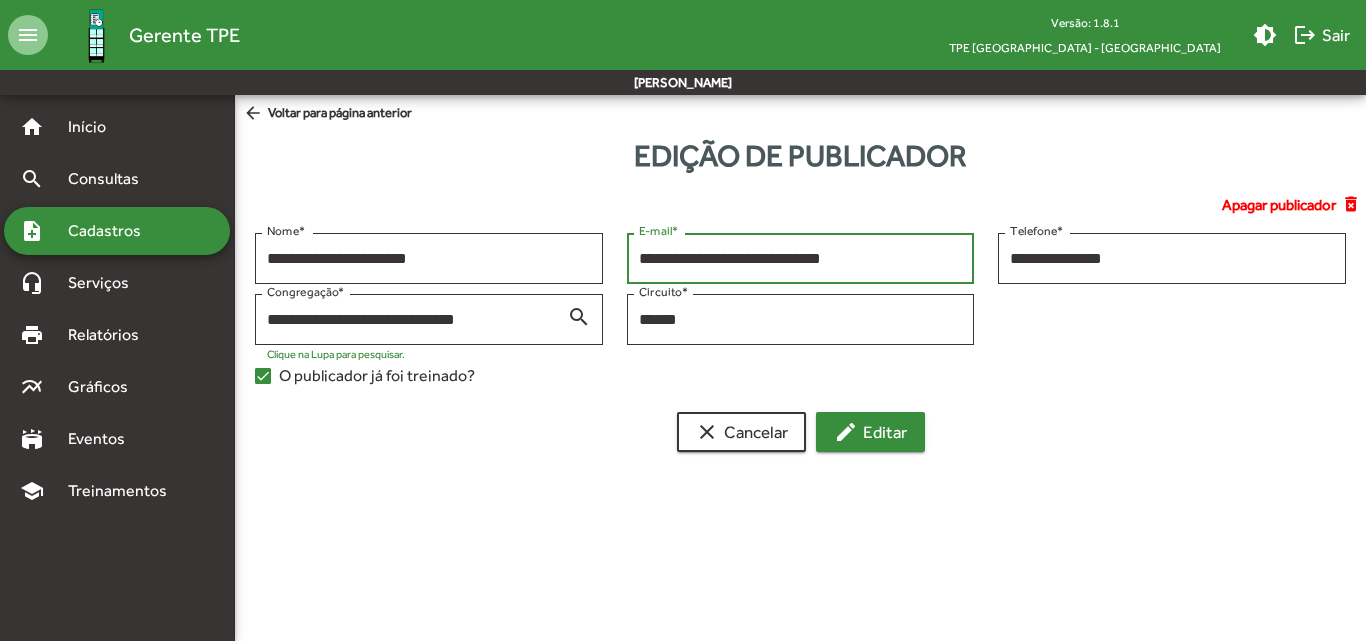 click on "edit  Editar" at bounding box center (870, 432) 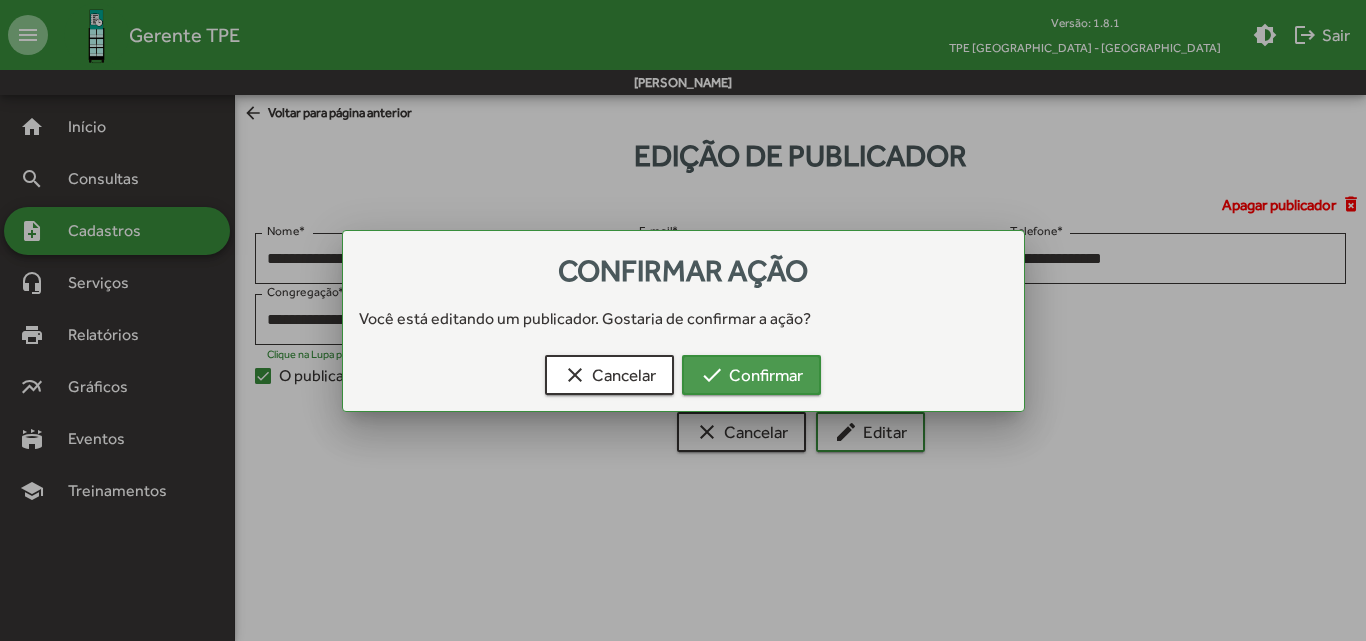 click on "check  Confirmar" at bounding box center [751, 375] 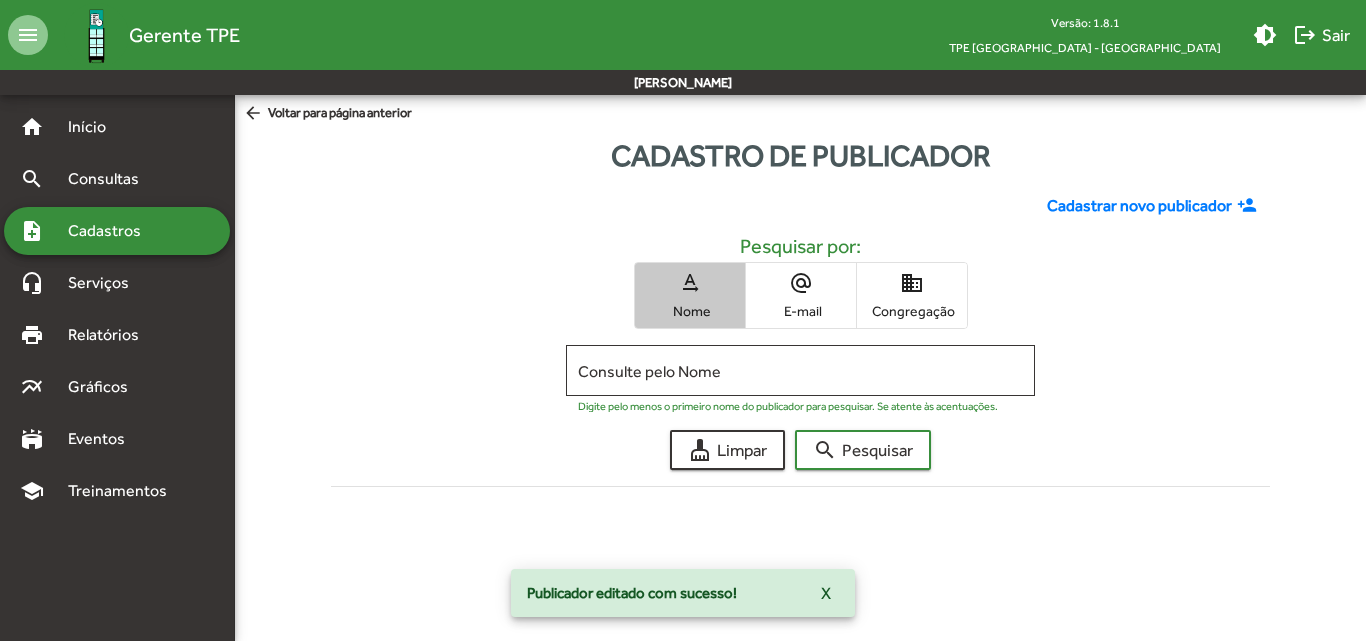 click on "Nome" at bounding box center (690, 311) 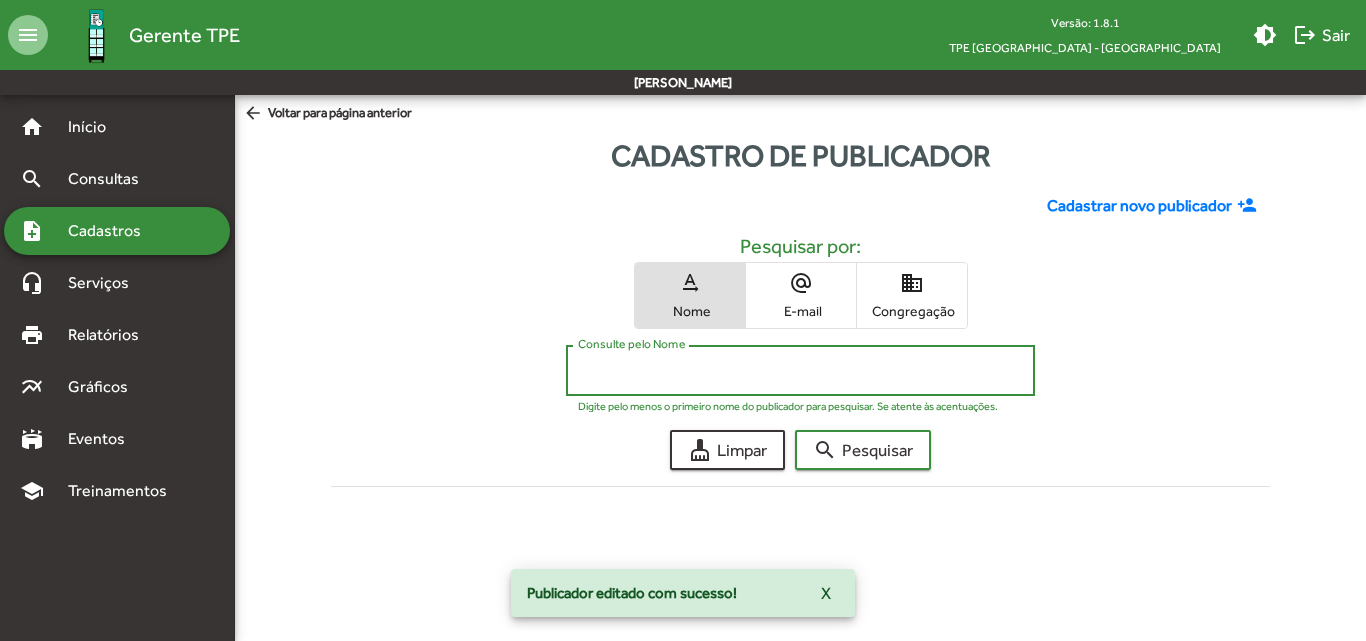 click on "Consulte pelo Nome" at bounding box center (800, 371) 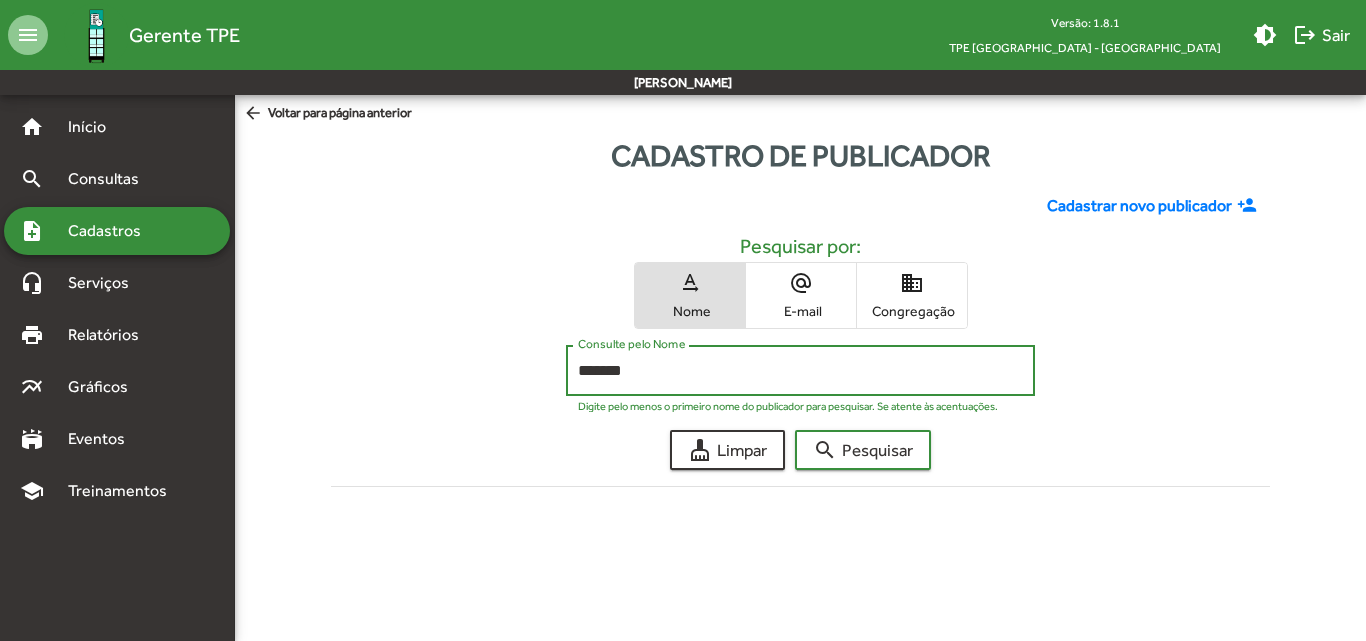 click on "search  Pesquisar" 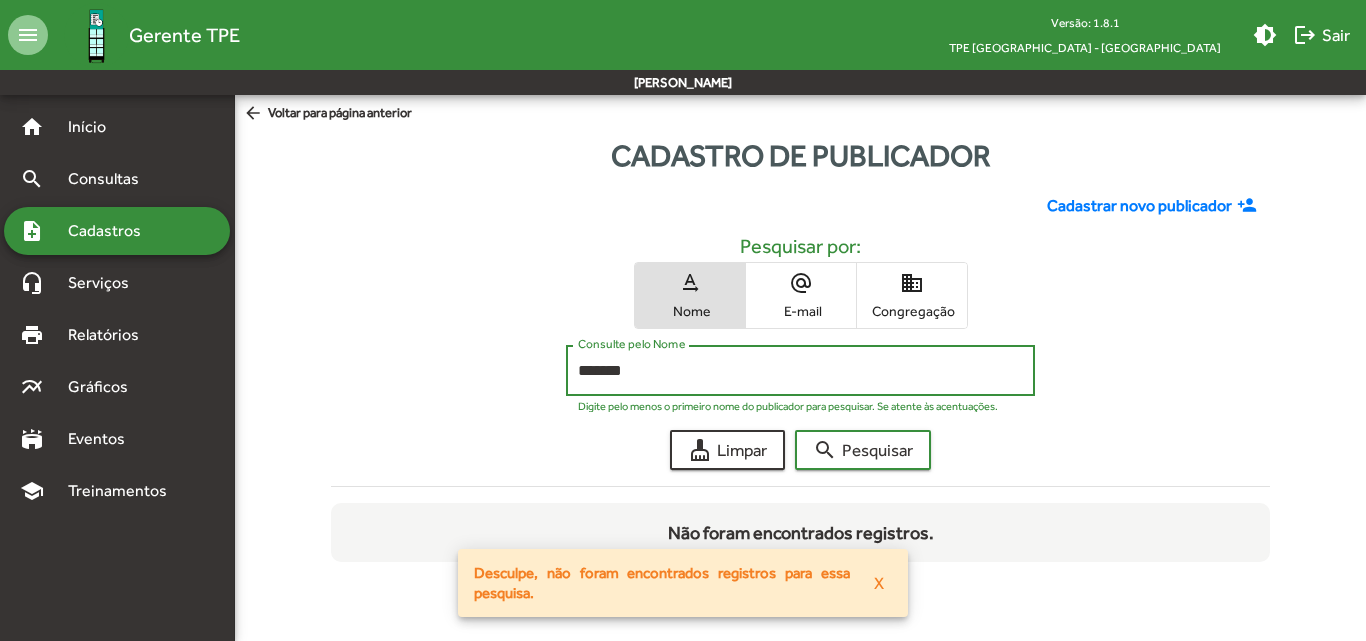 click on "X" at bounding box center (879, 583) 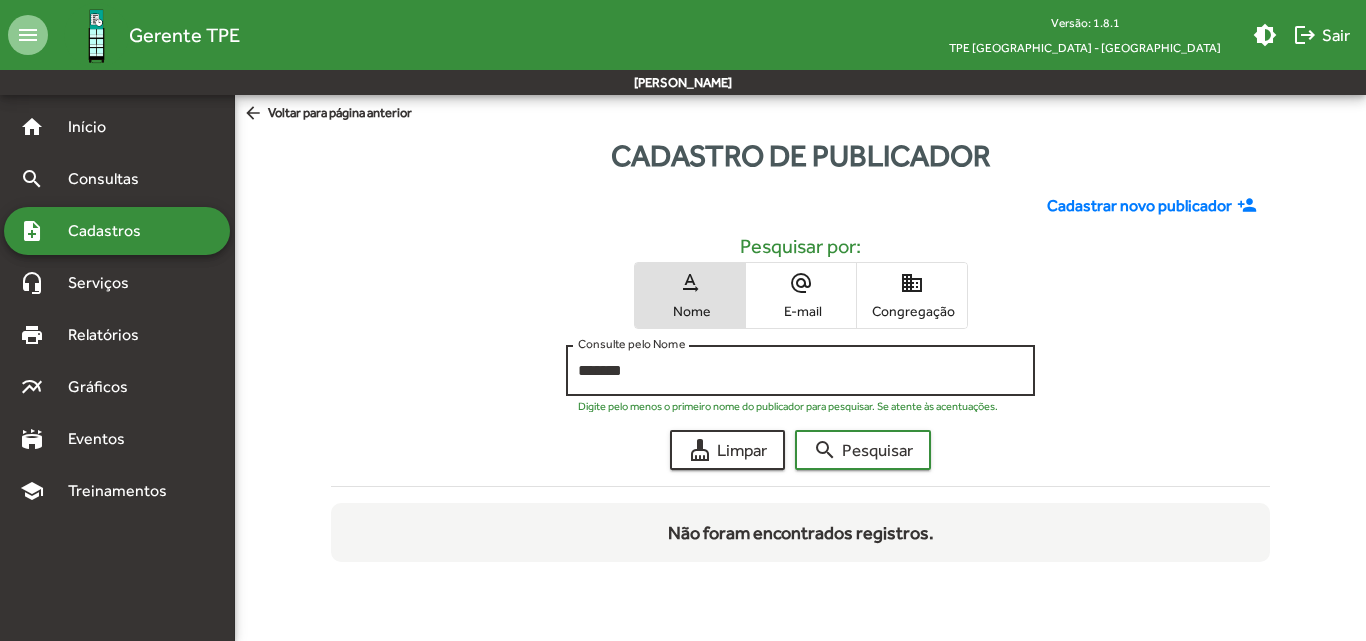 click on "*******" at bounding box center (800, 371) 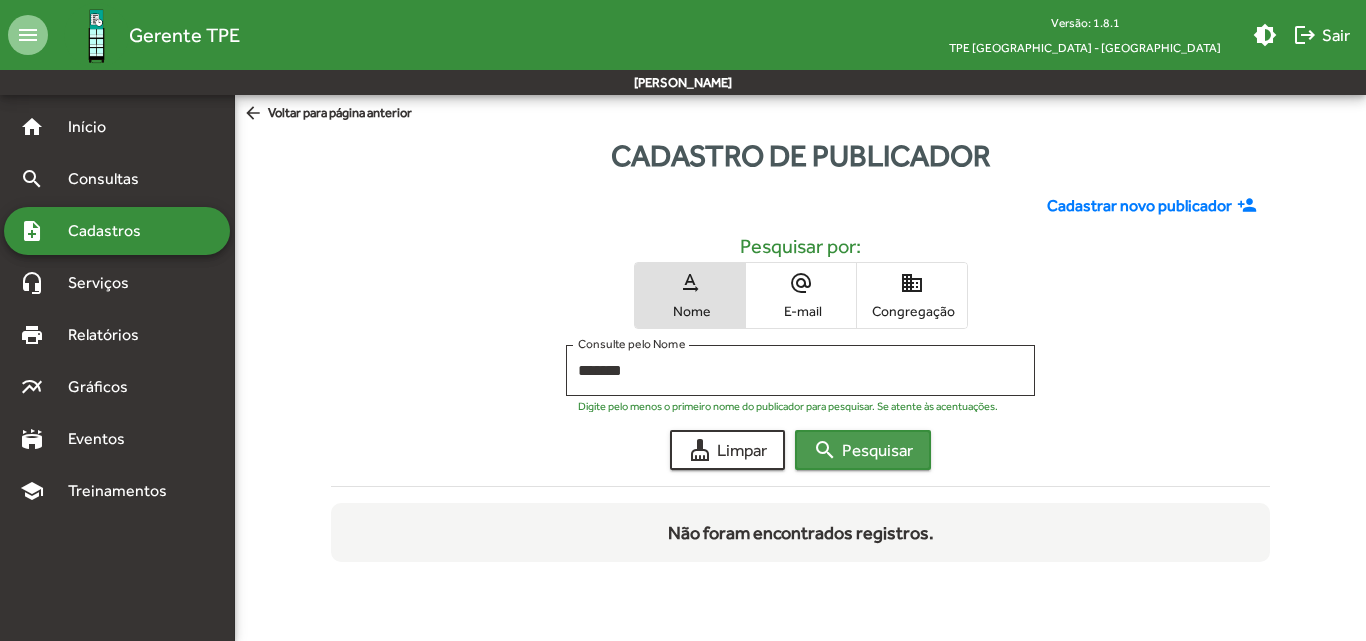 click on "search  Pesquisar" 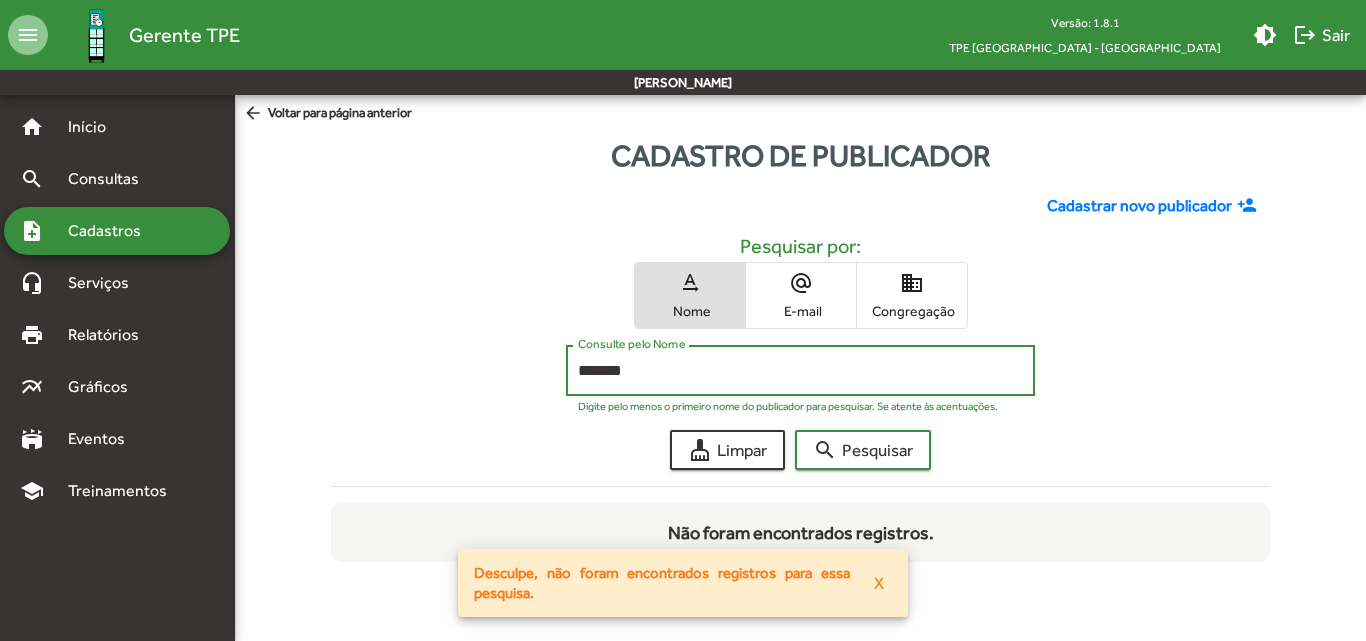 click on "*******" at bounding box center (800, 371) 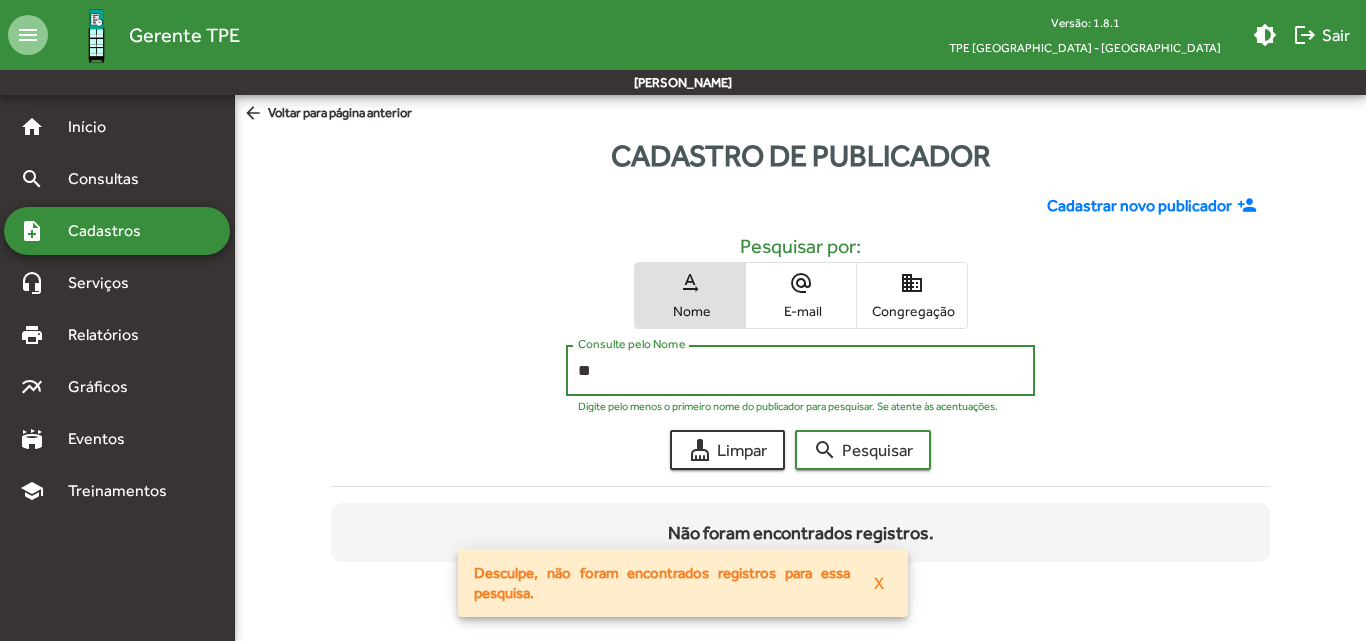 type on "*" 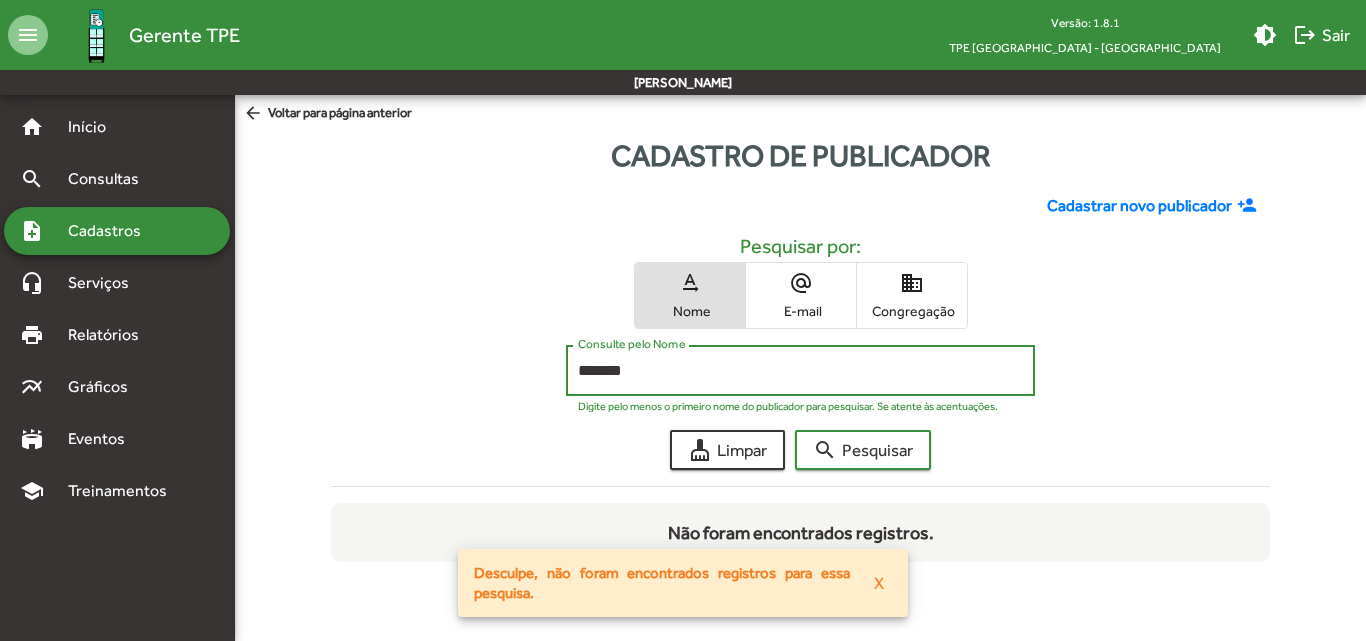 click on "search  Pesquisar" 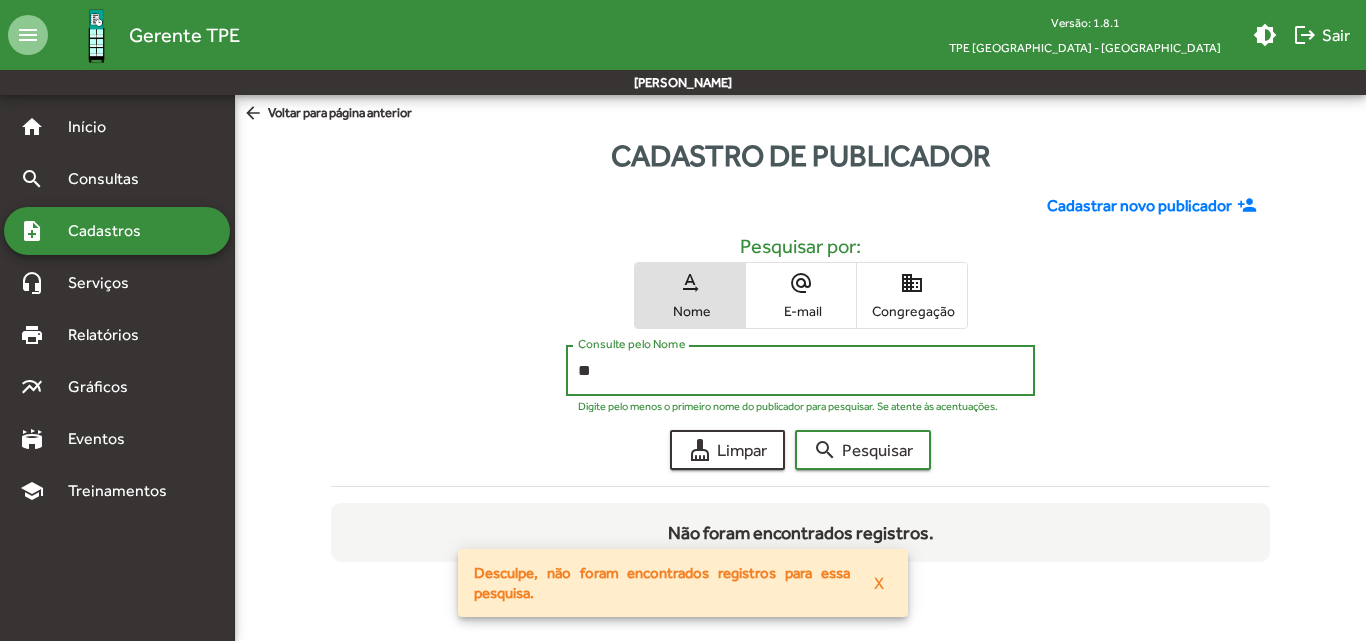 type on "*" 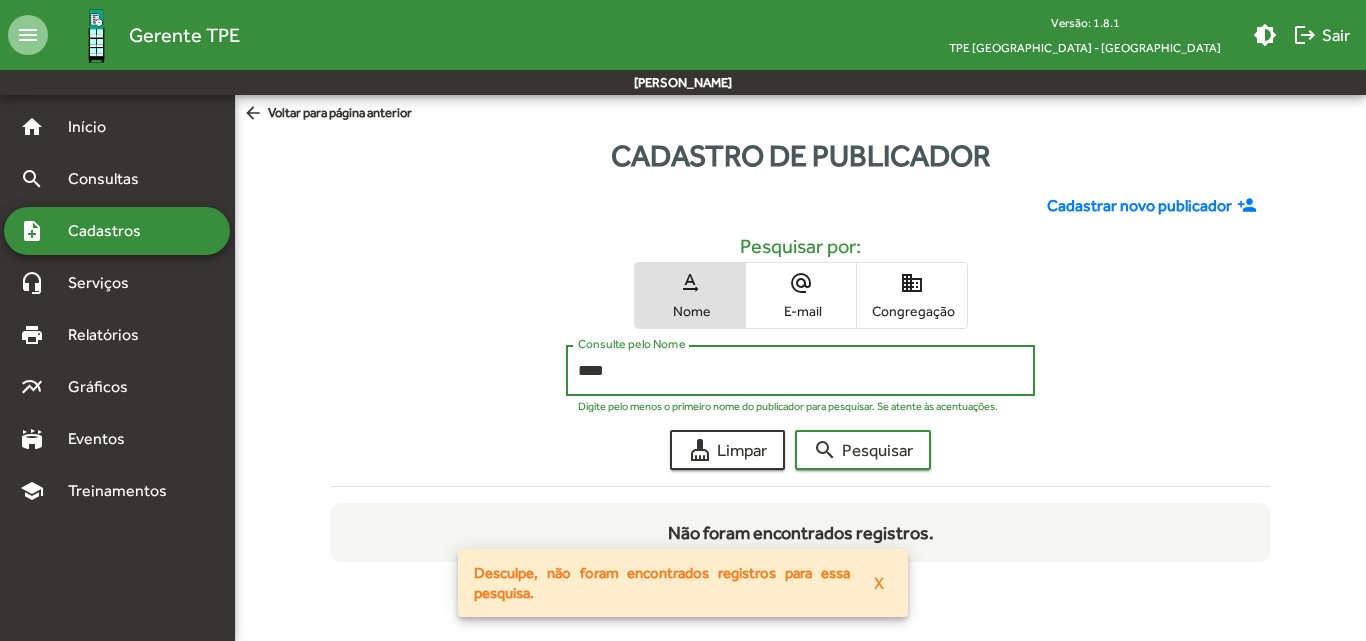 click on "search  Pesquisar" 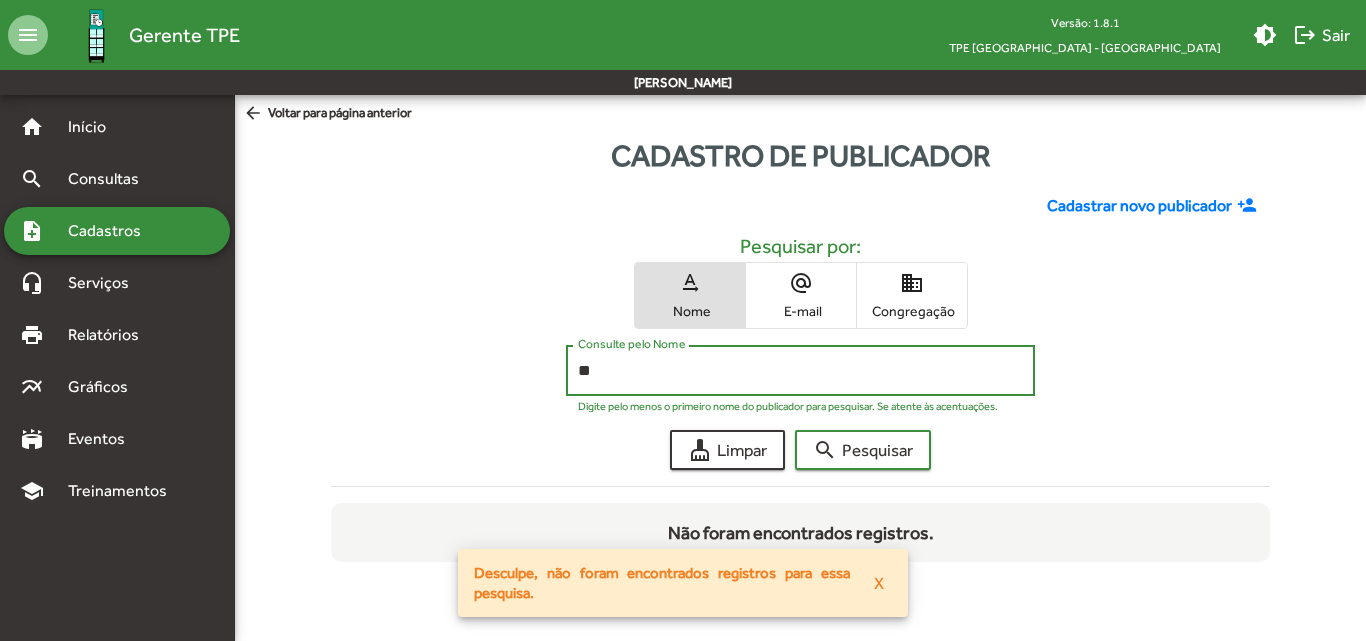 type on "*" 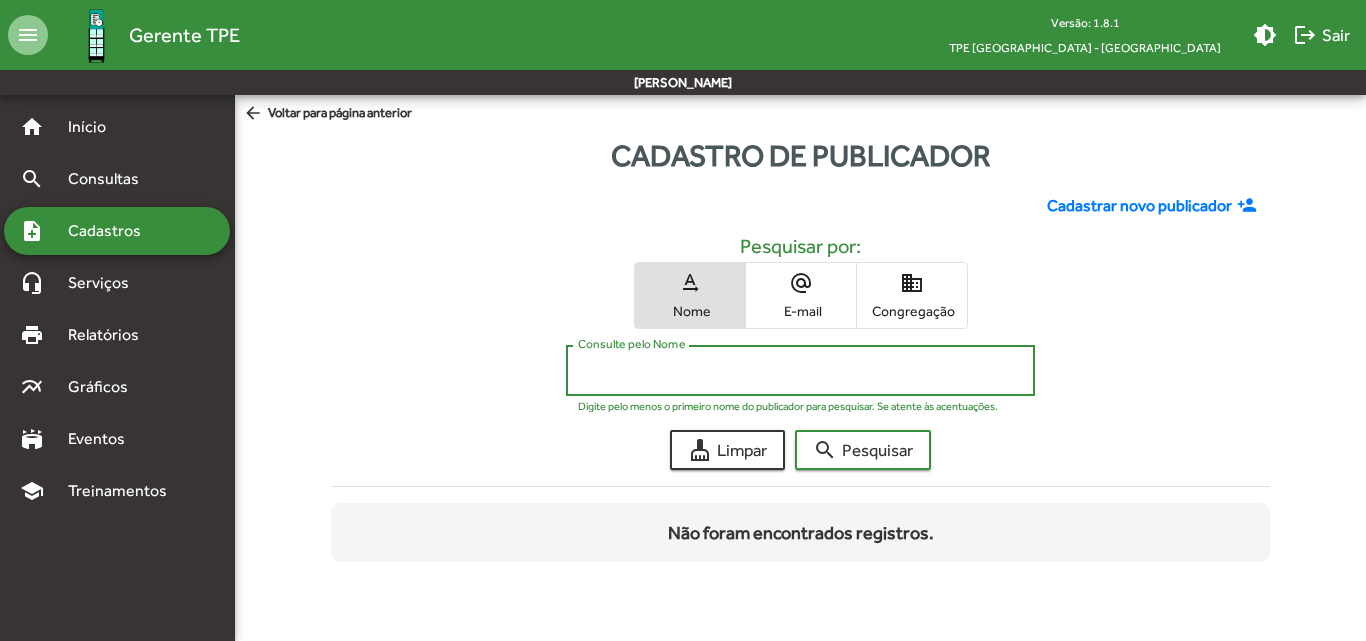 type 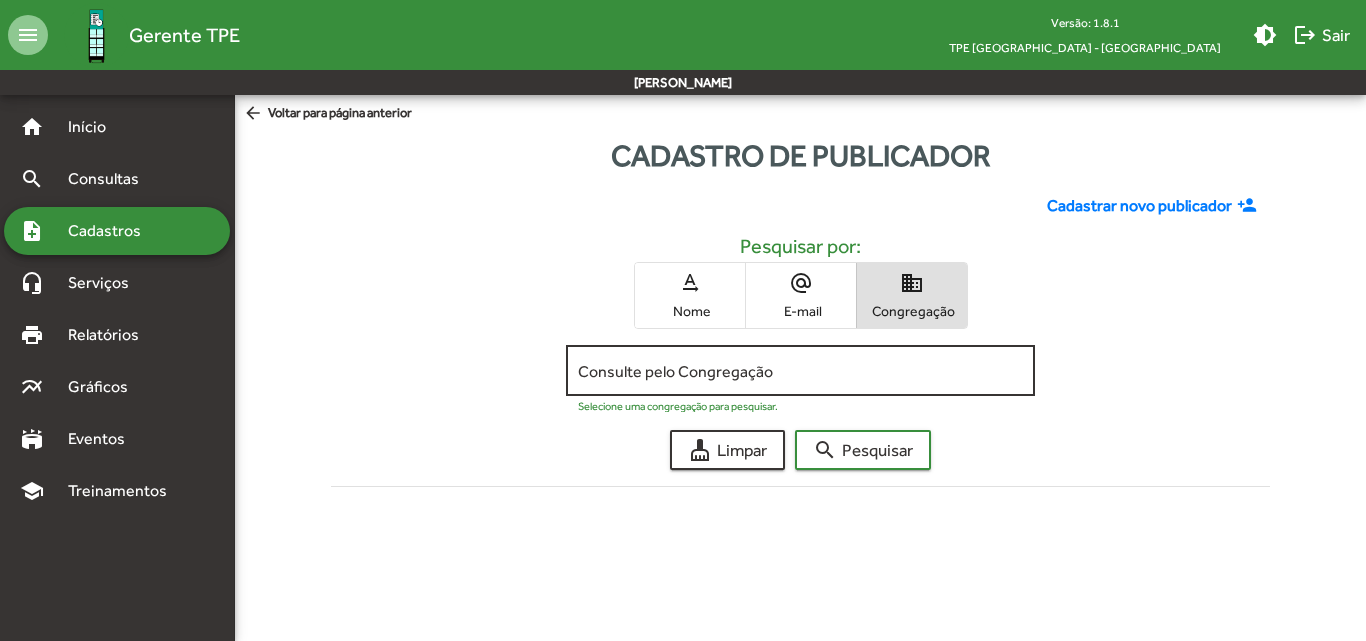 click on "Consulte pelo Congregação" at bounding box center [800, 371] 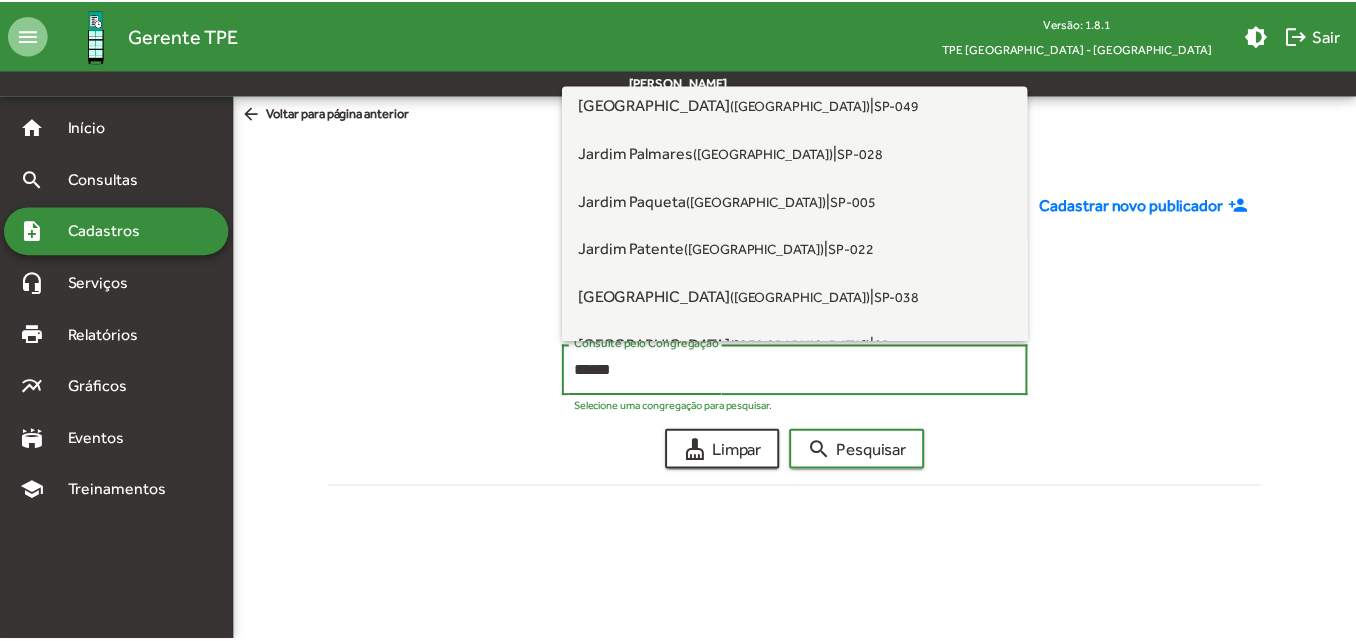 scroll, scrollTop: 900, scrollLeft: 0, axis: vertical 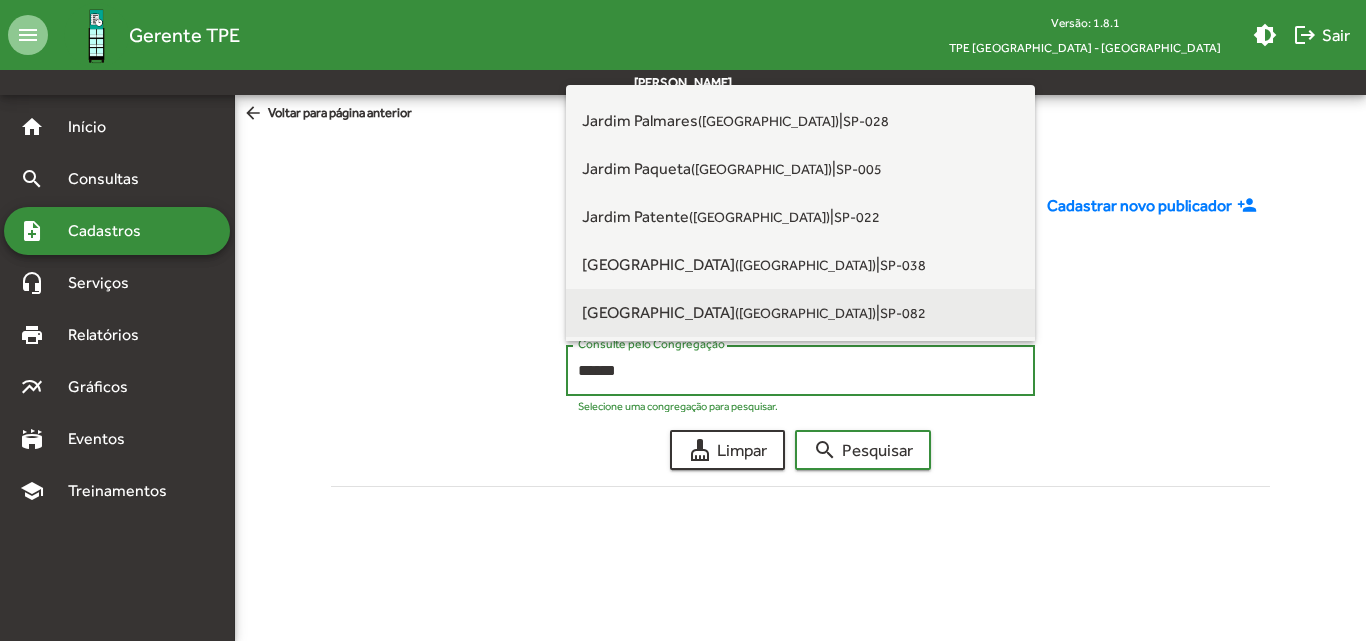 click on "[GEOGRAPHIC_DATA]  ([GEOGRAPHIC_DATA])  |  SP-082" at bounding box center (800, 313) 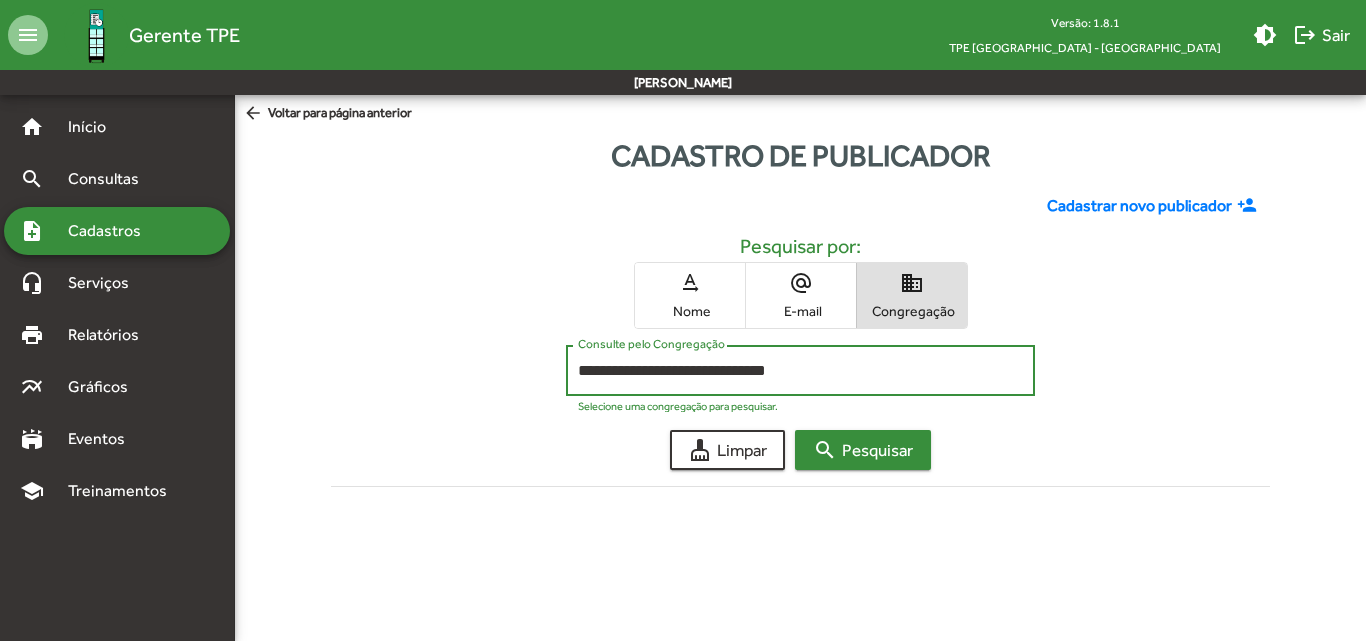 click on "search  Pesquisar" 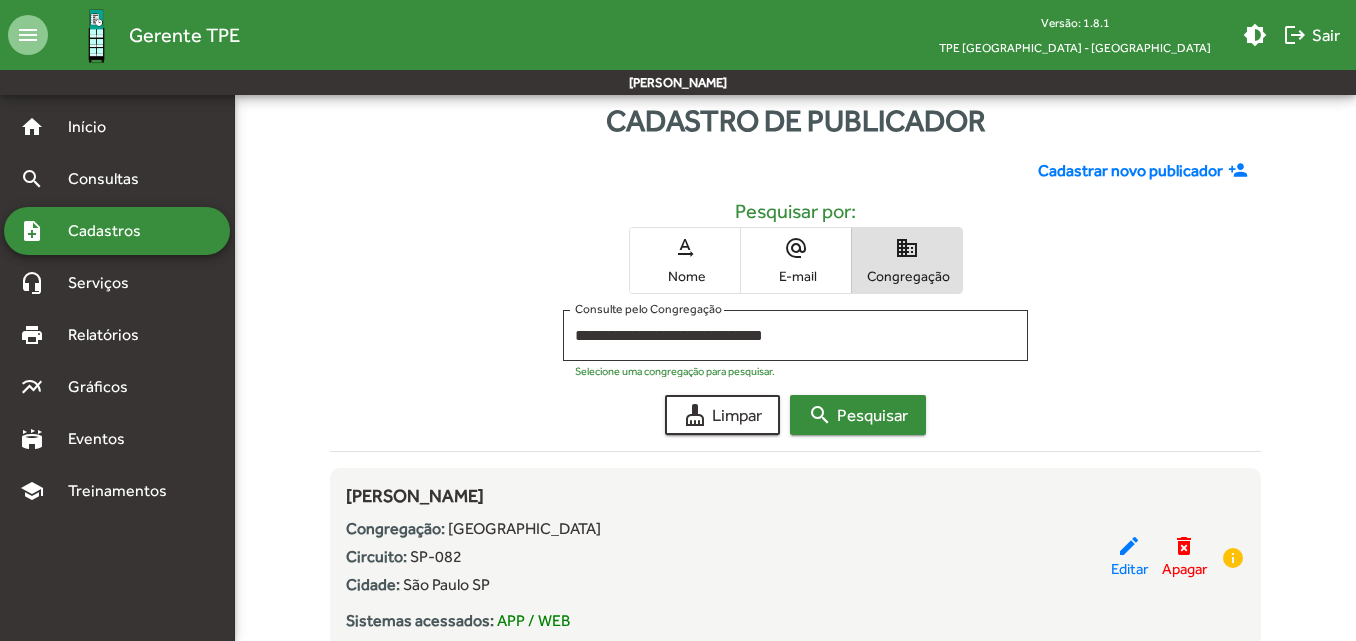 scroll, scrollTop: 0, scrollLeft: 0, axis: both 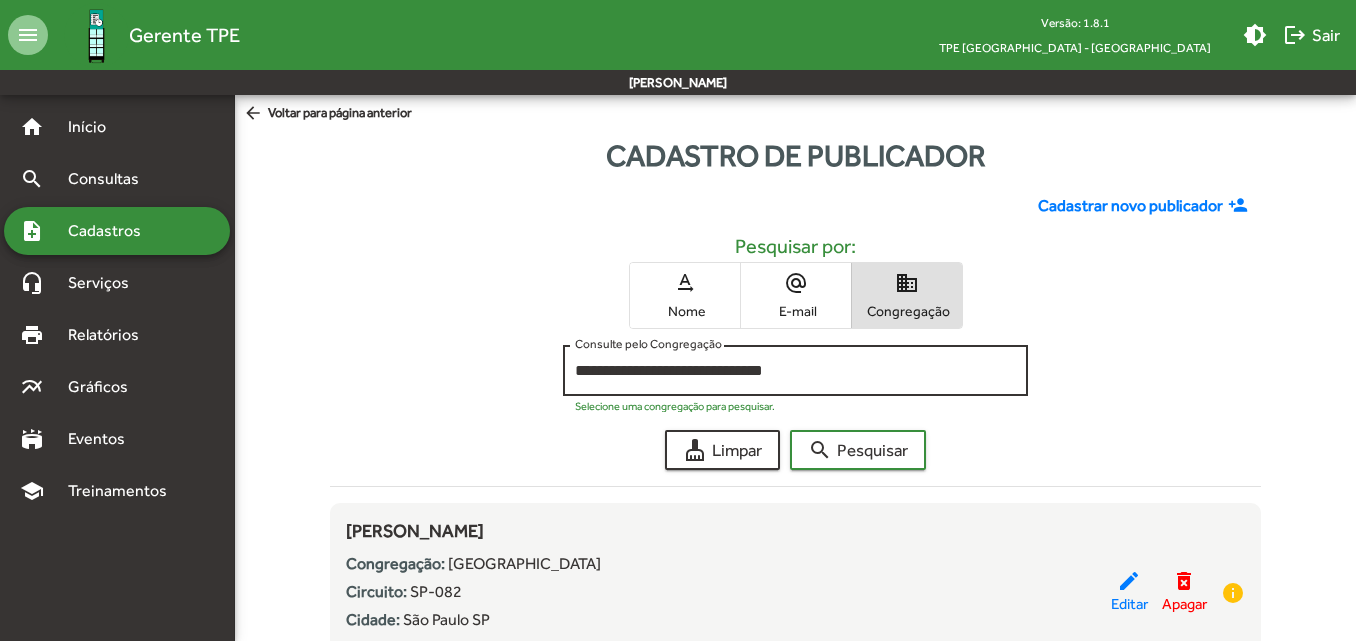 click on "**********" at bounding box center [795, 371] 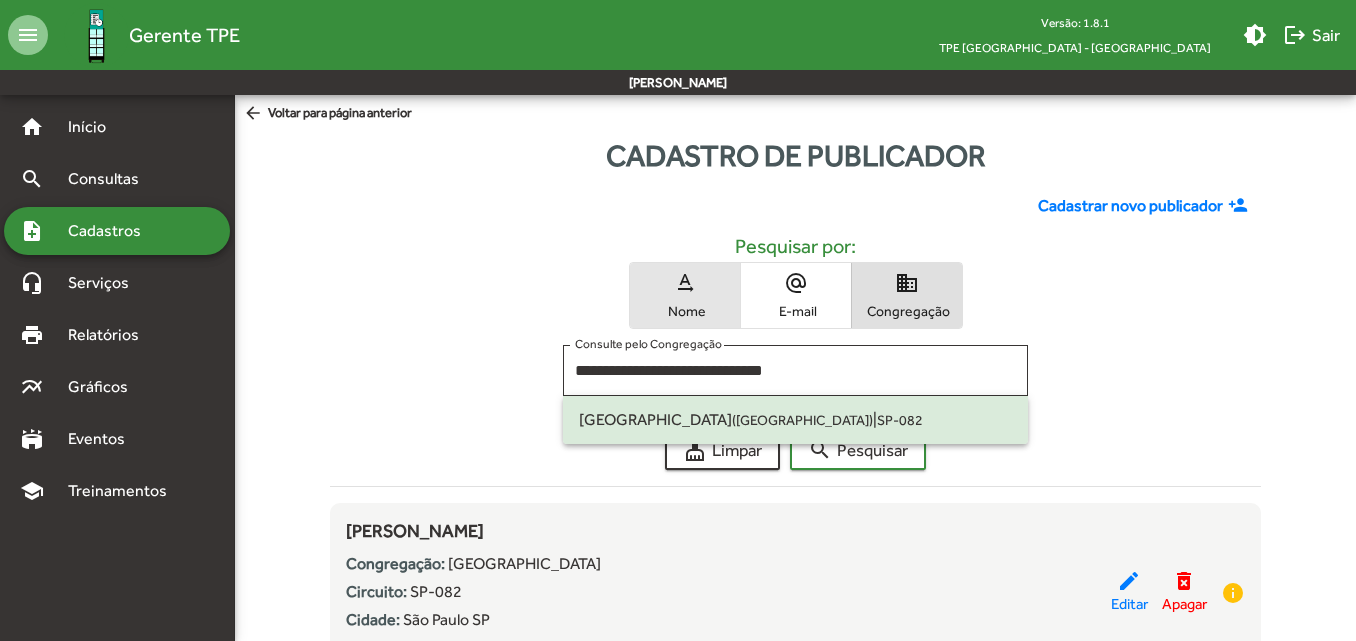 click on "Nome" at bounding box center [685, 311] 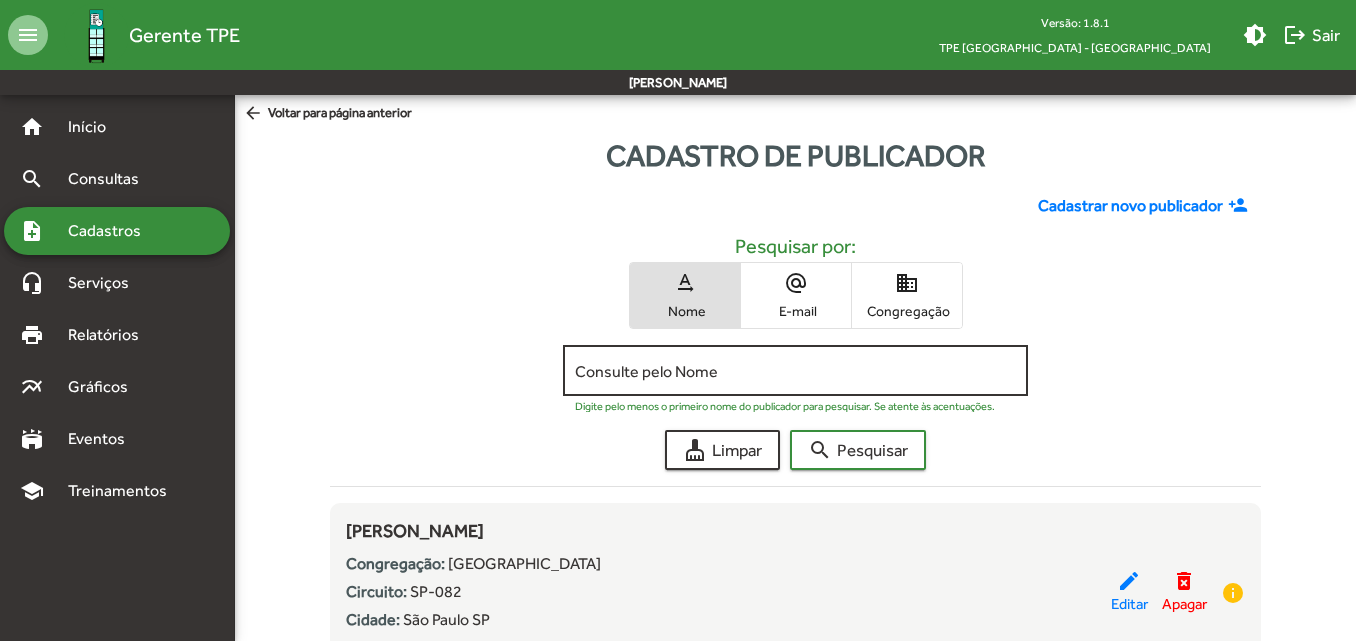 click on "Consulte pelo Nome" at bounding box center [795, 371] 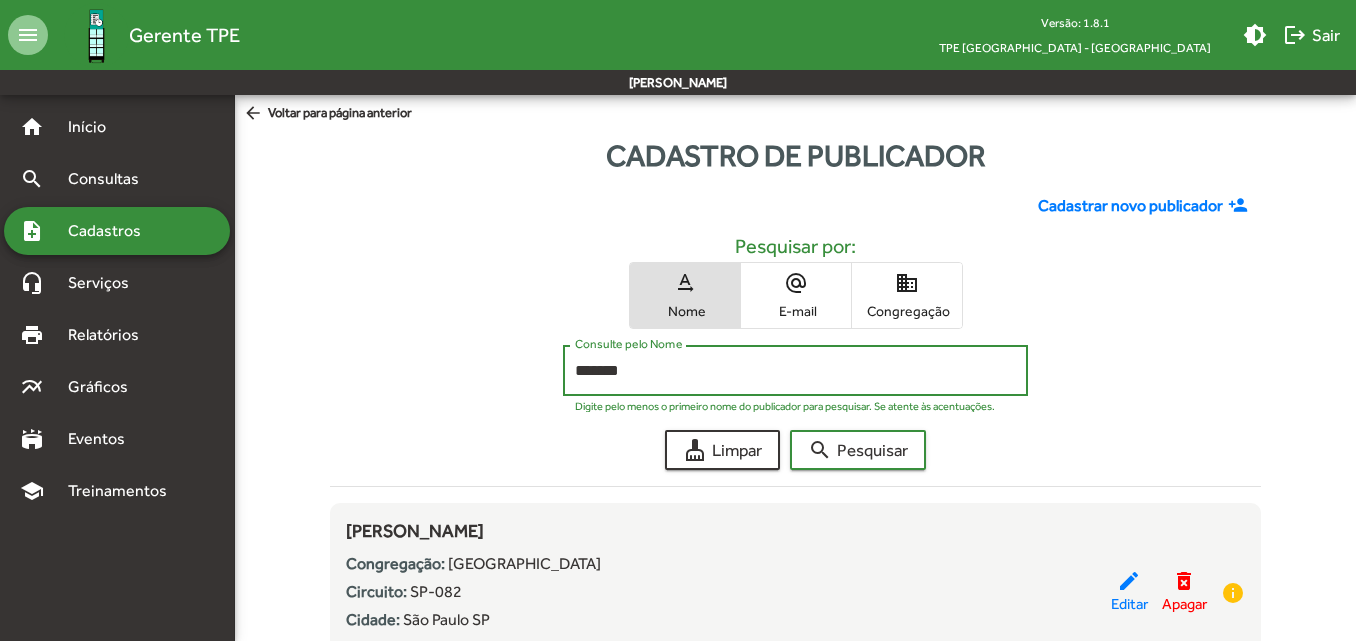 type on "*******" 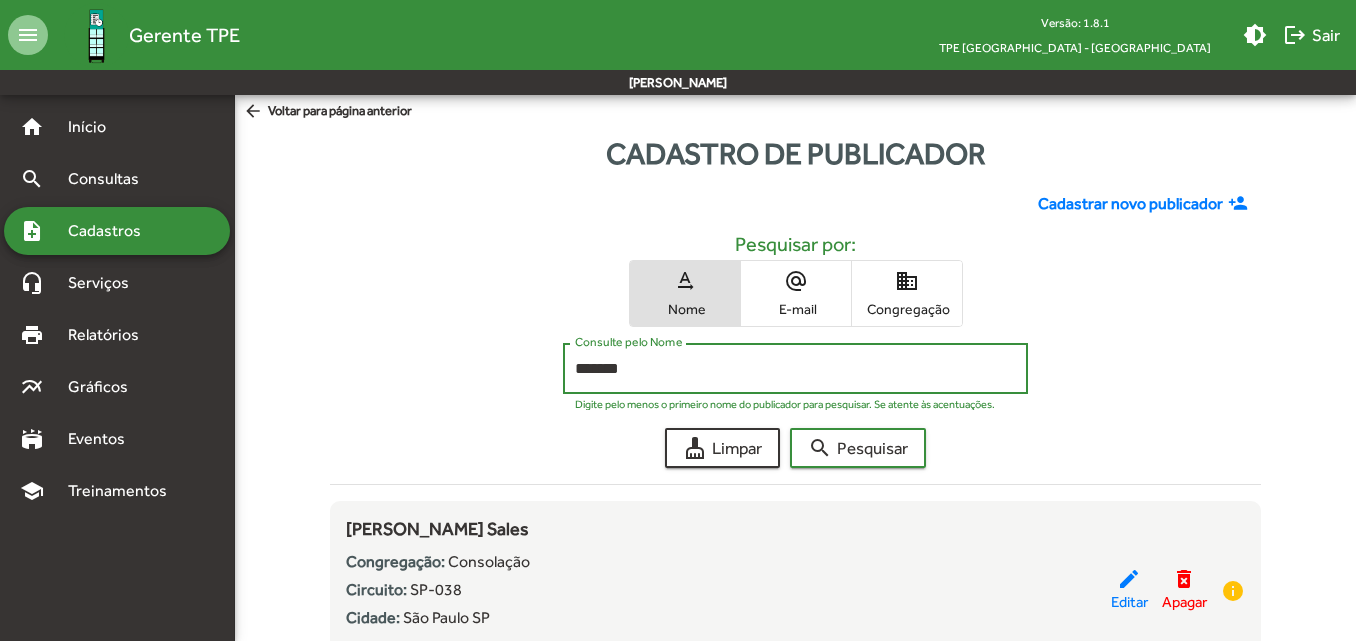 scroll, scrollTop: 0, scrollLeft: 0, axis: both 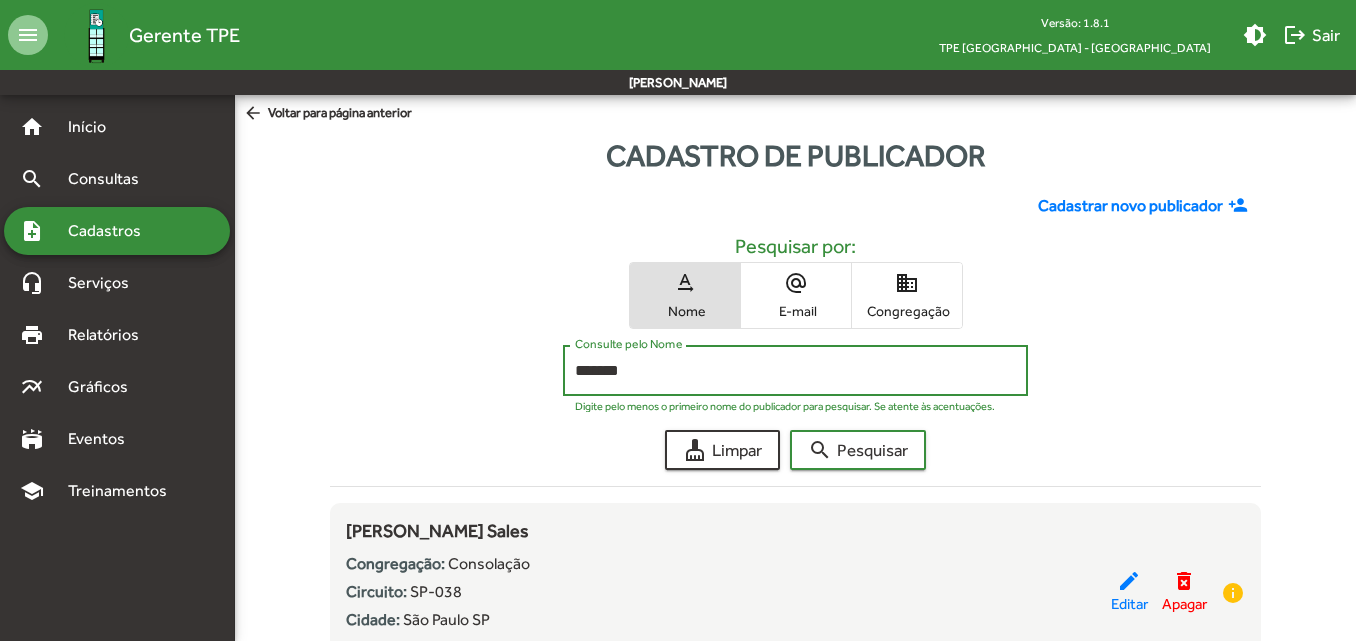 click on "Congregação" at bounding box center (907, 311) 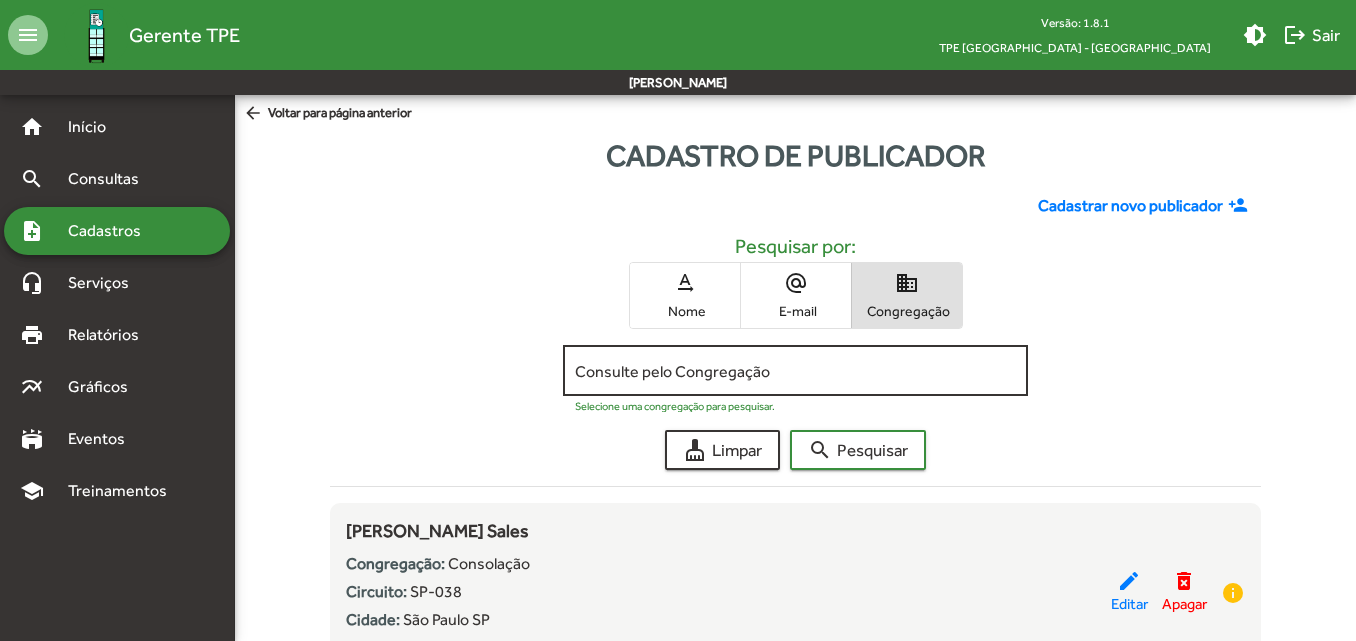 click on "Consulte pelo Congregação" at bounding box center (795, 371) 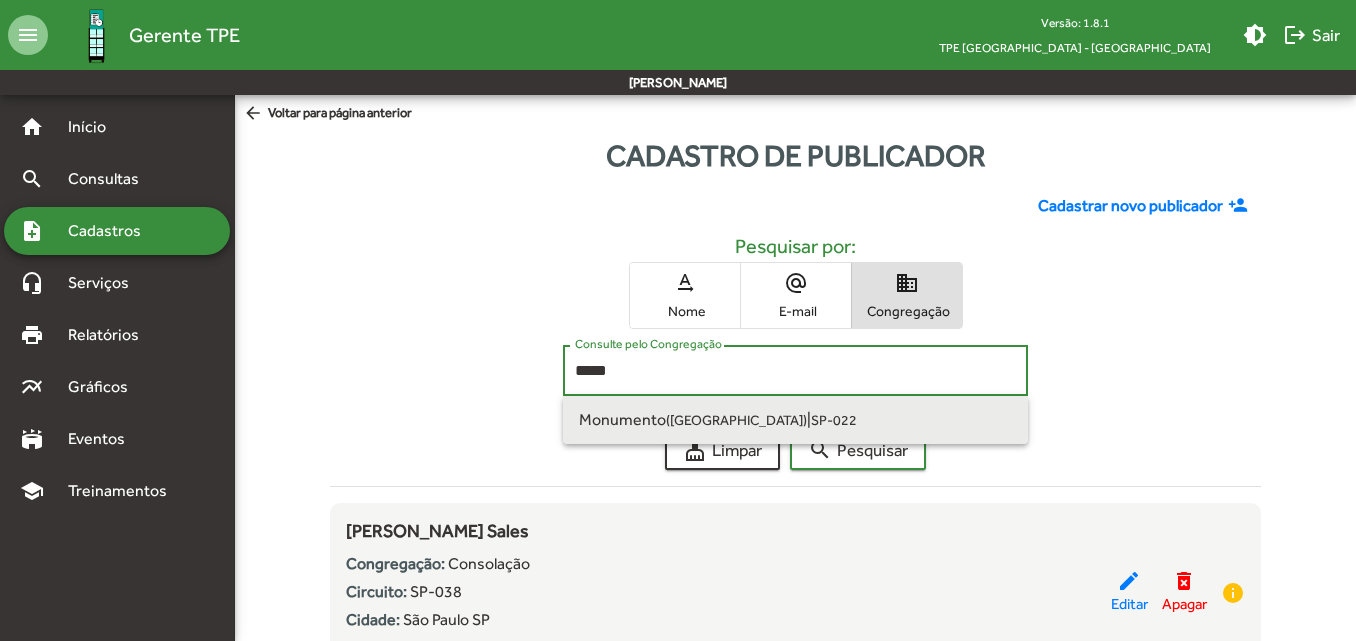 click on "Monumento  ([GEOGRAPHIC_DATA])  |  SP-022" at bounding box center [795, 420] 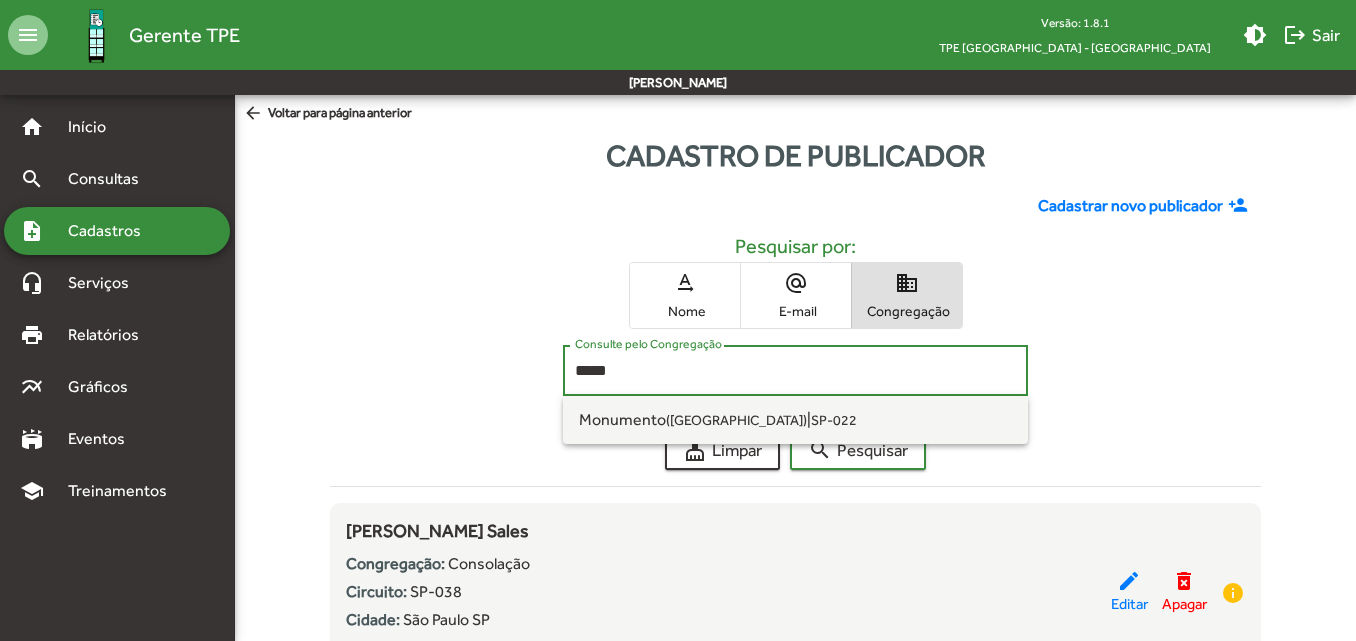 type on "**********" 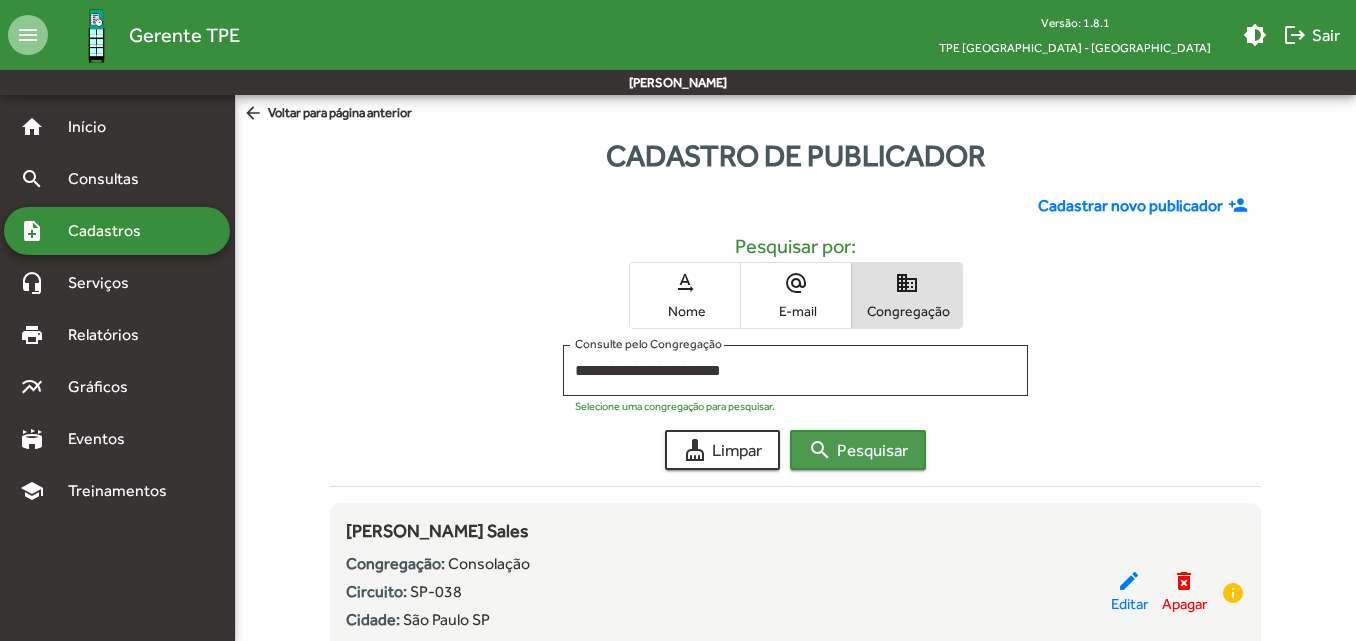click on "search  Pesquisar" 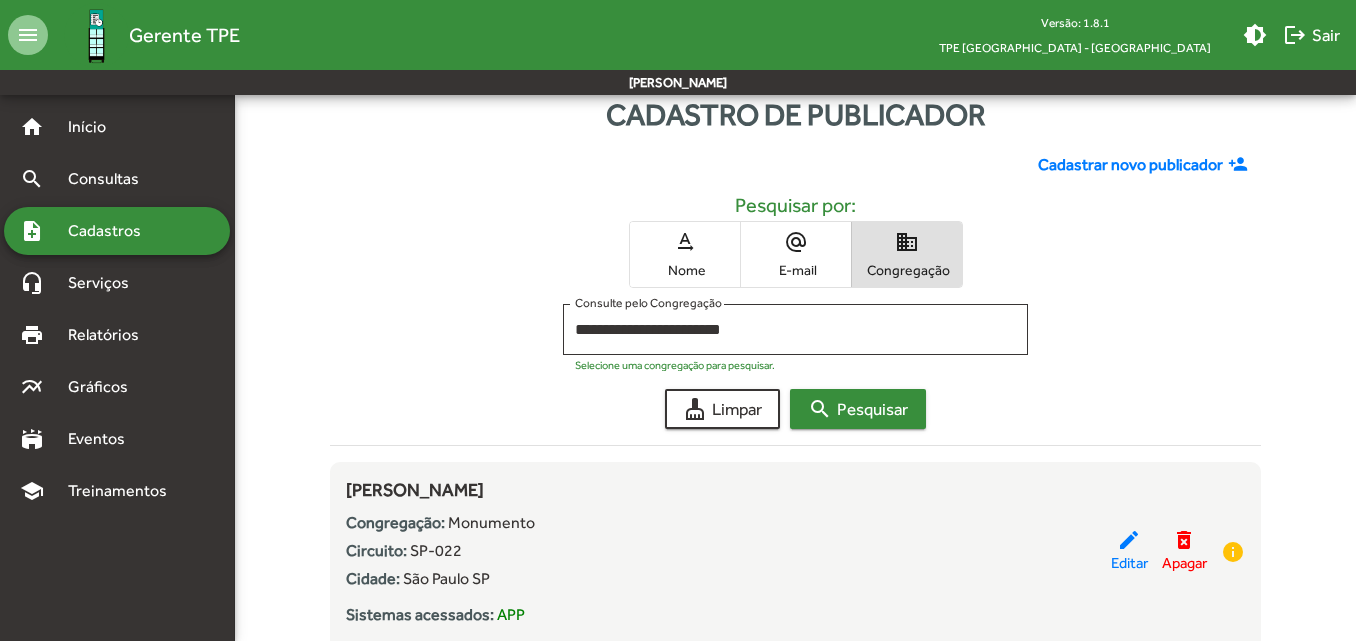 scroll, scrollTop: 0, scrollLeft: 0, axis: both 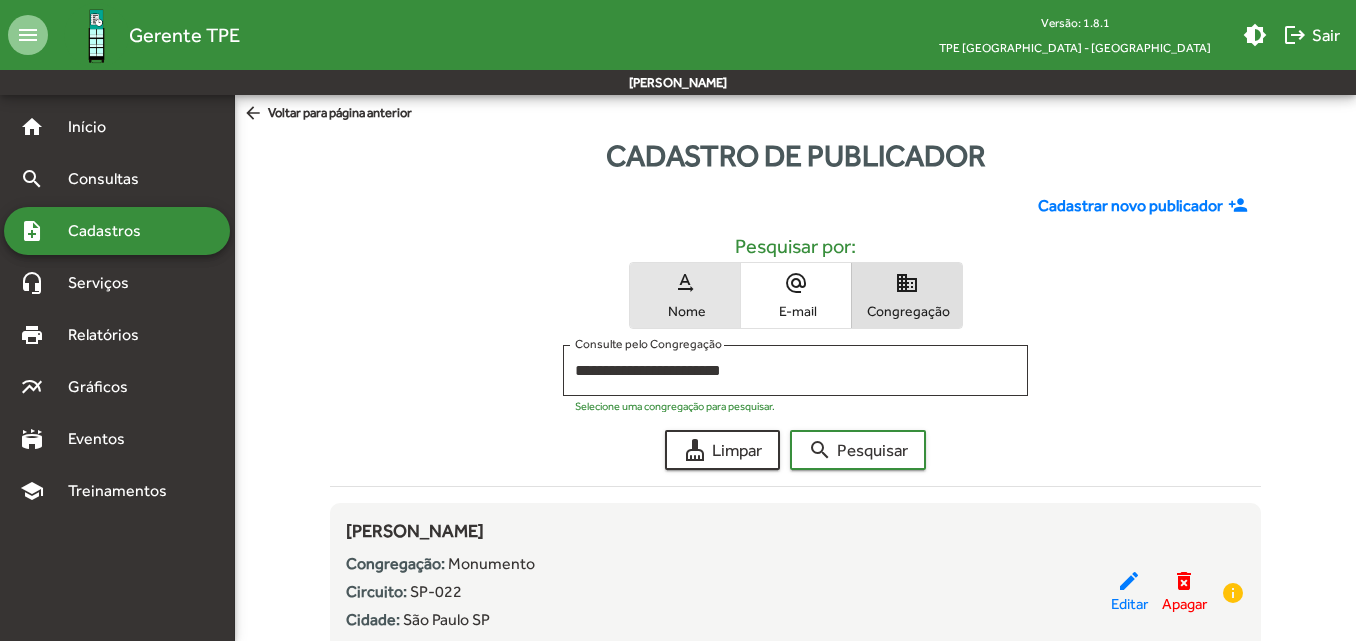 click on "Nome" at bounding box center (685, 311) 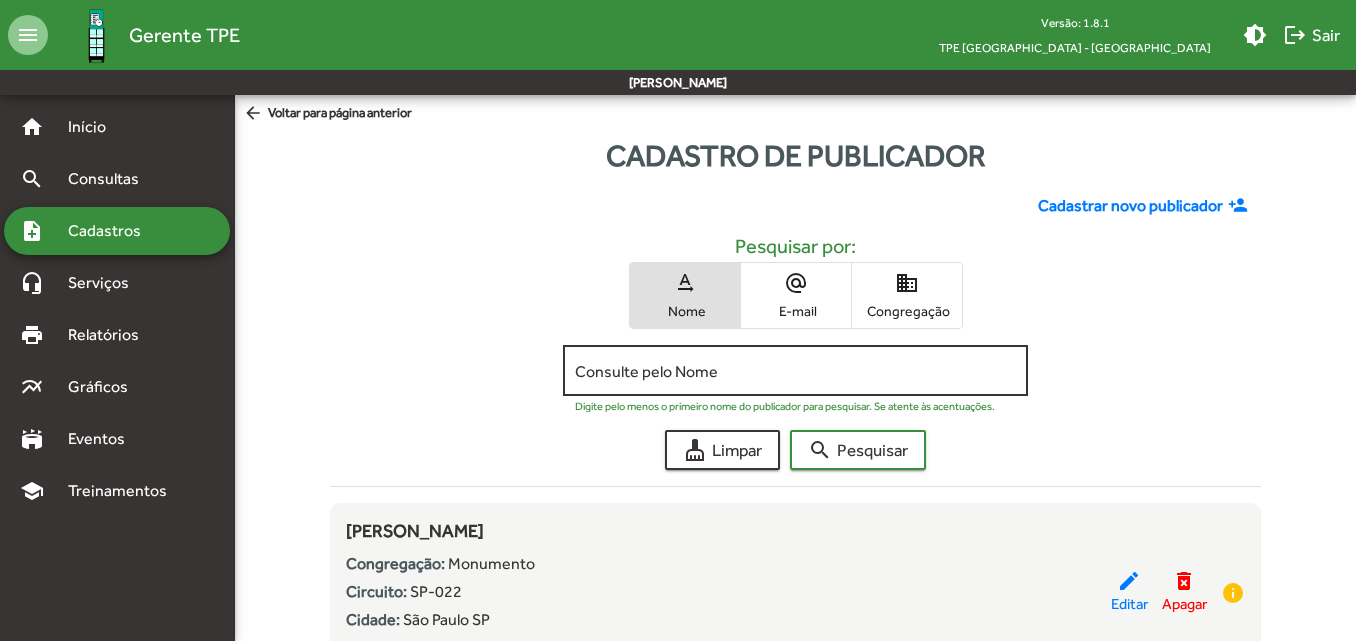 click on "Consulte pelo Nome" 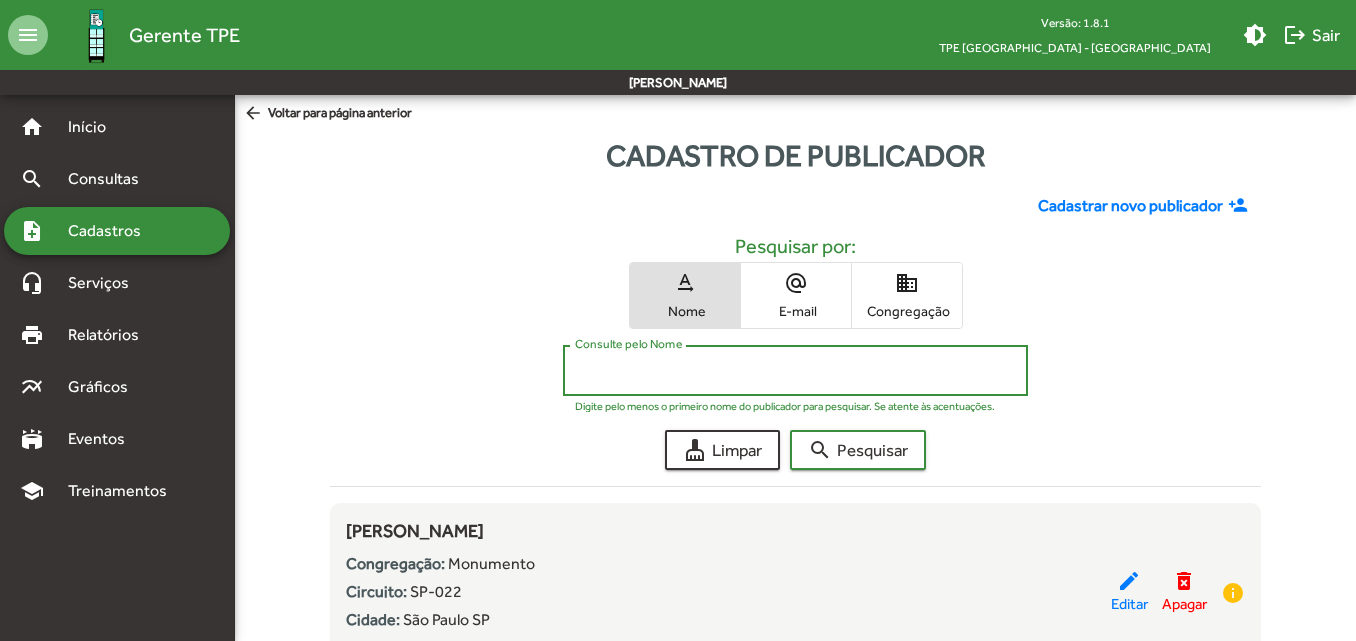click on "Consulte pelo Nome" at bounding box center (795, 371) 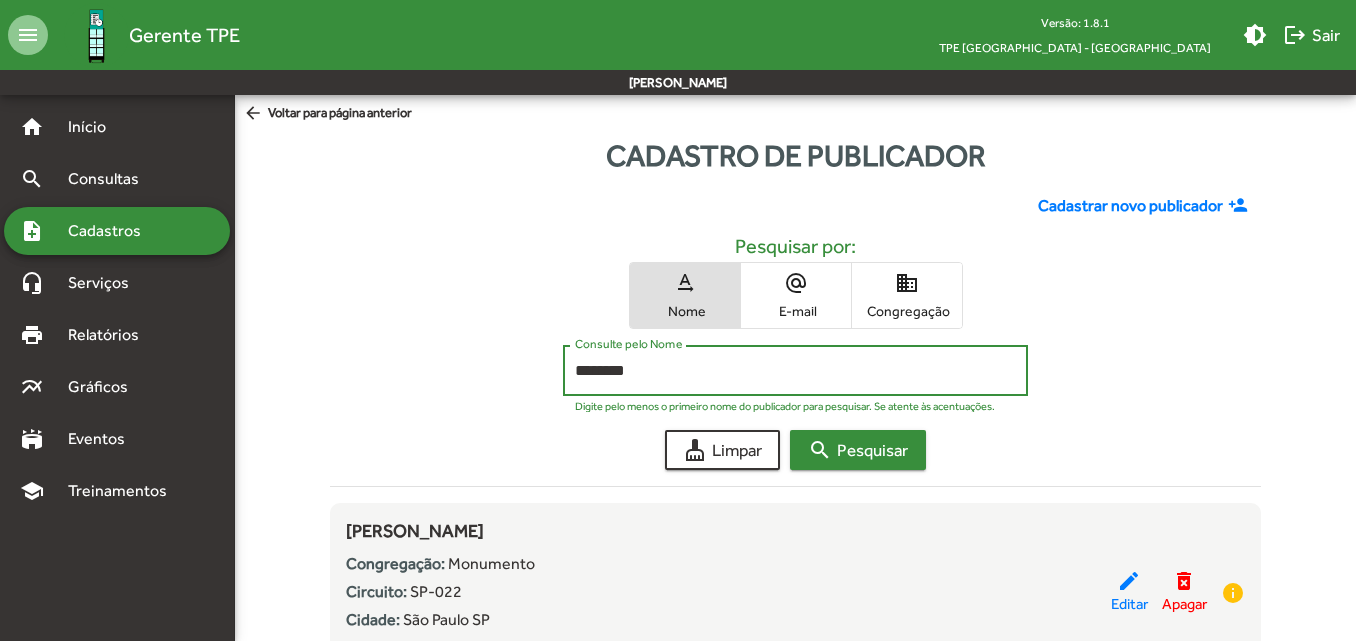 click on "search  Pesquisar" 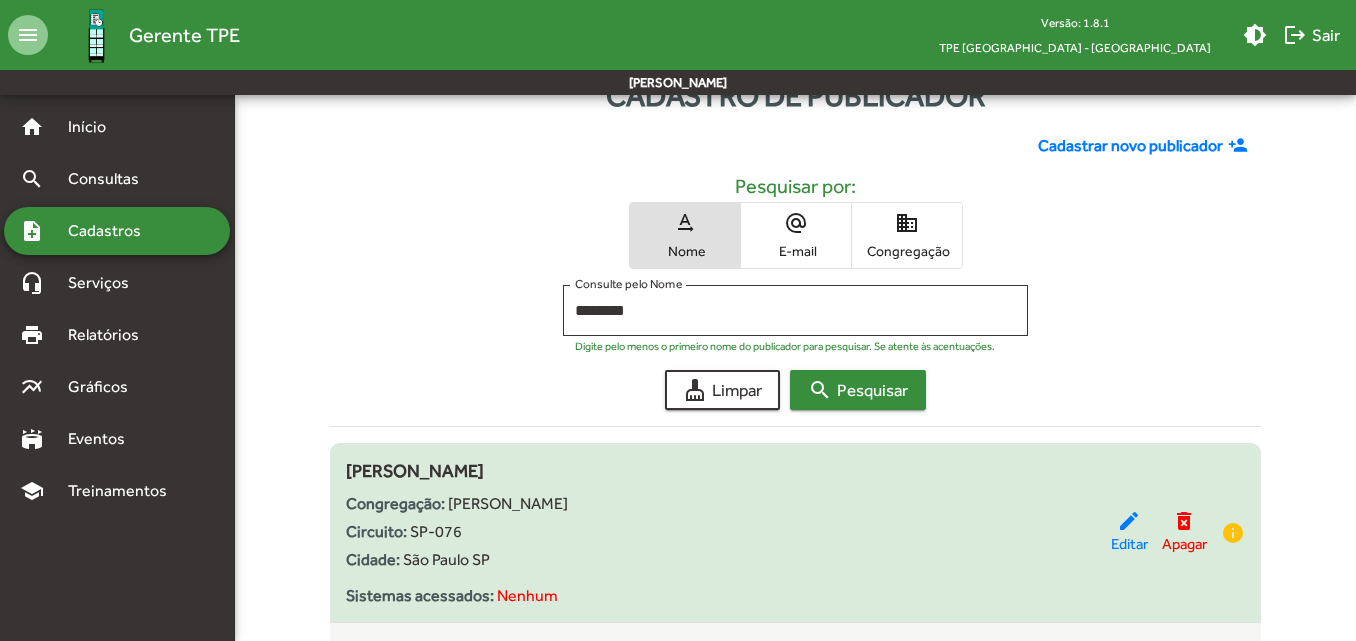 scroll, scrollTop: 0, scrollLeft: 0, axis: both 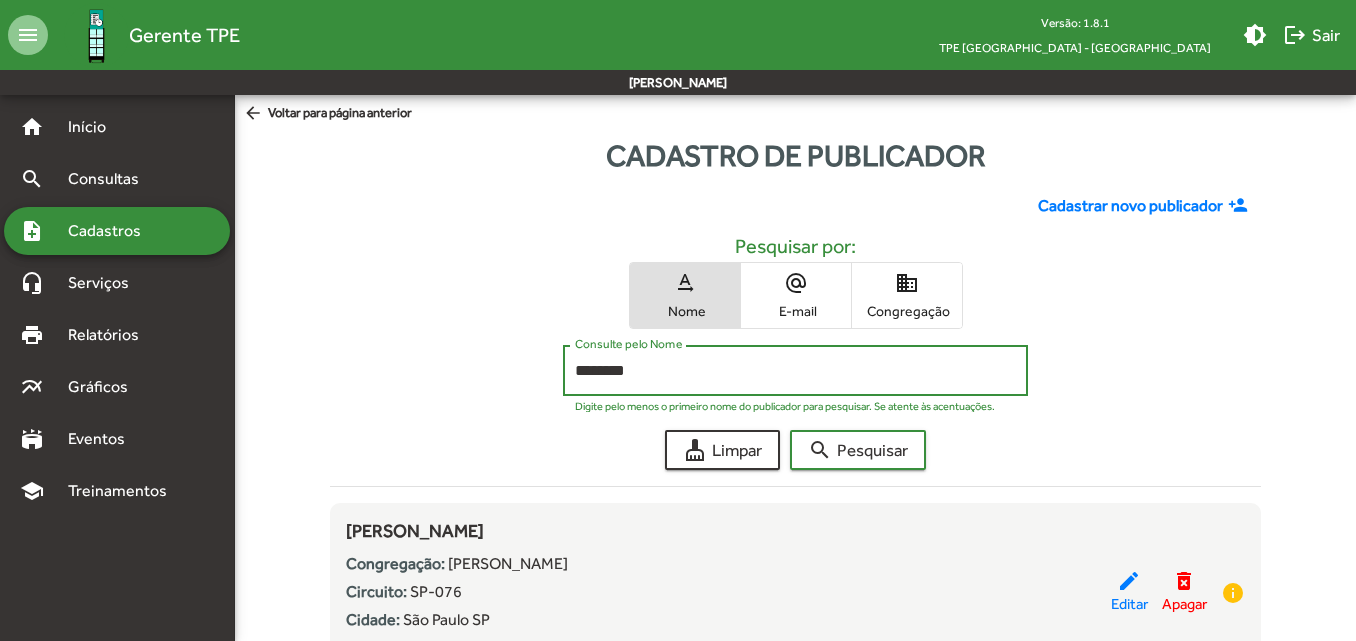 drag, startPoint x: 673, startPoint y: 375, endPoint x: 435, endPoint y: 372, distance: 238.0189 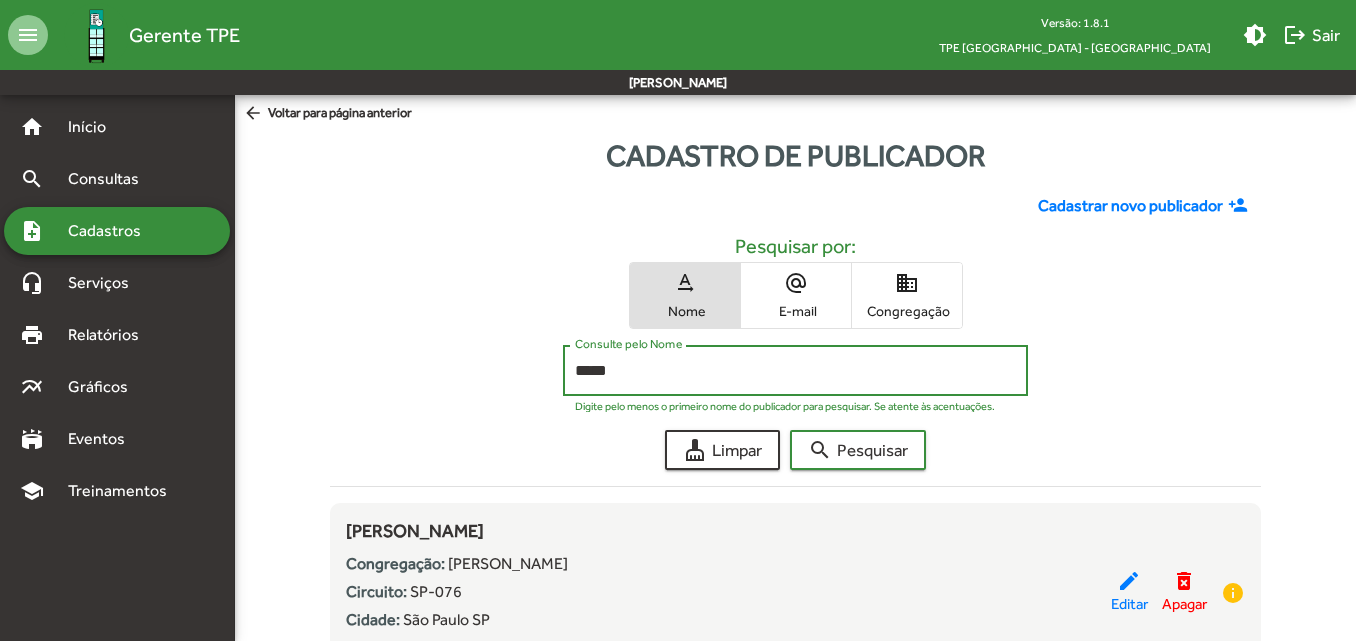 type on "*****" 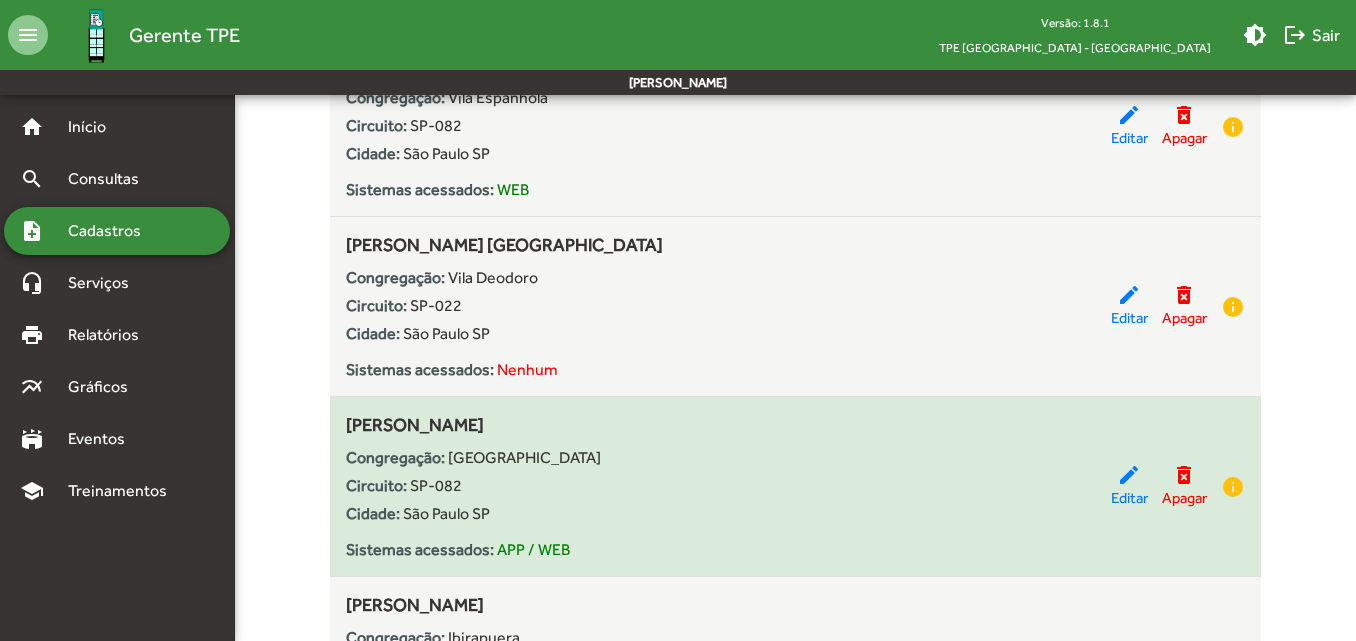 scroll, scrollTop: 500, scrollLeft: 0, axis: vertical 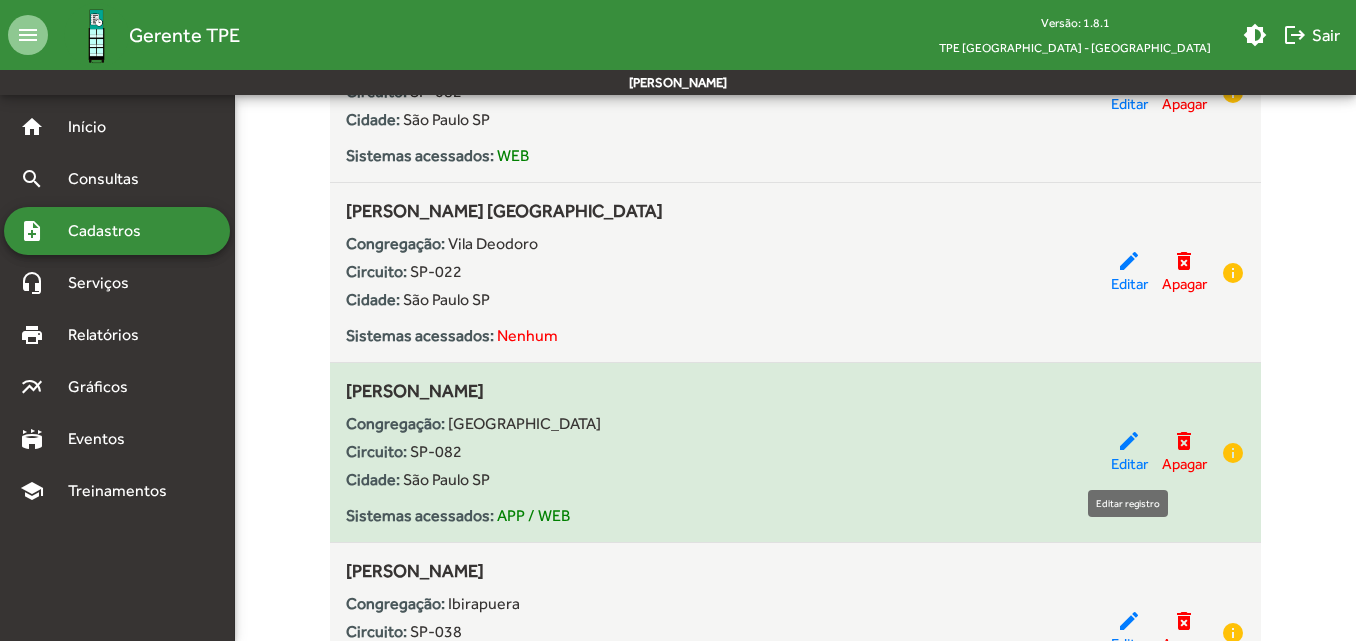 click on "Editar" 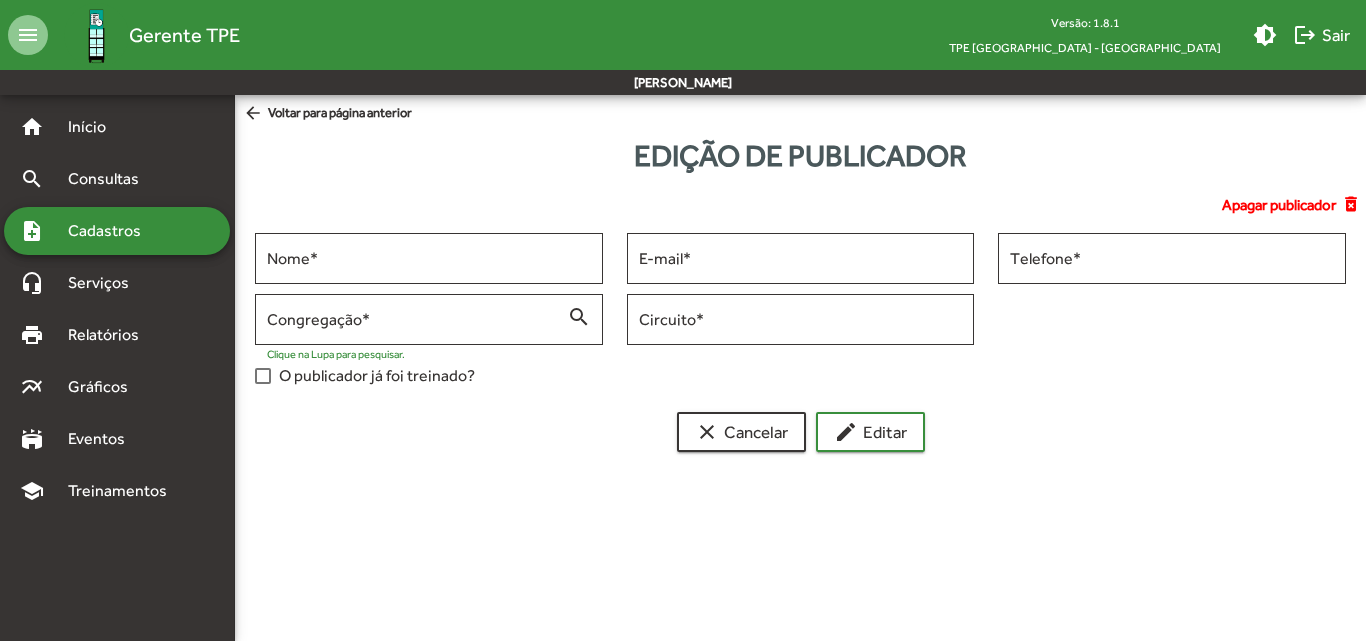 type on "**********" 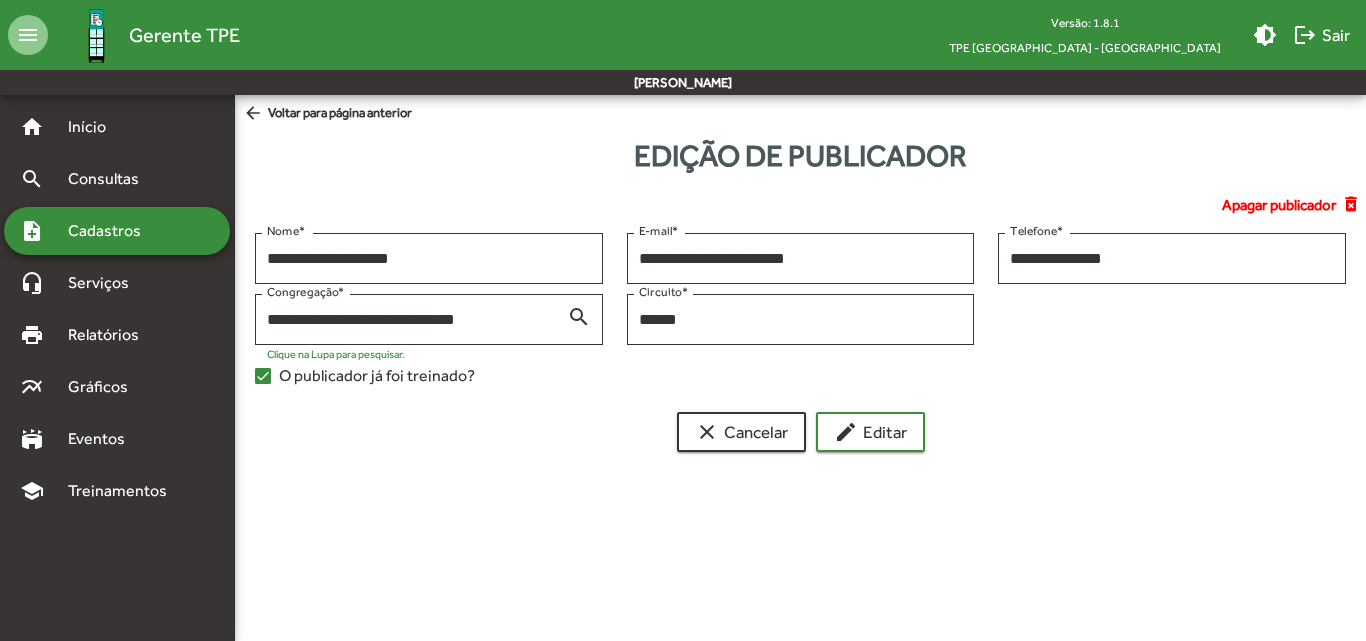 click on "**********" 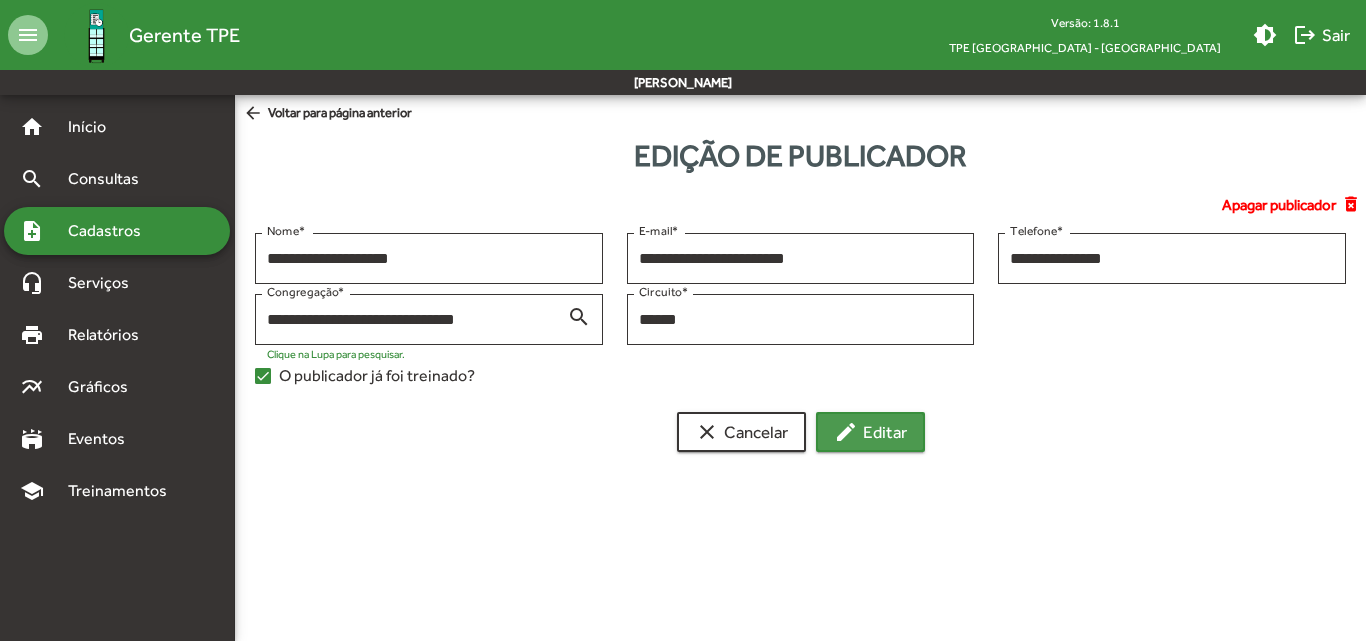 click on "edit  Editar" at bounding box center [870, 432] 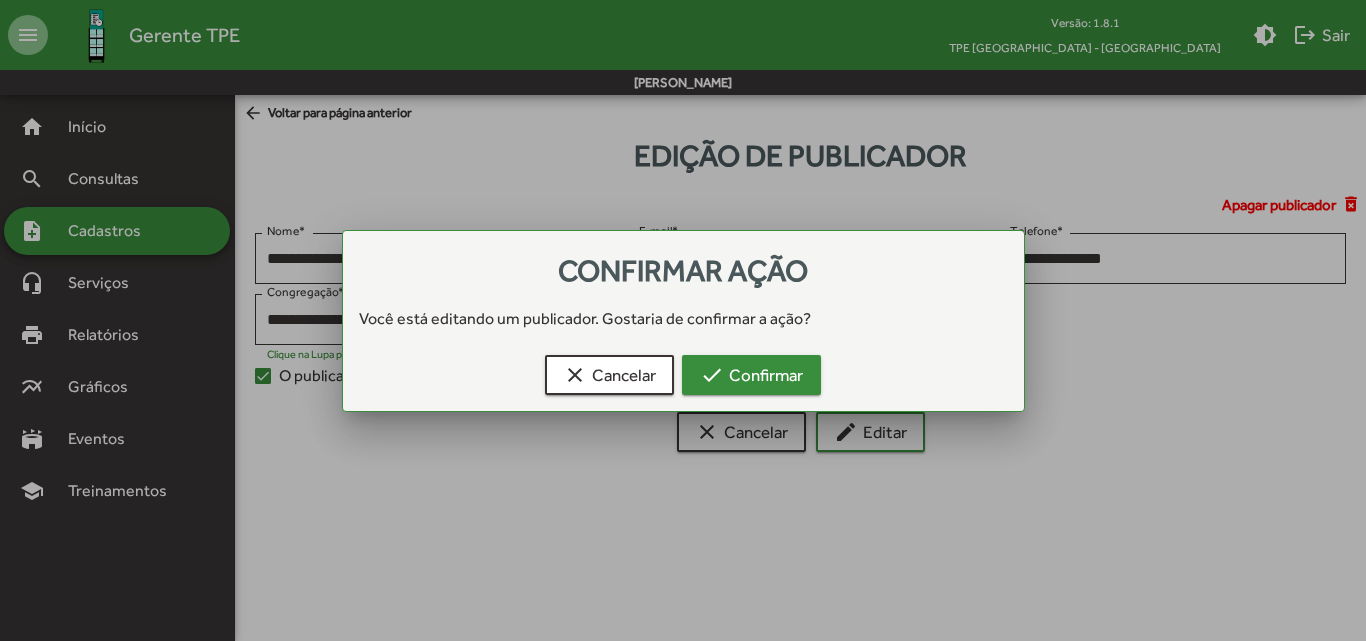 click on "check  Confirmar" at bounding box center [751, 375] 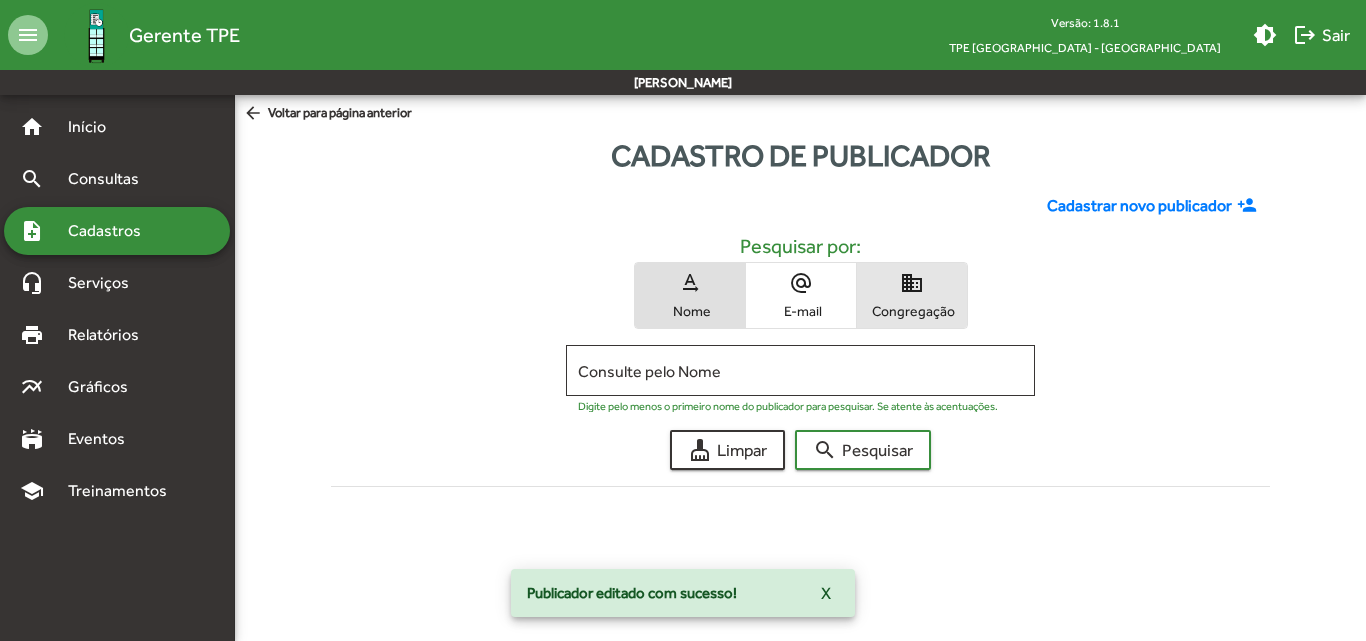 click on "domain Congregação" at bounding box center (912, 295) 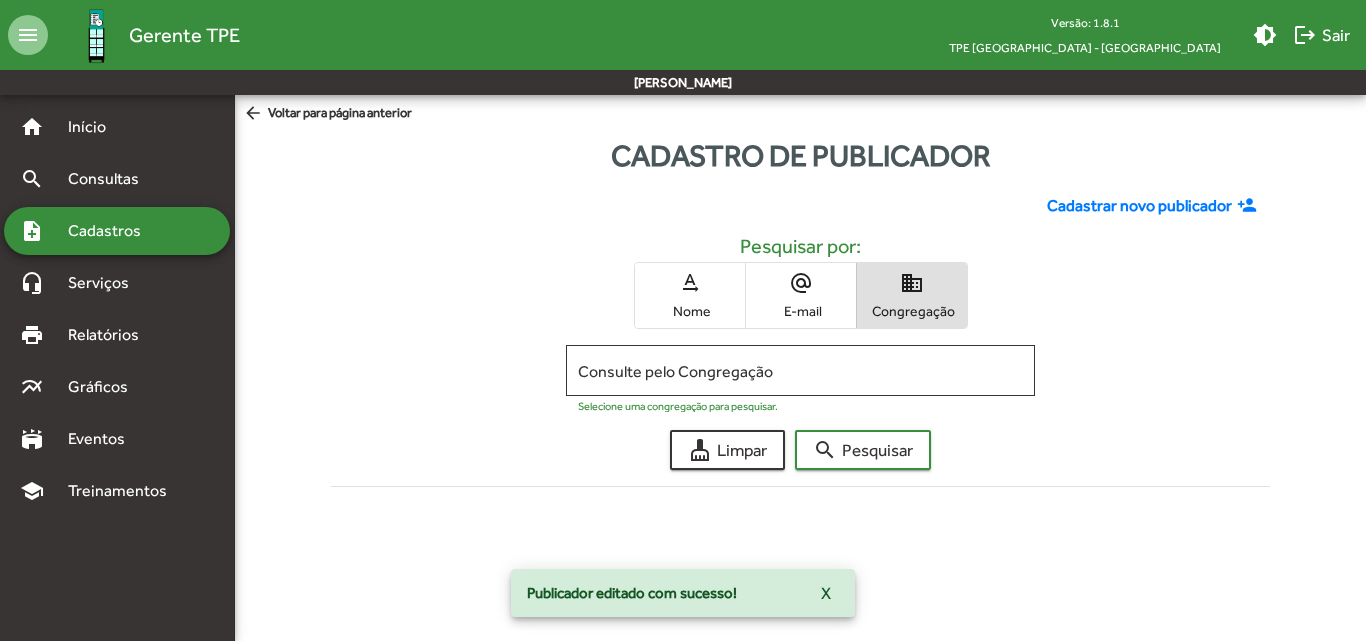 click on "Consulte pelo Congregação" 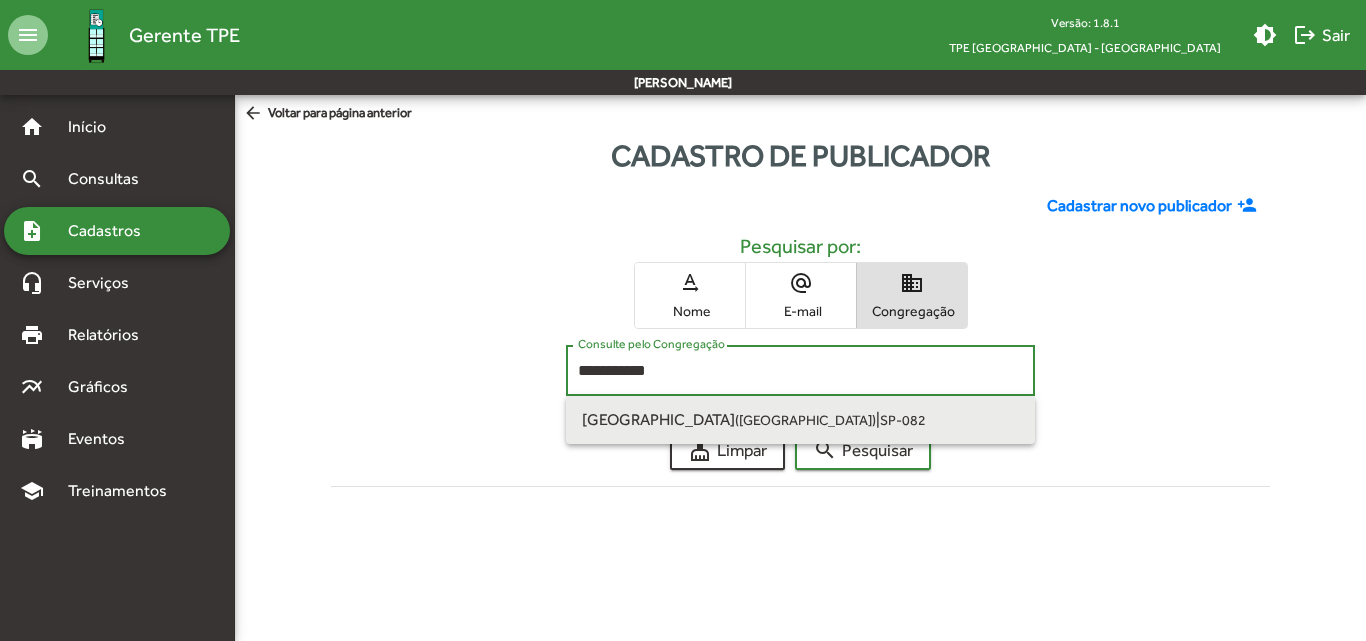 click on "([GEOGRAPHIC_DATA])" at bounding box center [805, 420] 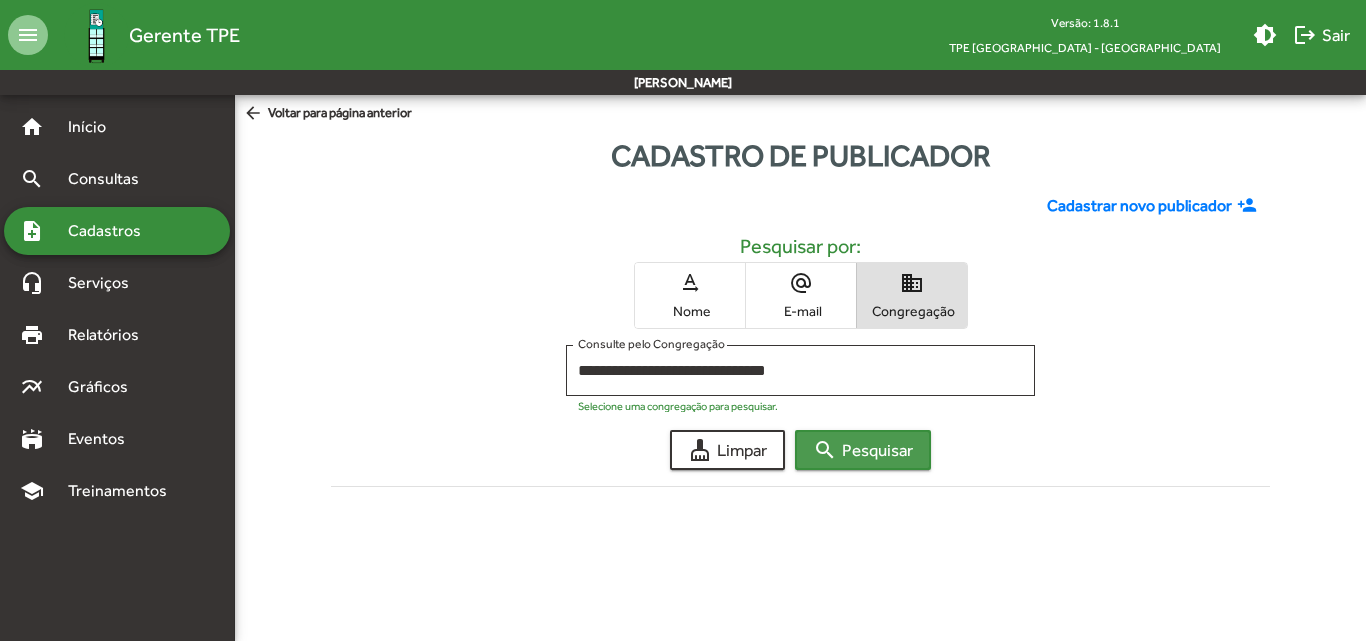 click on "search" 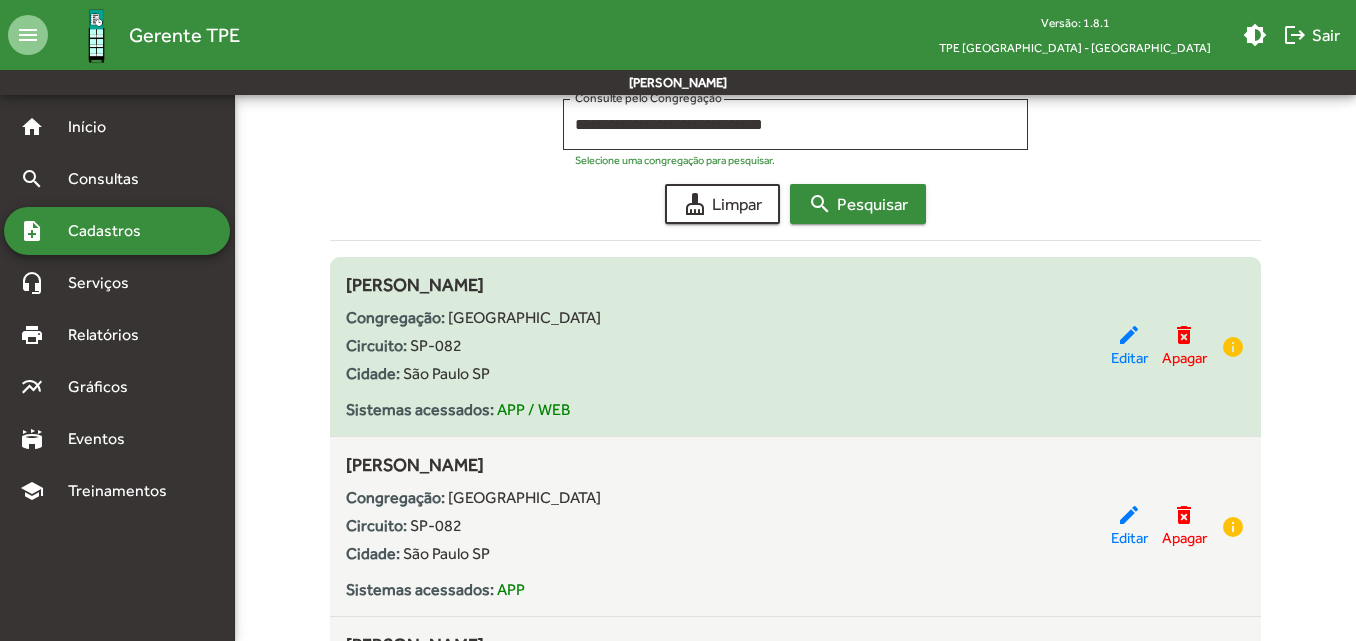 scroll, scrollTop: 0, scrollLeft: 0, axis: both 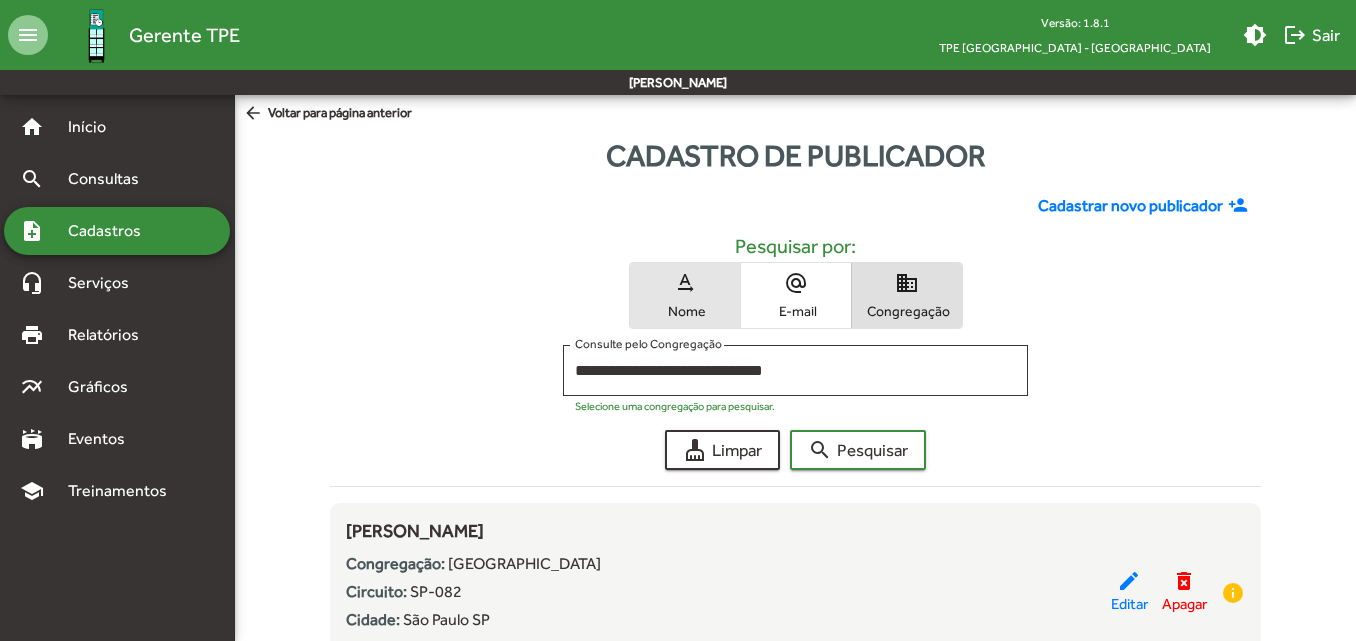 click on "Nome" at bounding box center [685, 311] 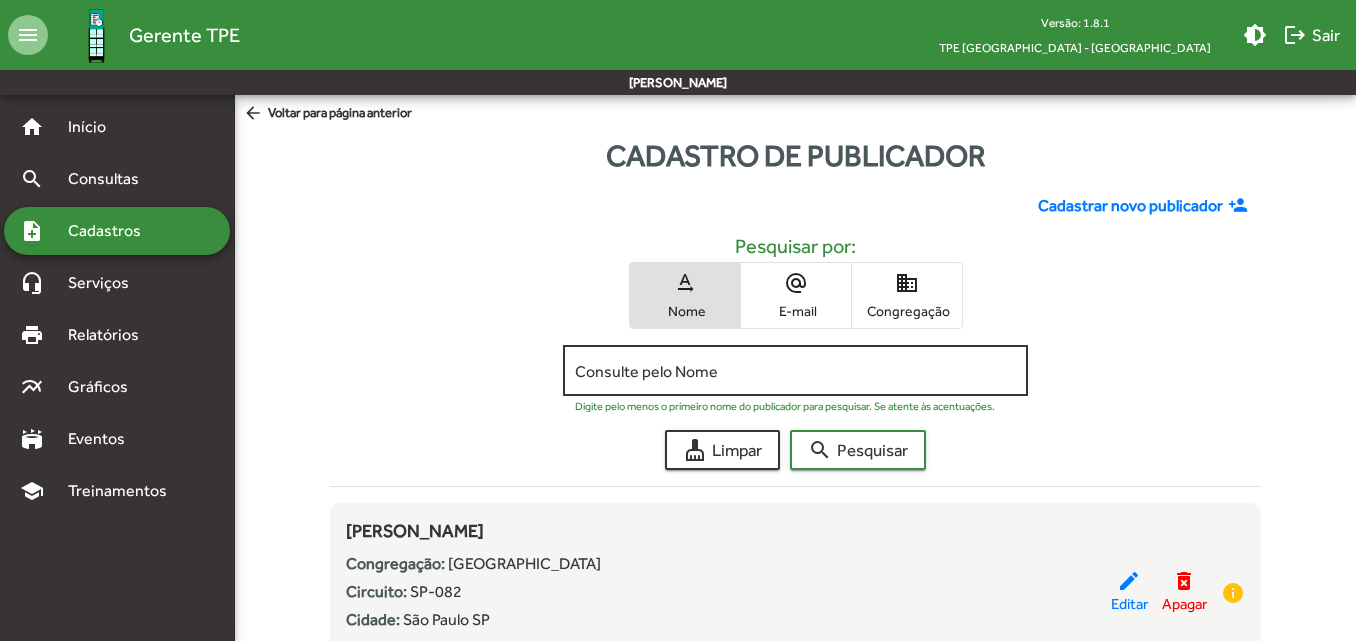 click on "Consulte pelo Nome" at bounding box center [795, 371] 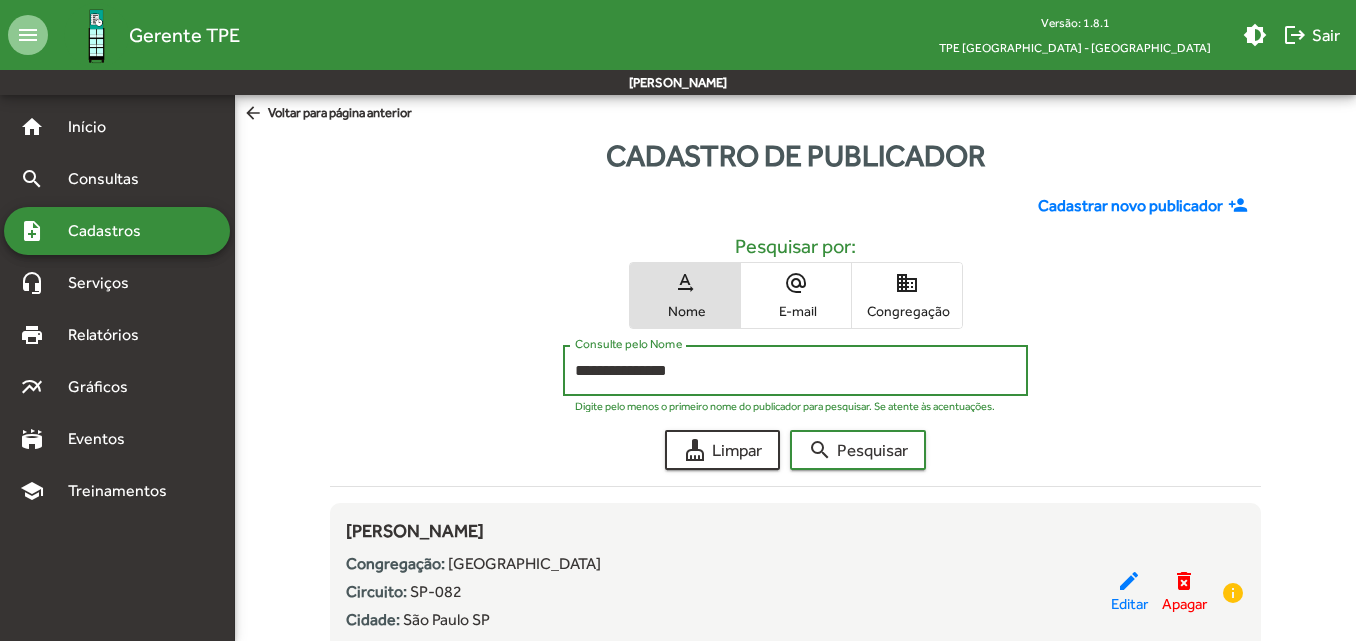 type on "**********" 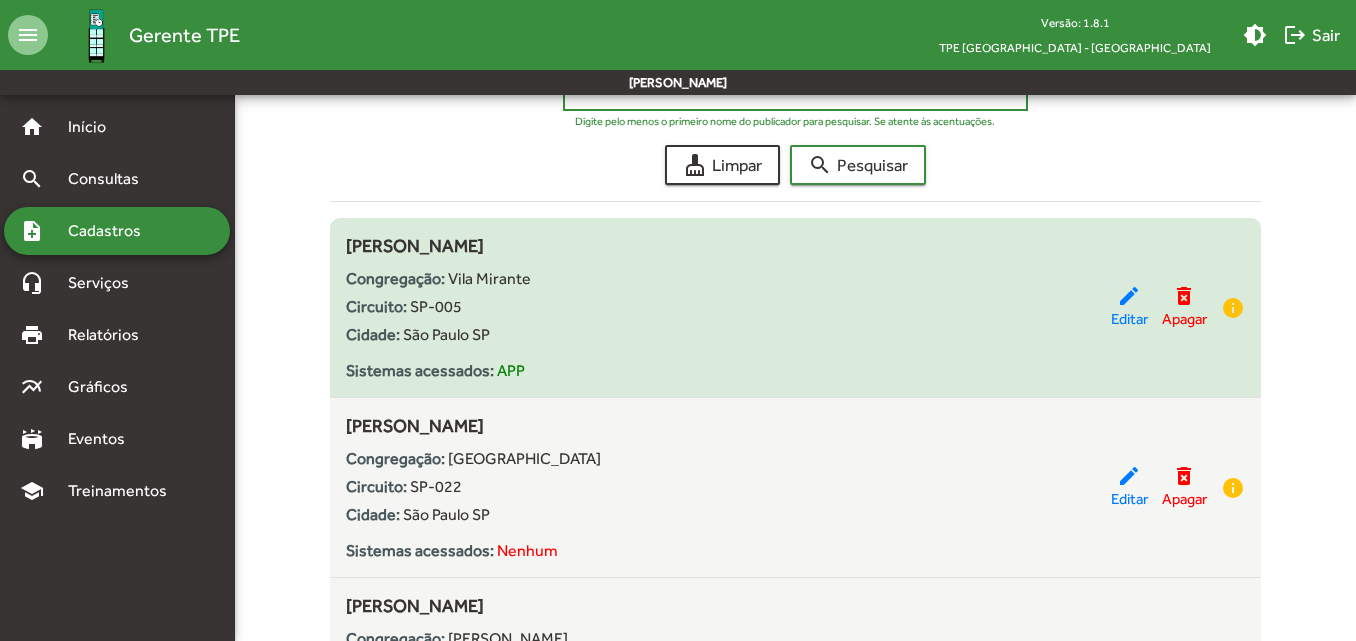 scroll, scrollTop: 300, scrollLeft: 0, axis: vertical 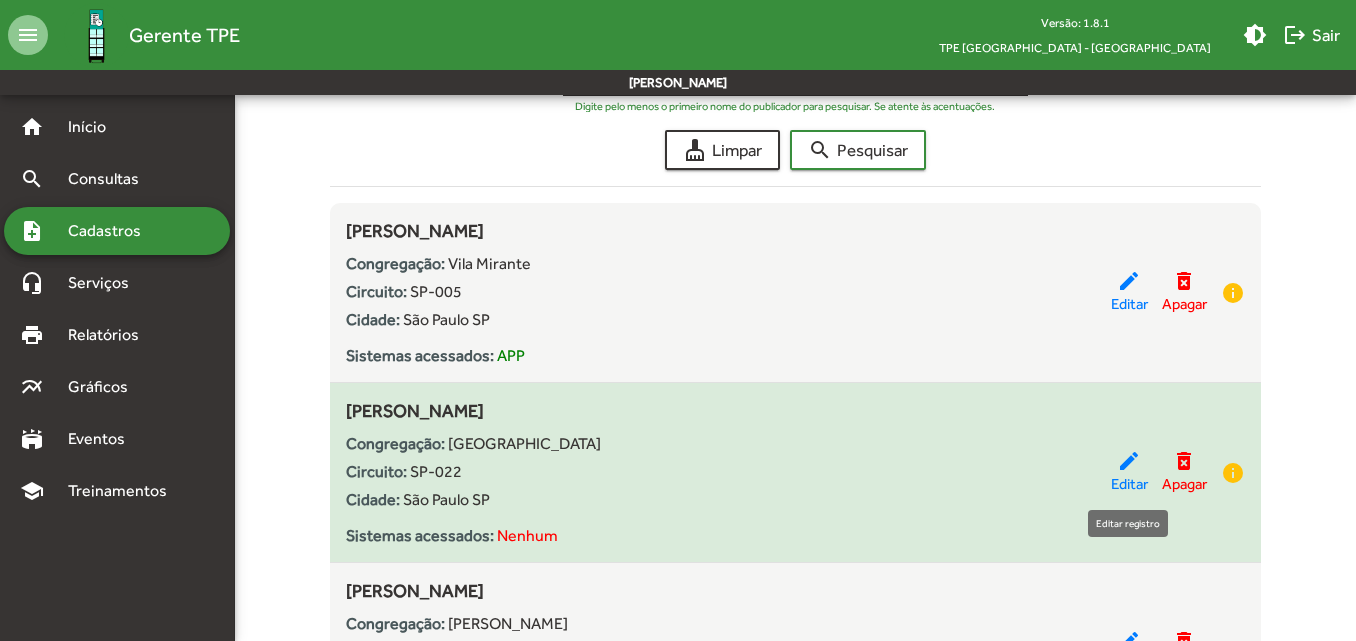 click on "edit" 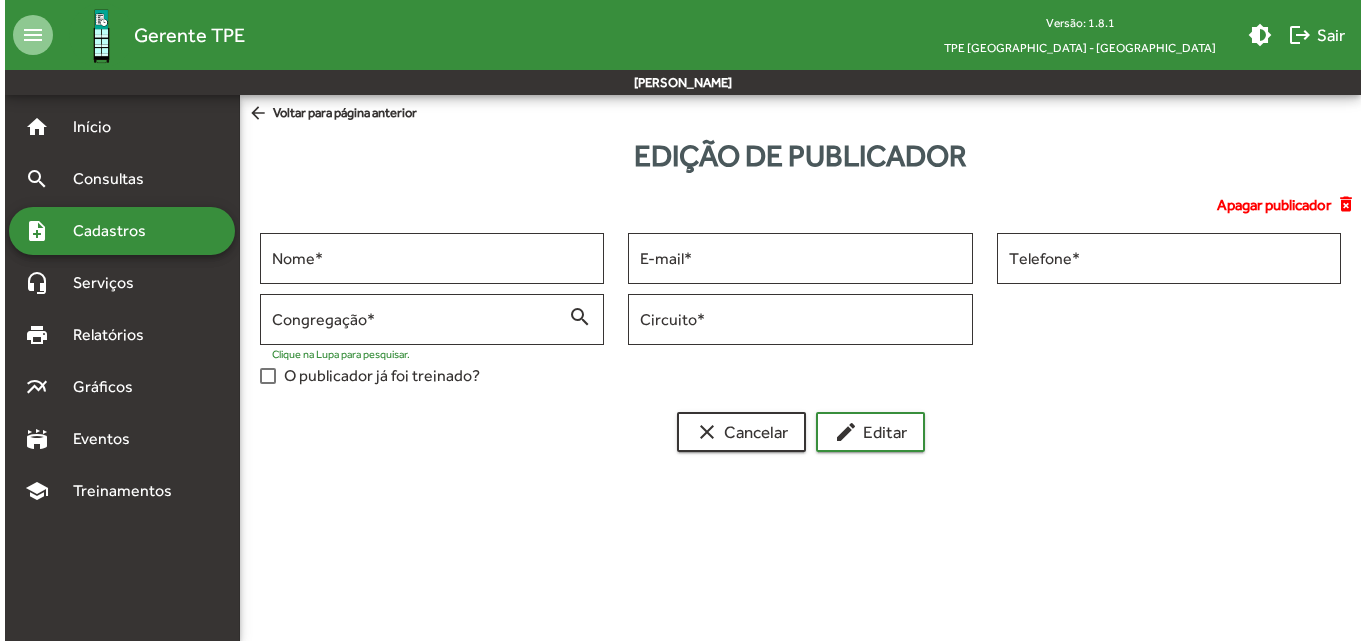 scroll, scrollTop: 0, scrollLeft: 0, axis: both 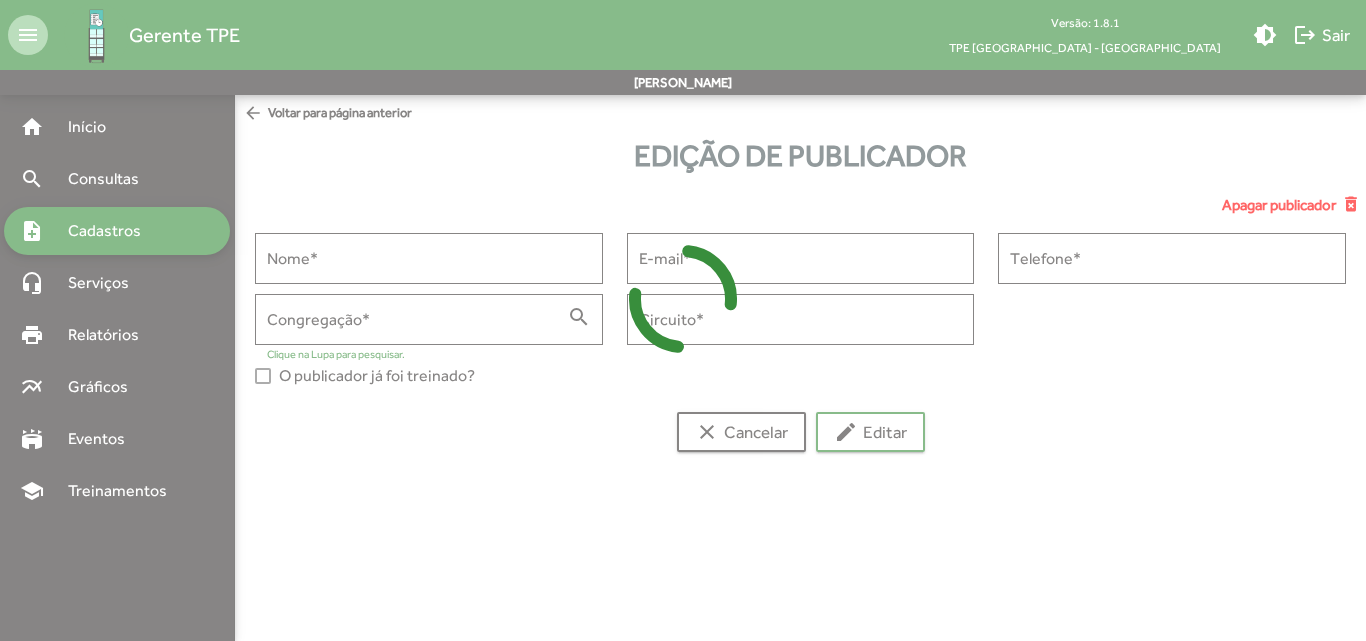 type on "**********" 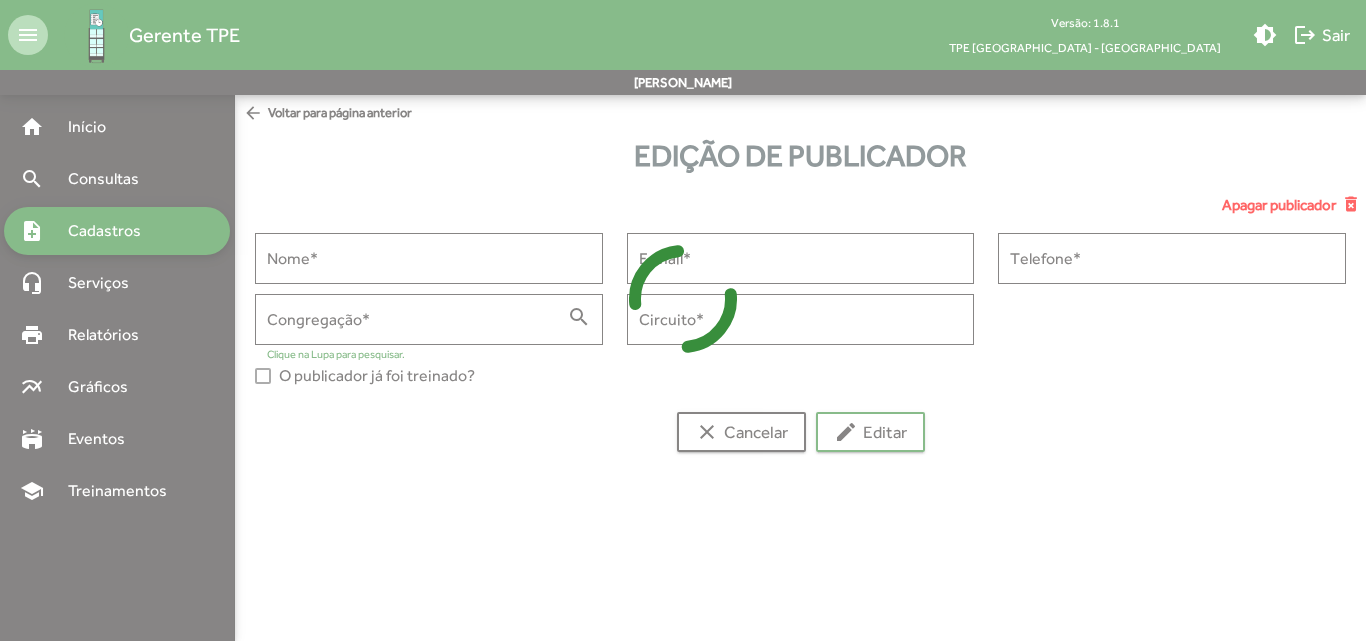 type on "**********" 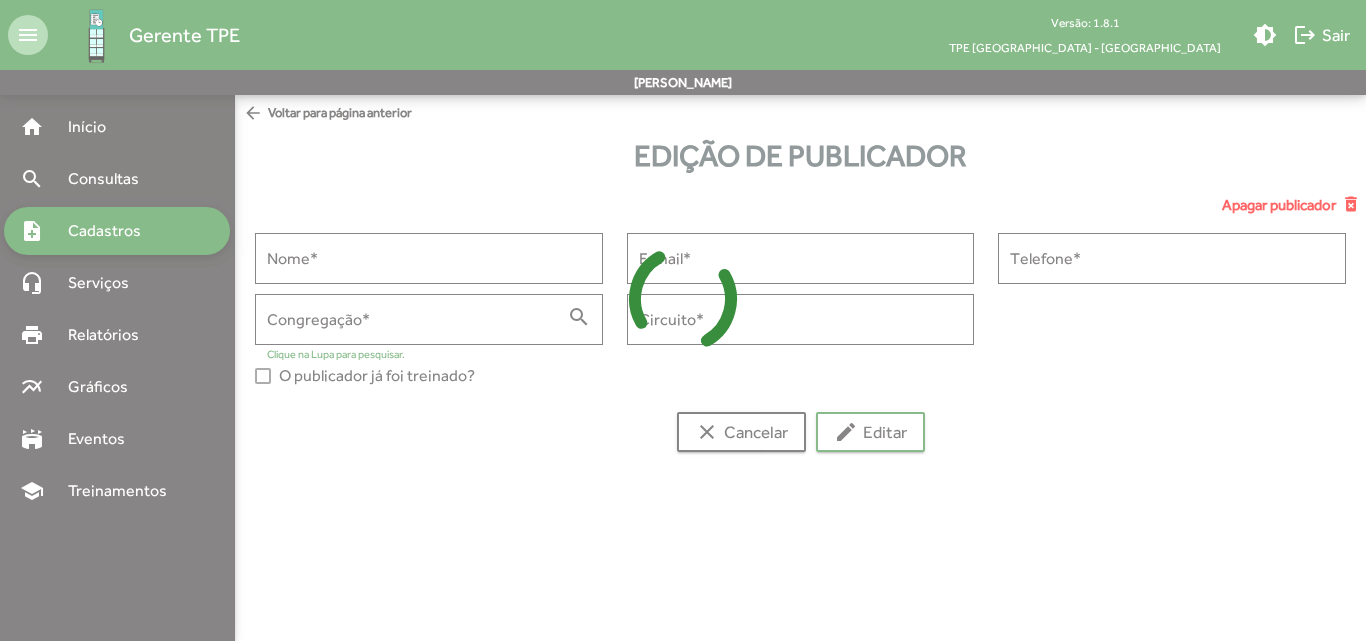 type on "**********" 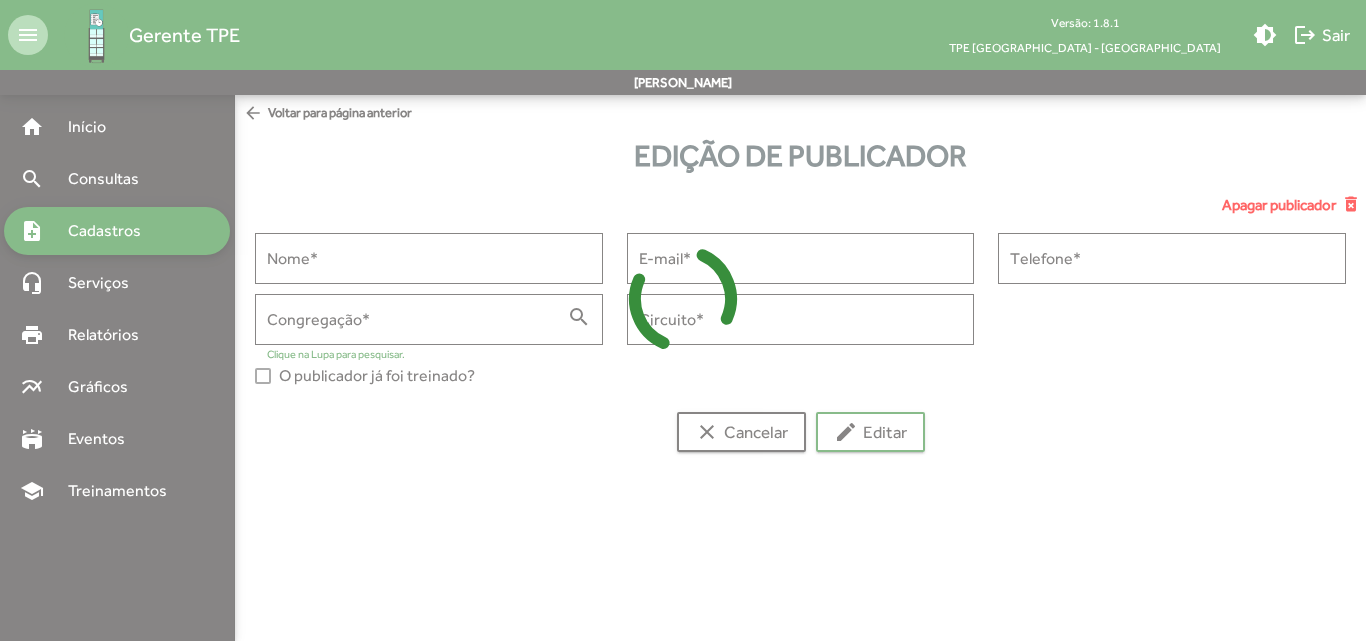 type on "**********" 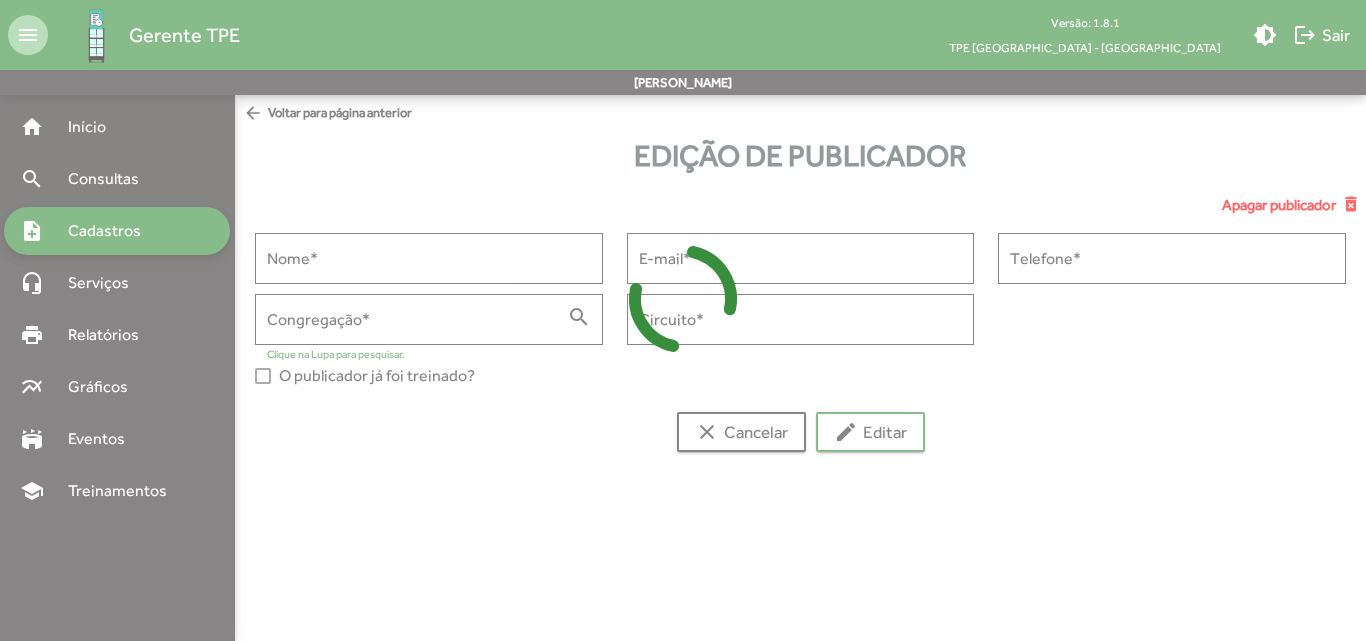 type on "******" 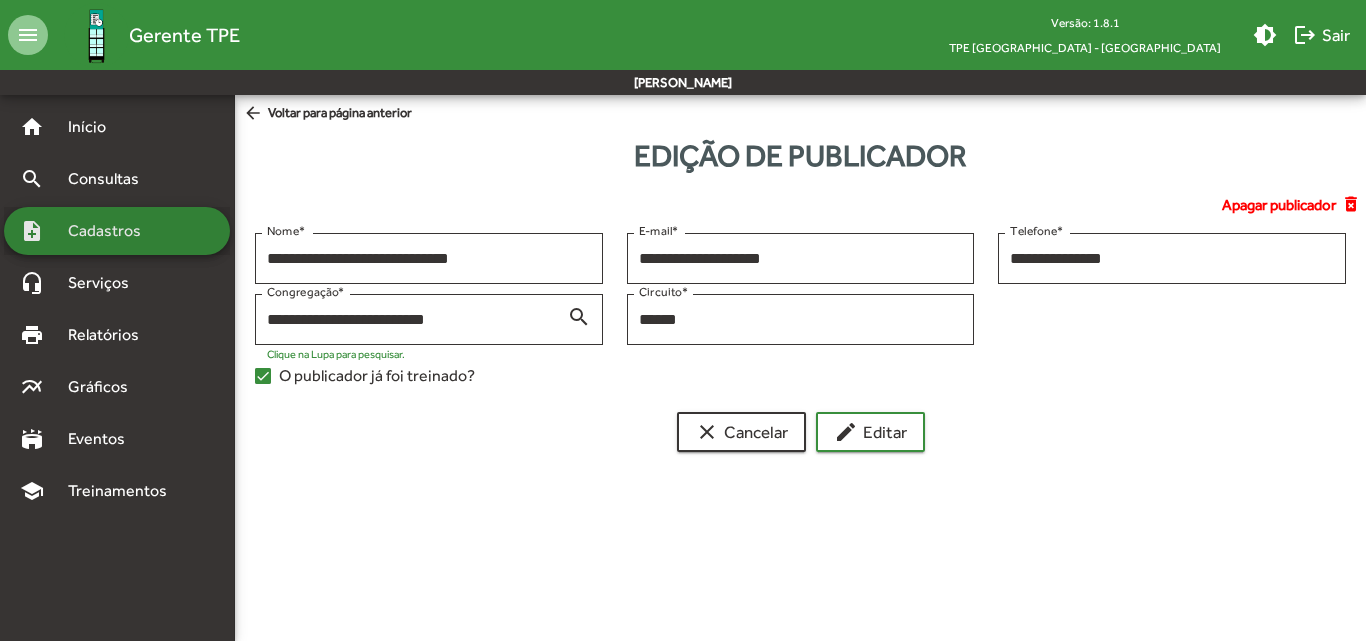 click on "Cadastros" at bounding box center [111, 231] 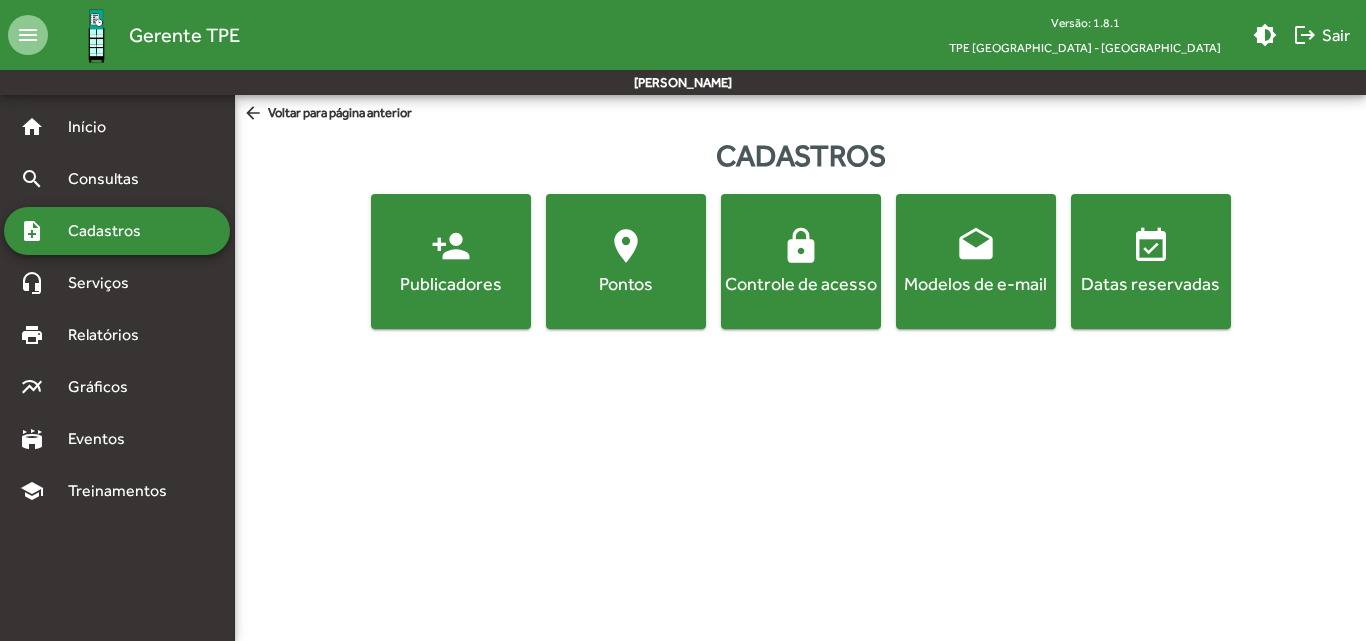 click on "Publicadores" 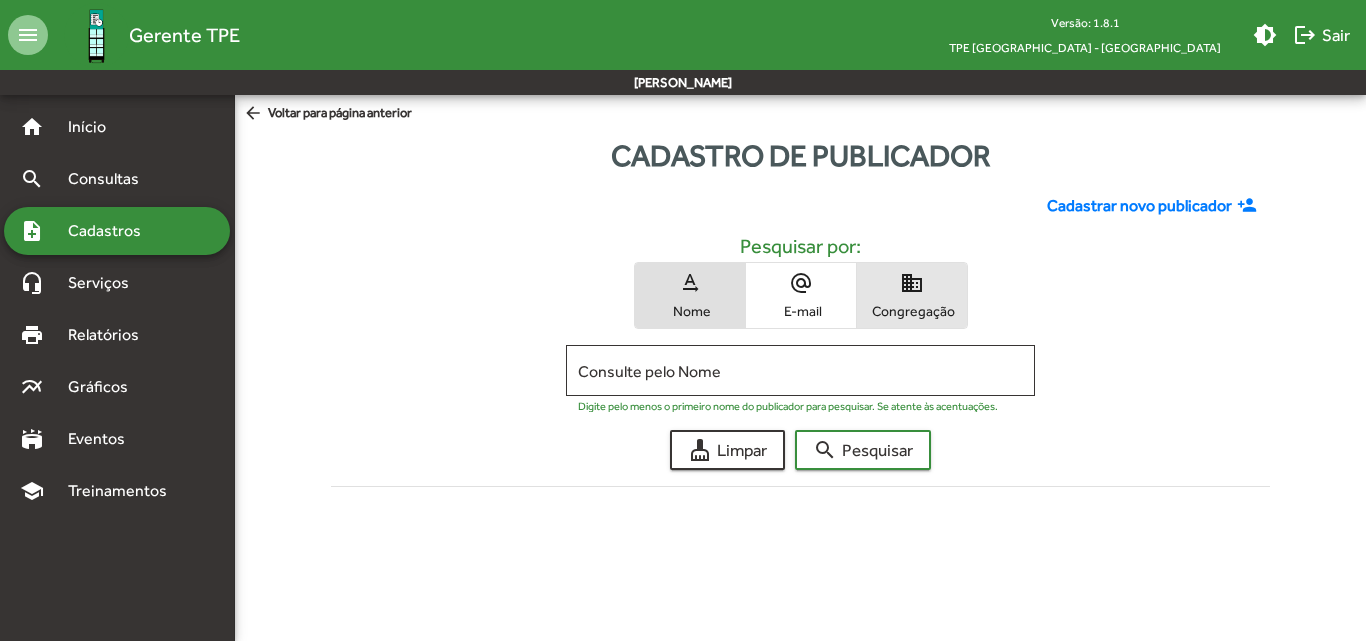 click on "domain Congregação" at bounding box center [912, 295] 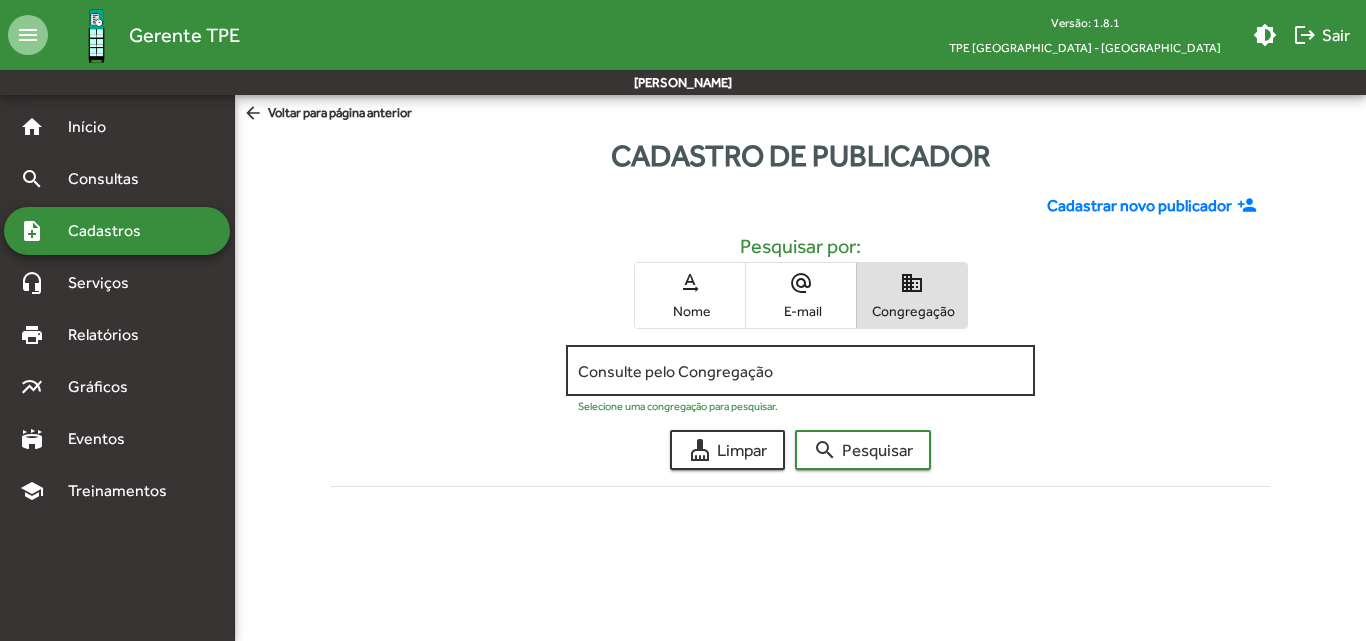 click on "Consulte pelo Congregação" at bounding box center [800, 371] 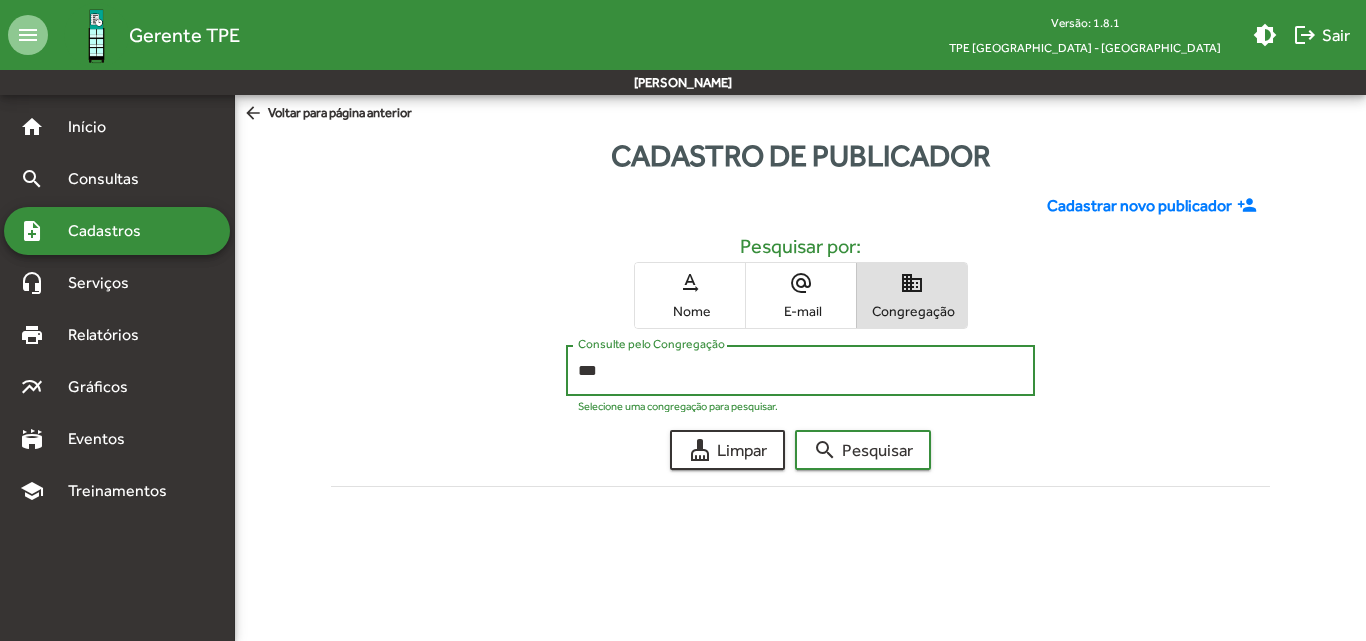 click on "search  Pesquisar" 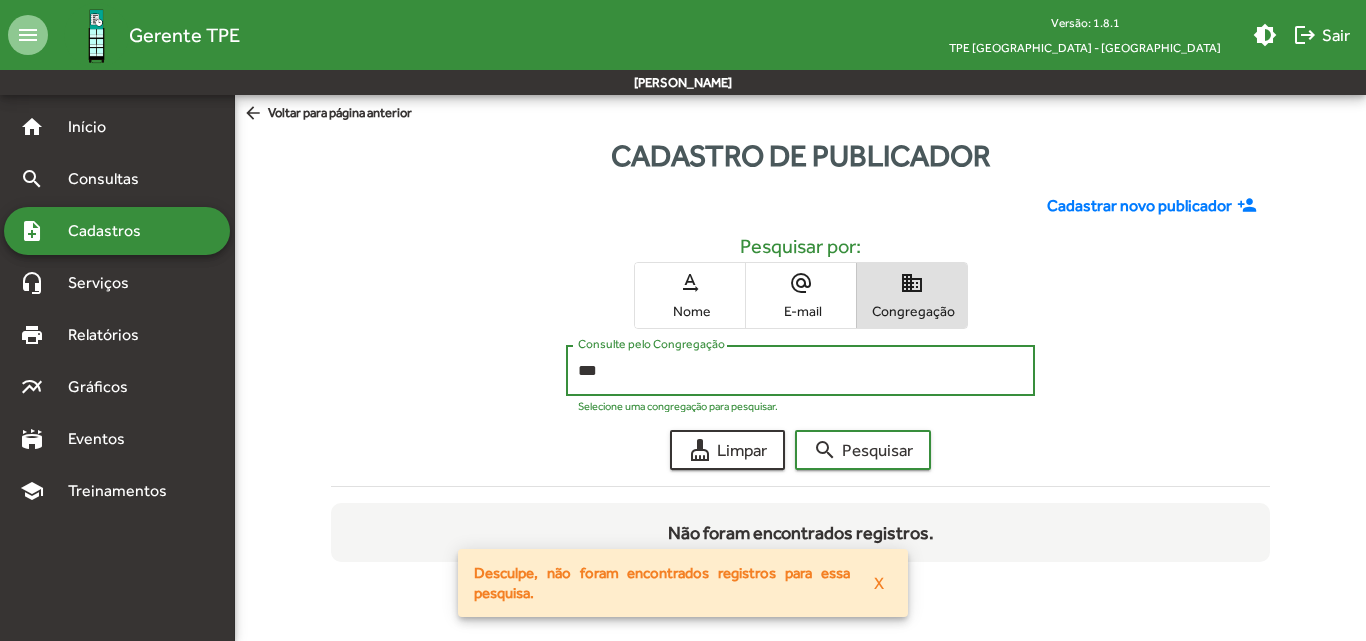 click on "search  Pesquisar" 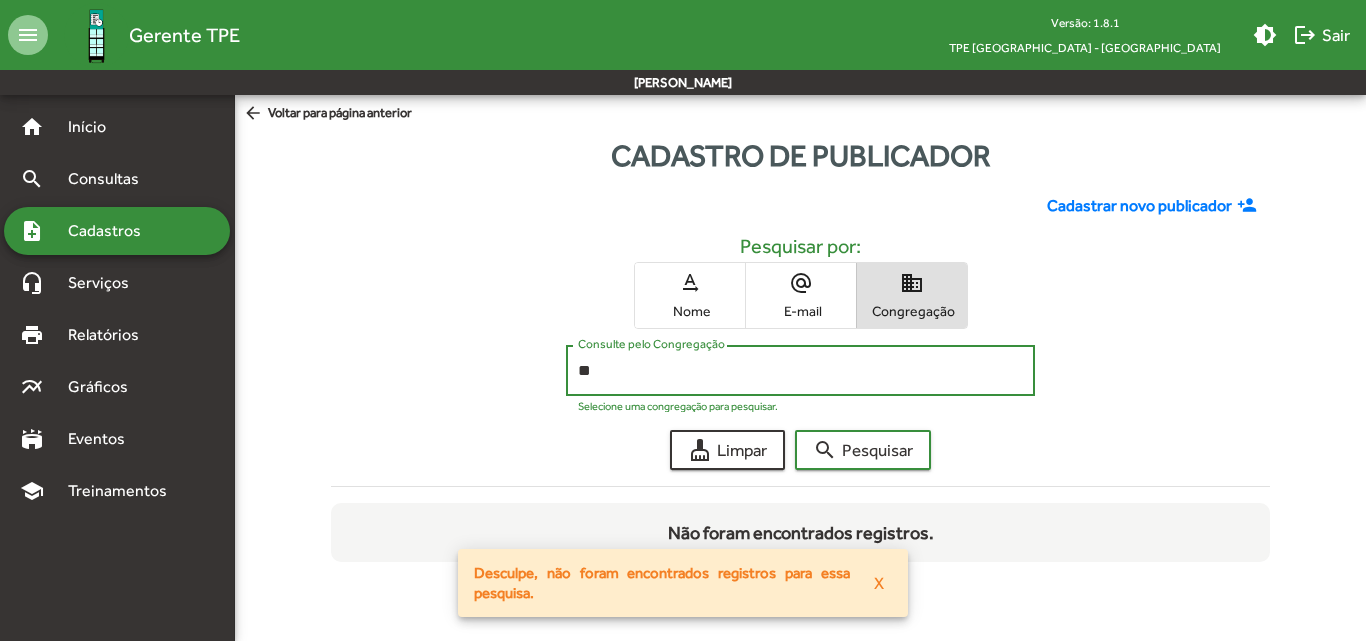 type on "*" 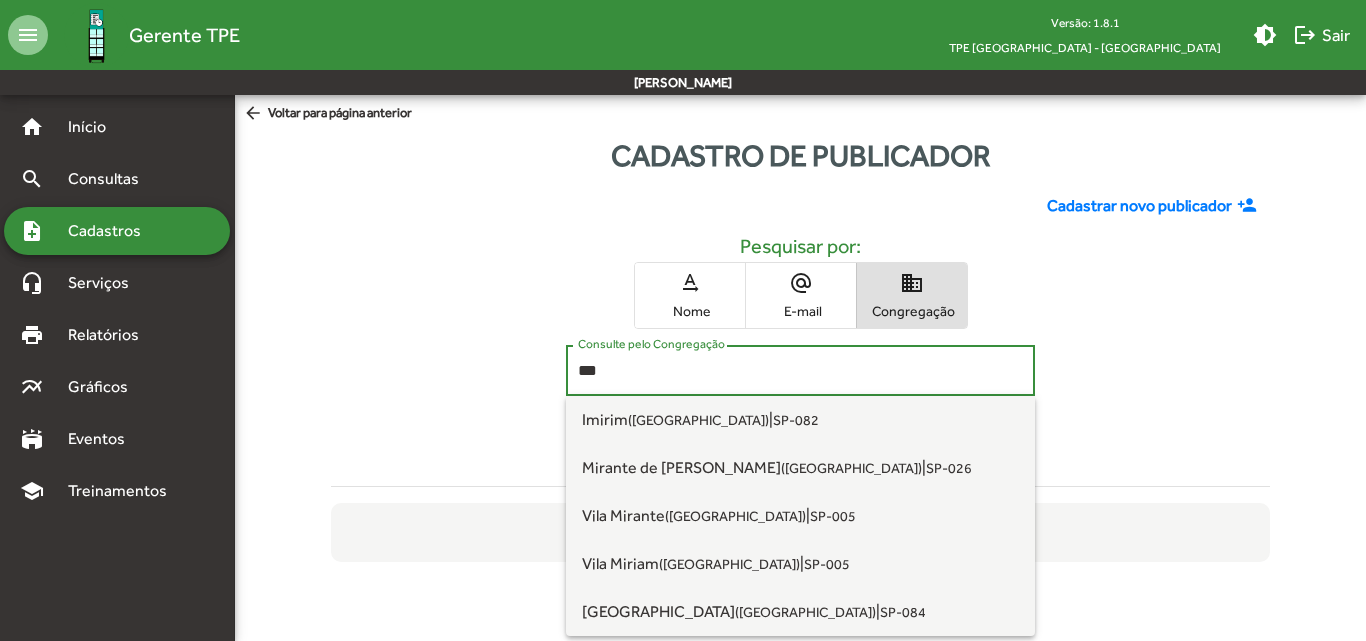 type on "***" 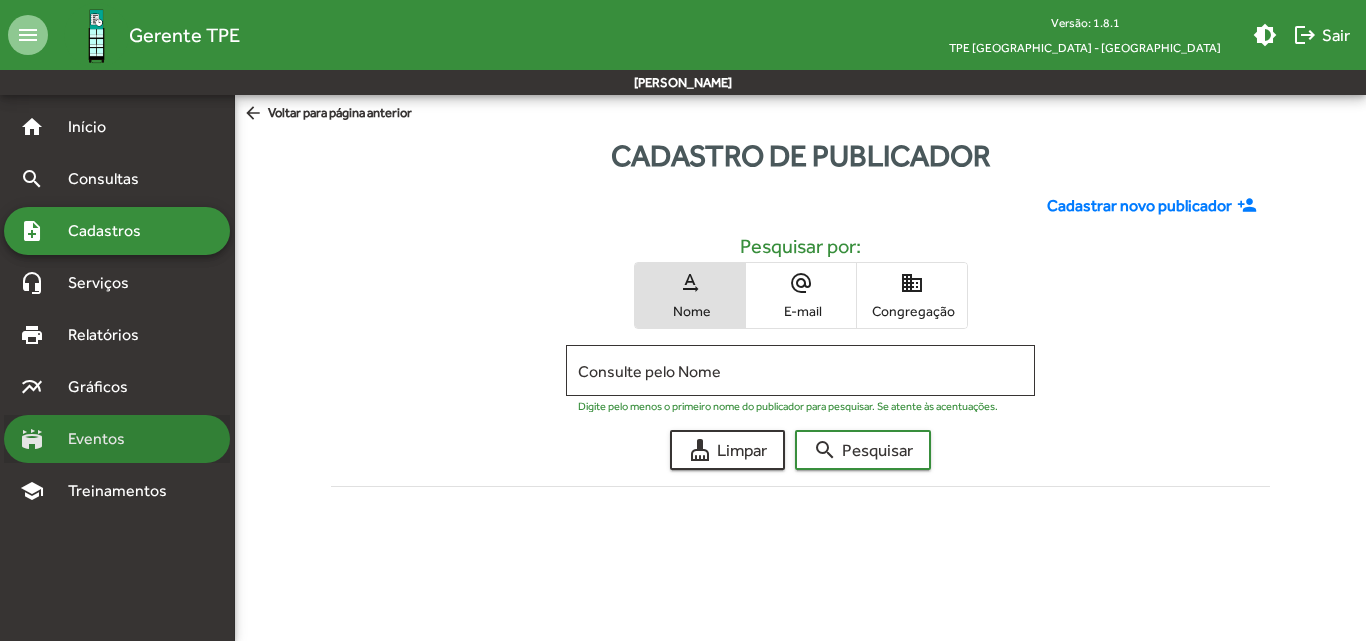click on "Eventos" at bounding box center (104, 439) 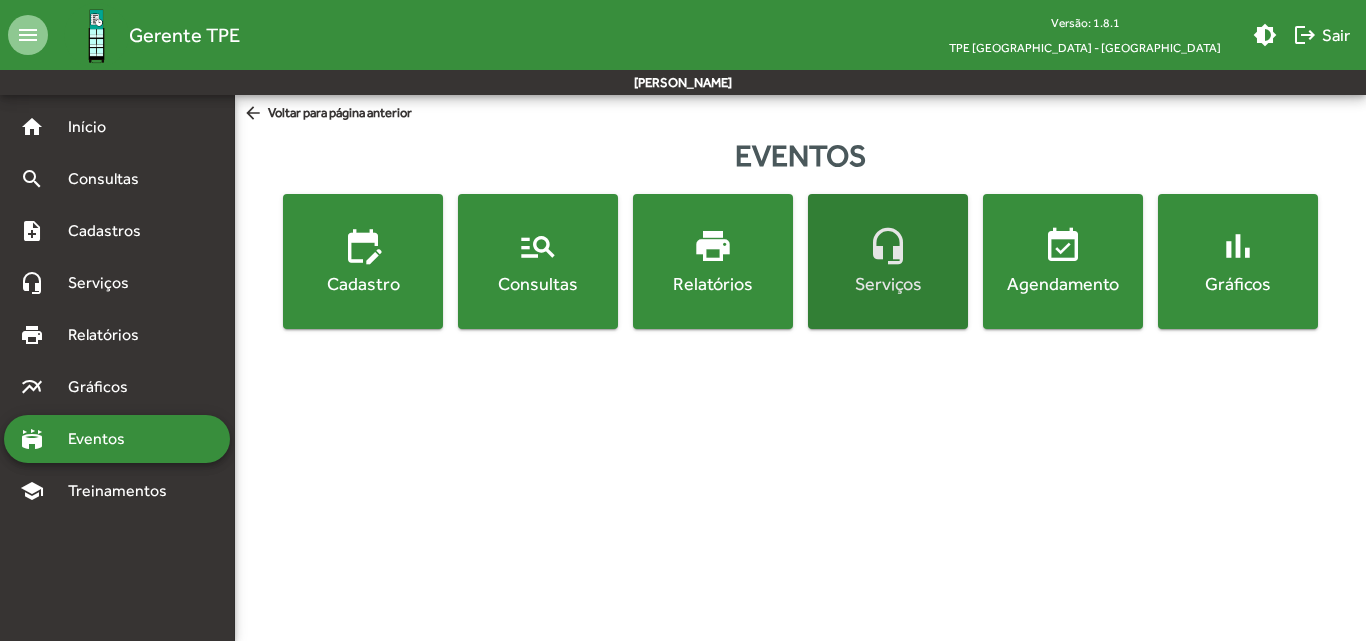 click on "Serviços" 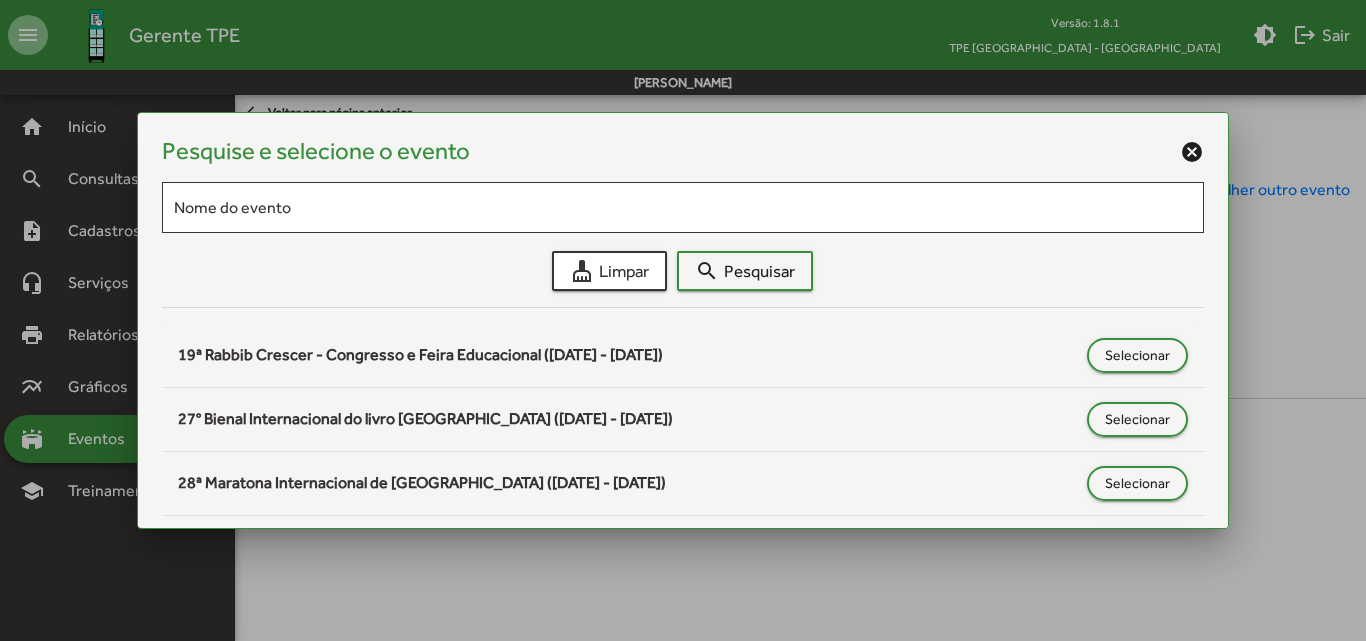 click on "cancel" at bounding box center (1192, 152) 